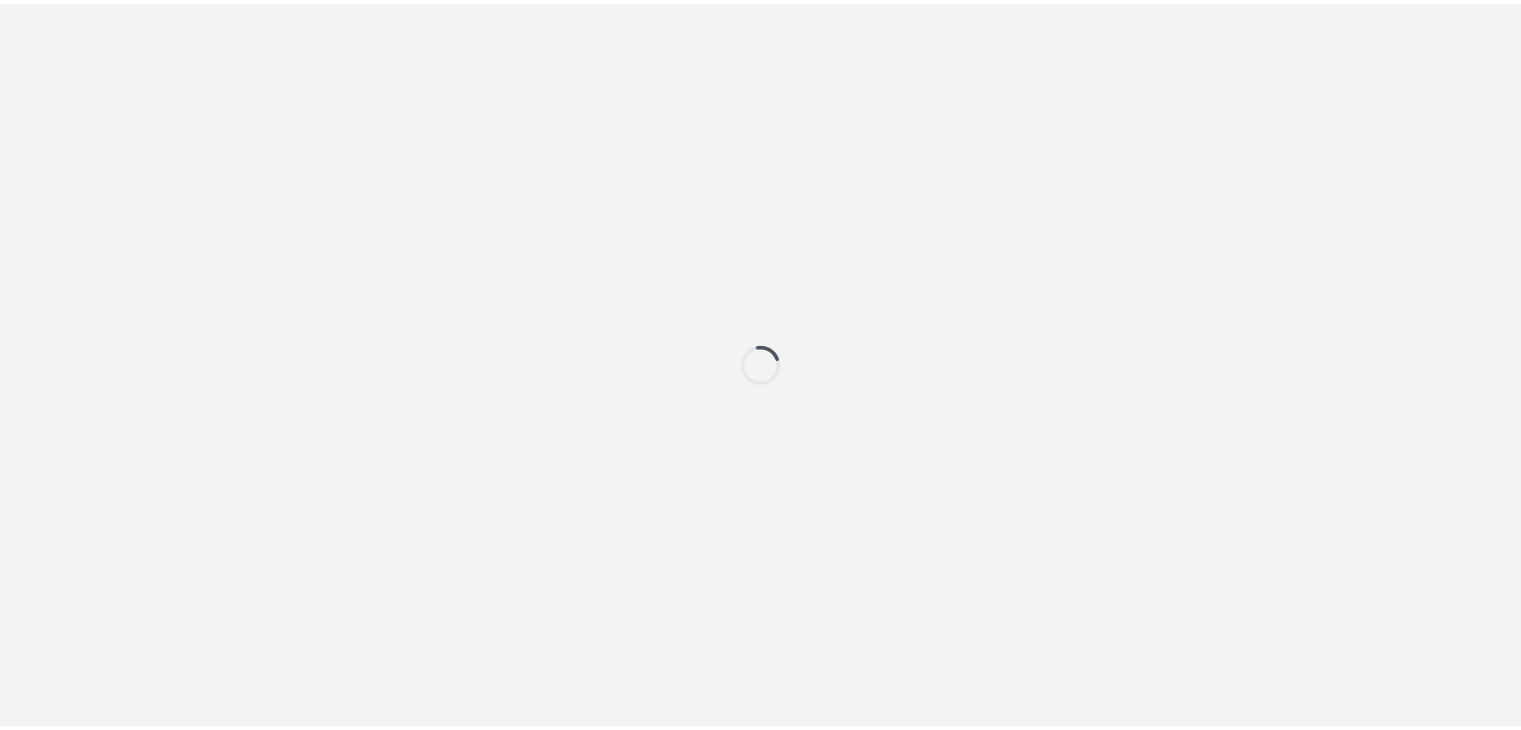 scroll, scrollTop: 0, scrollLeft: 0, axis: both 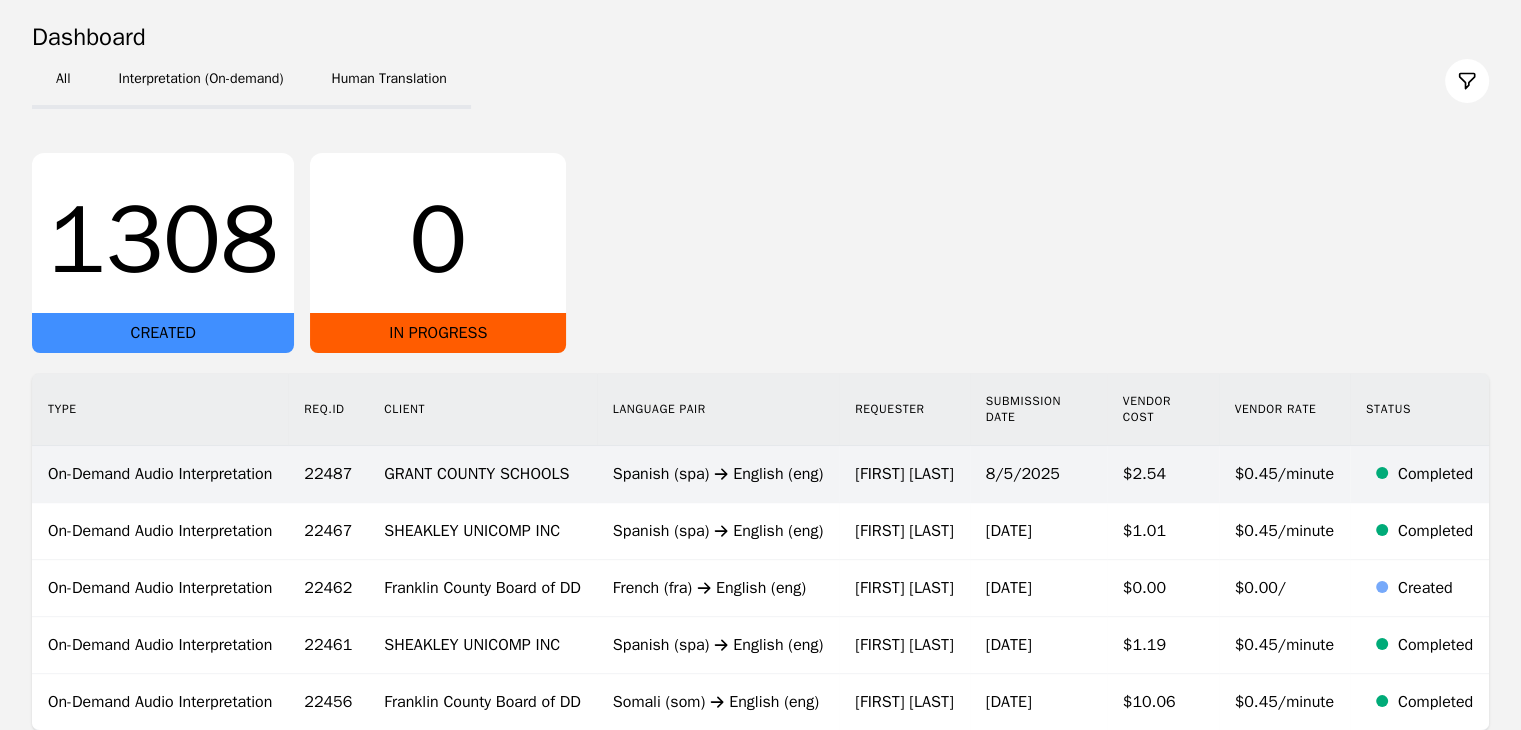 click on "GRANT COUNTY SCHOOLS" at bounding box center [482, 474] 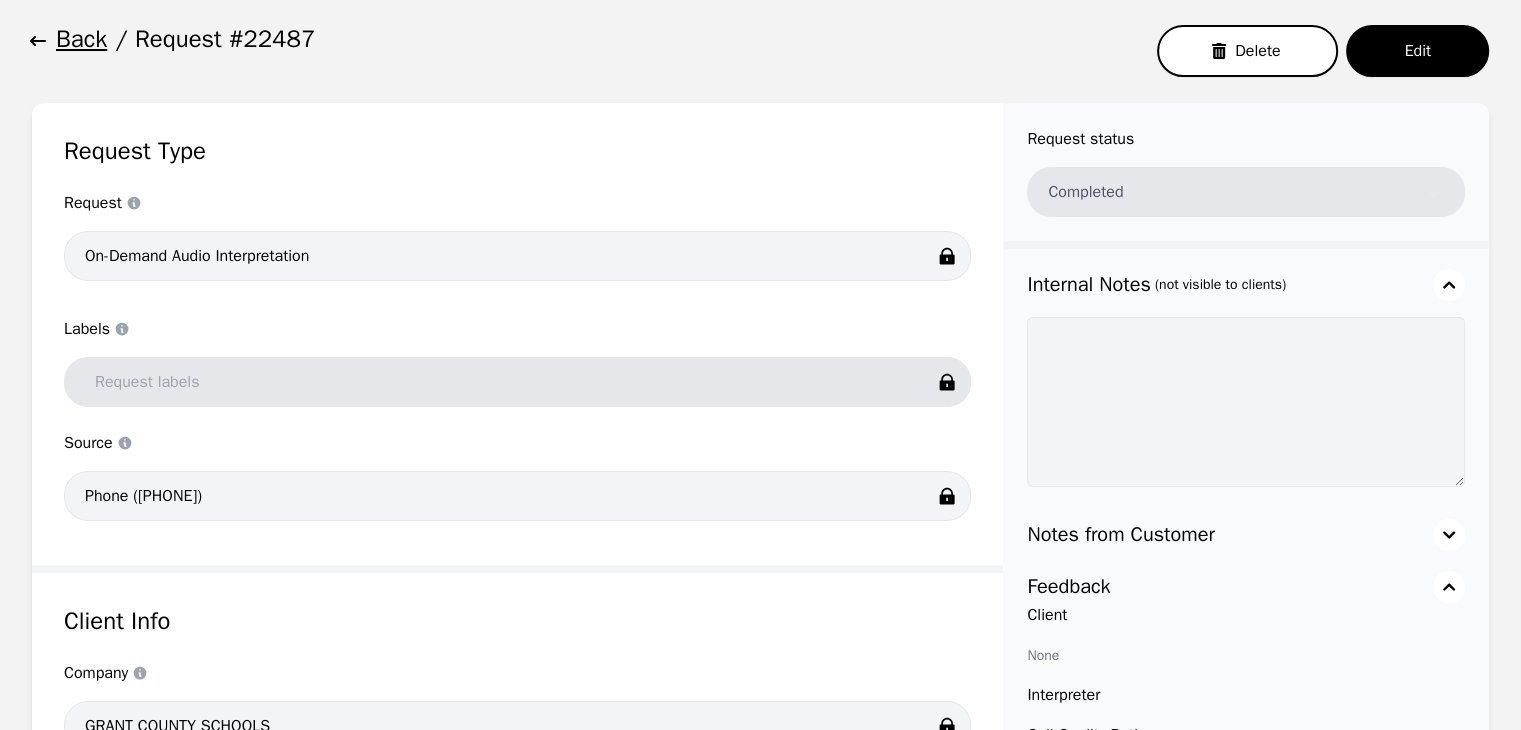 scroll, scrollTop: 96, scrollLeft: 0, axis: vertical 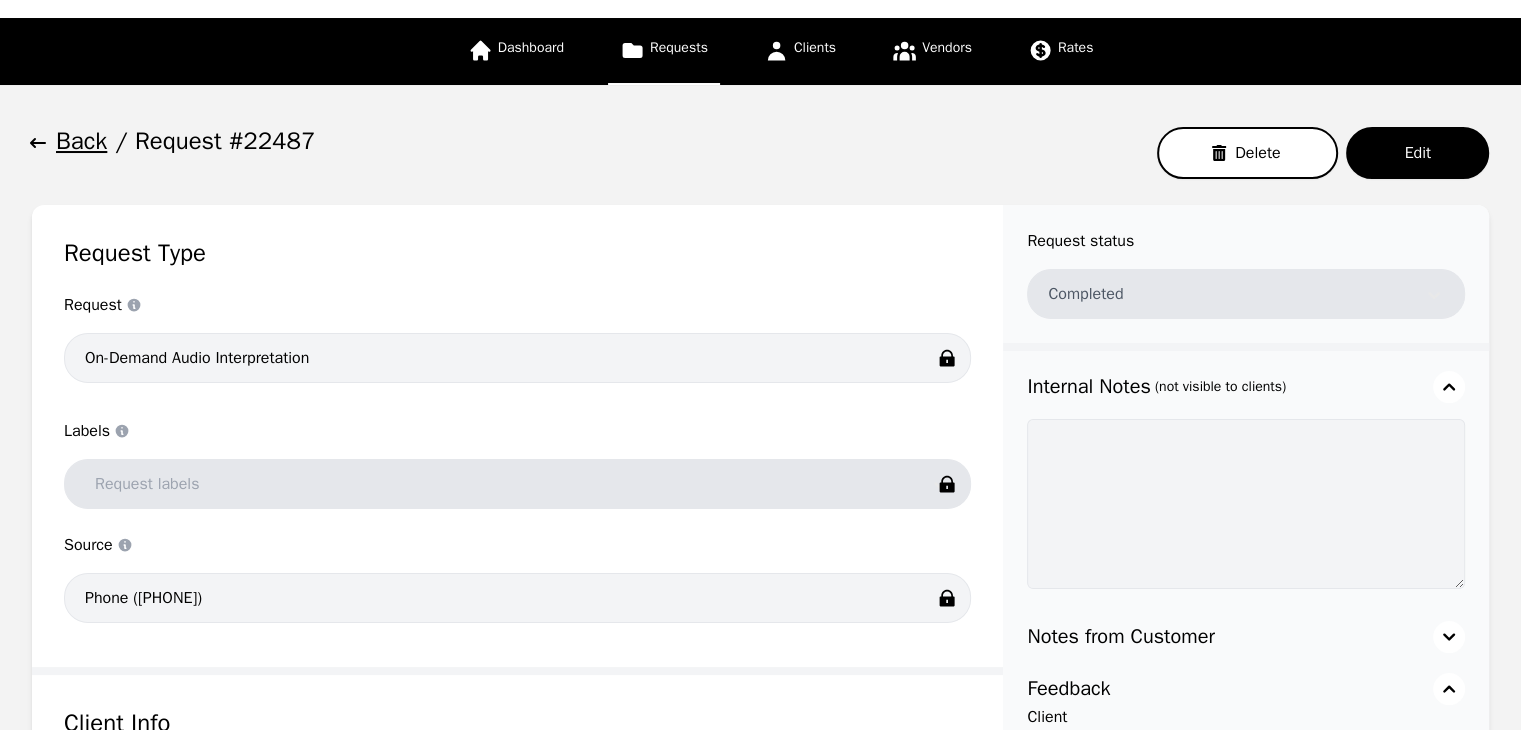 click 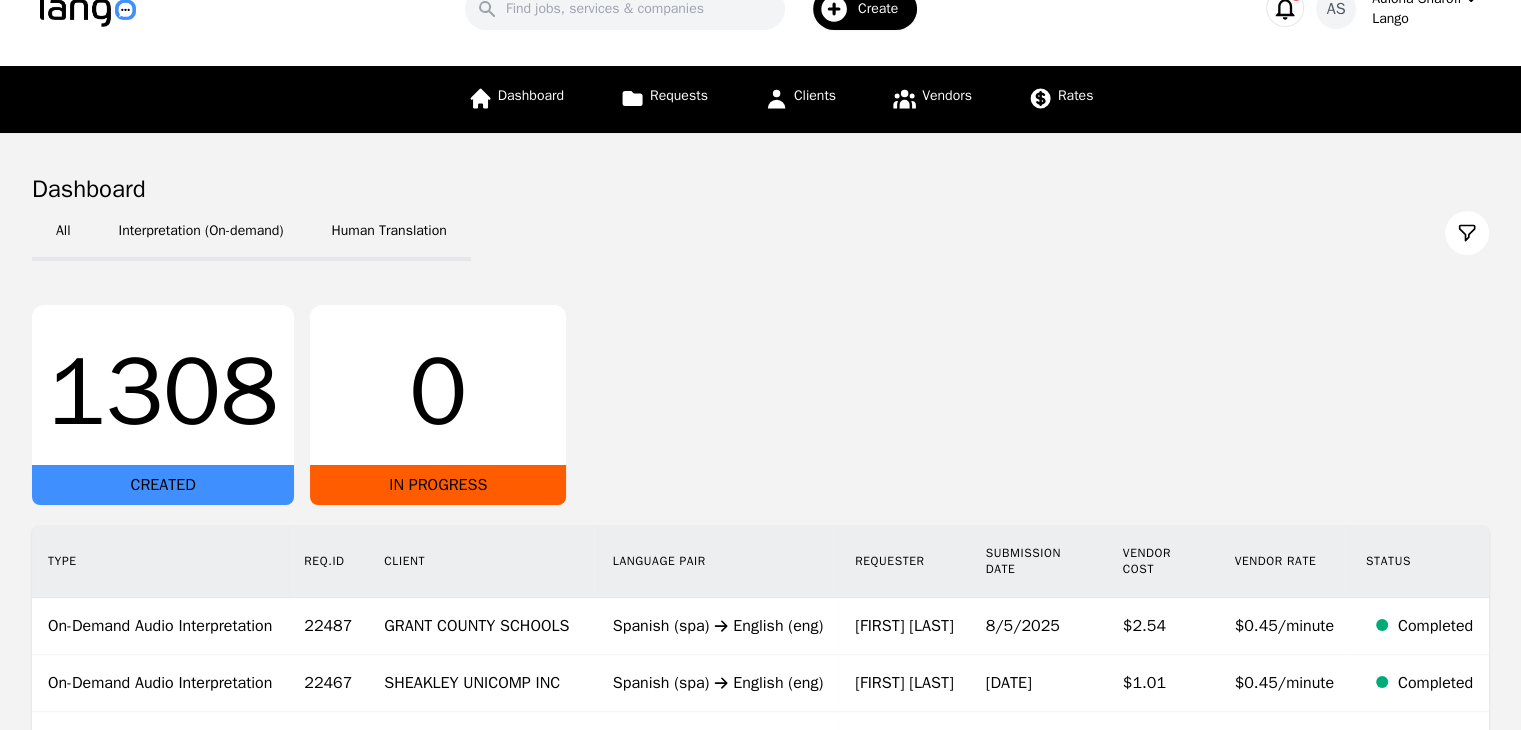 scroll, scrollTop: 0, scrollLeft: 0, axis: both 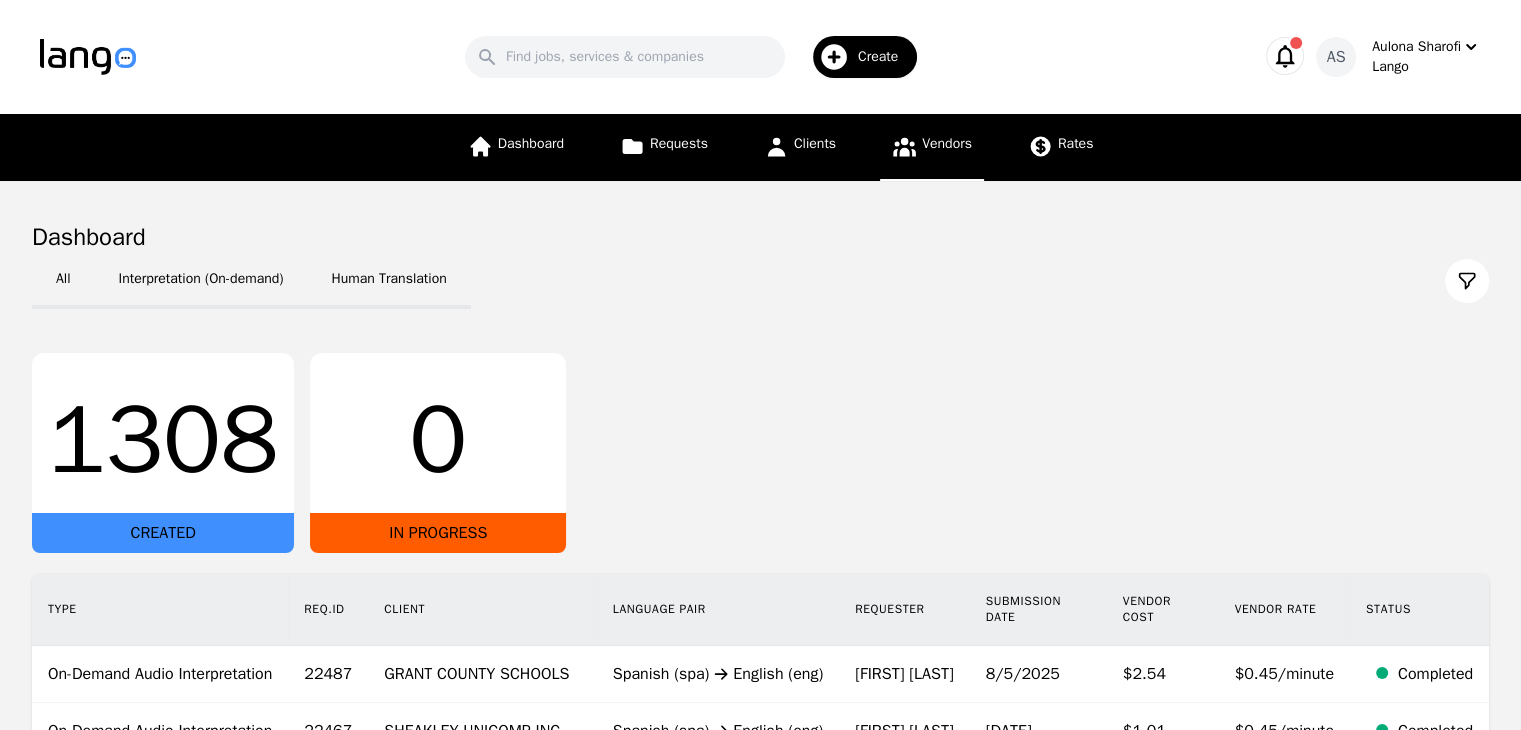 click on "Vendors" at bounding box center (932, 147) 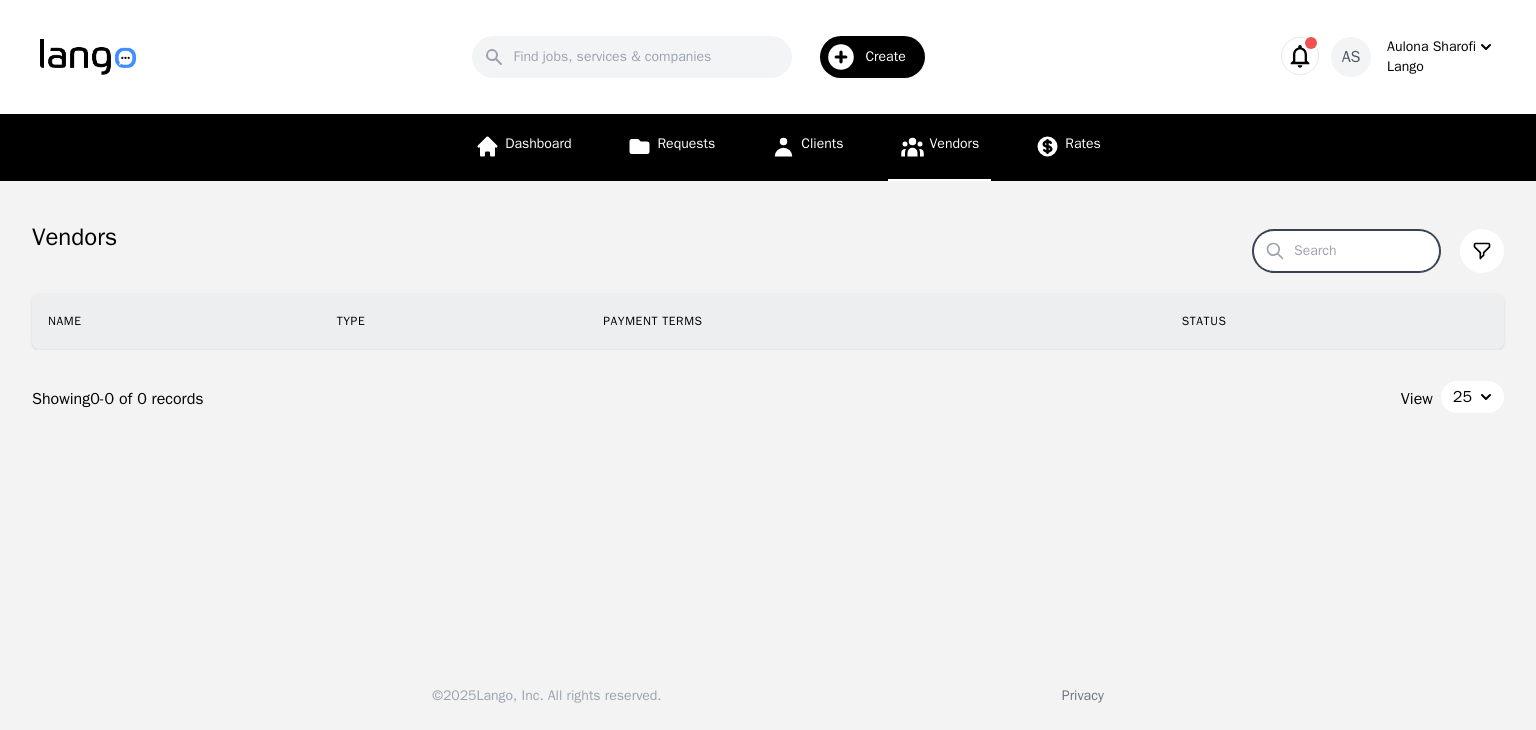 click on "Search" at bounding box center [1346, 251] 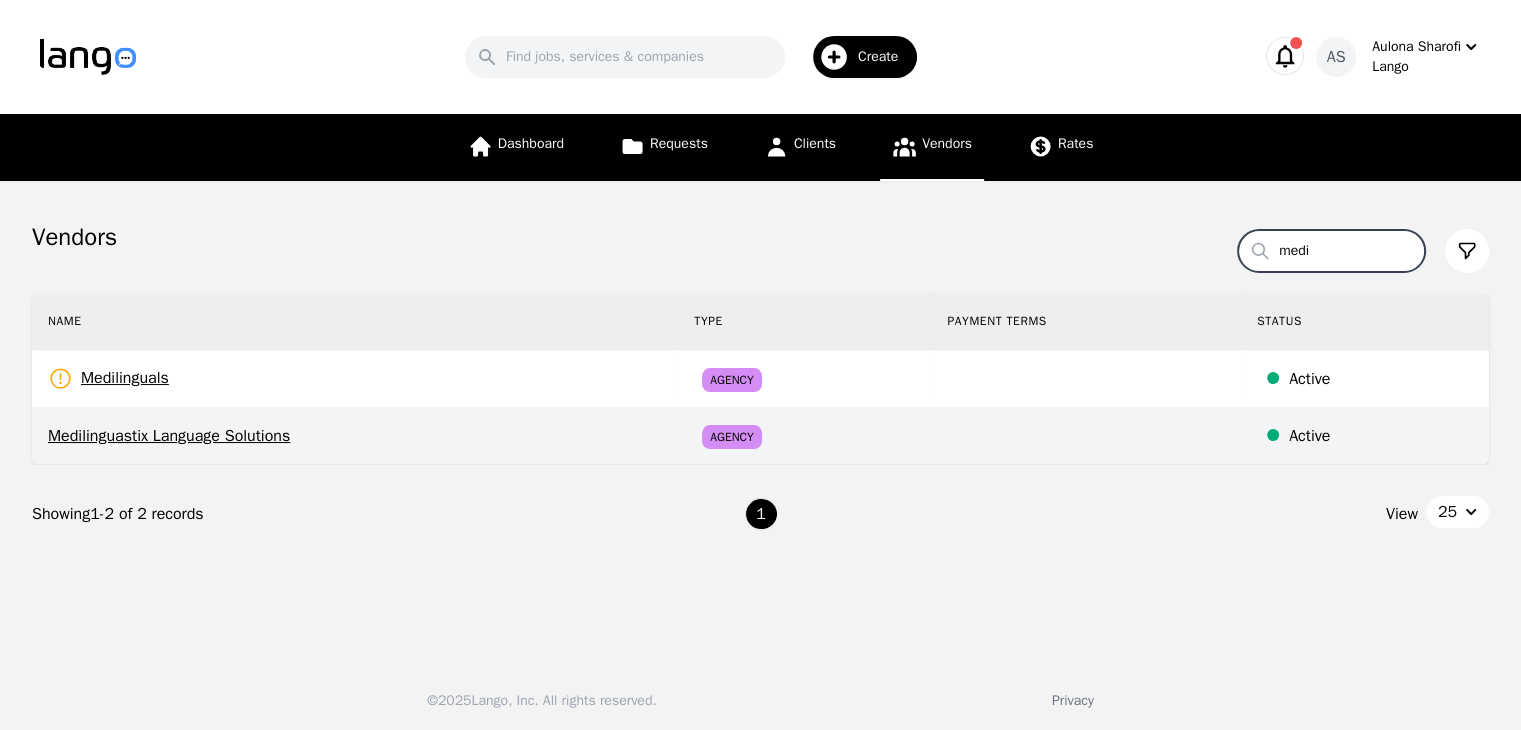 type on "medi" 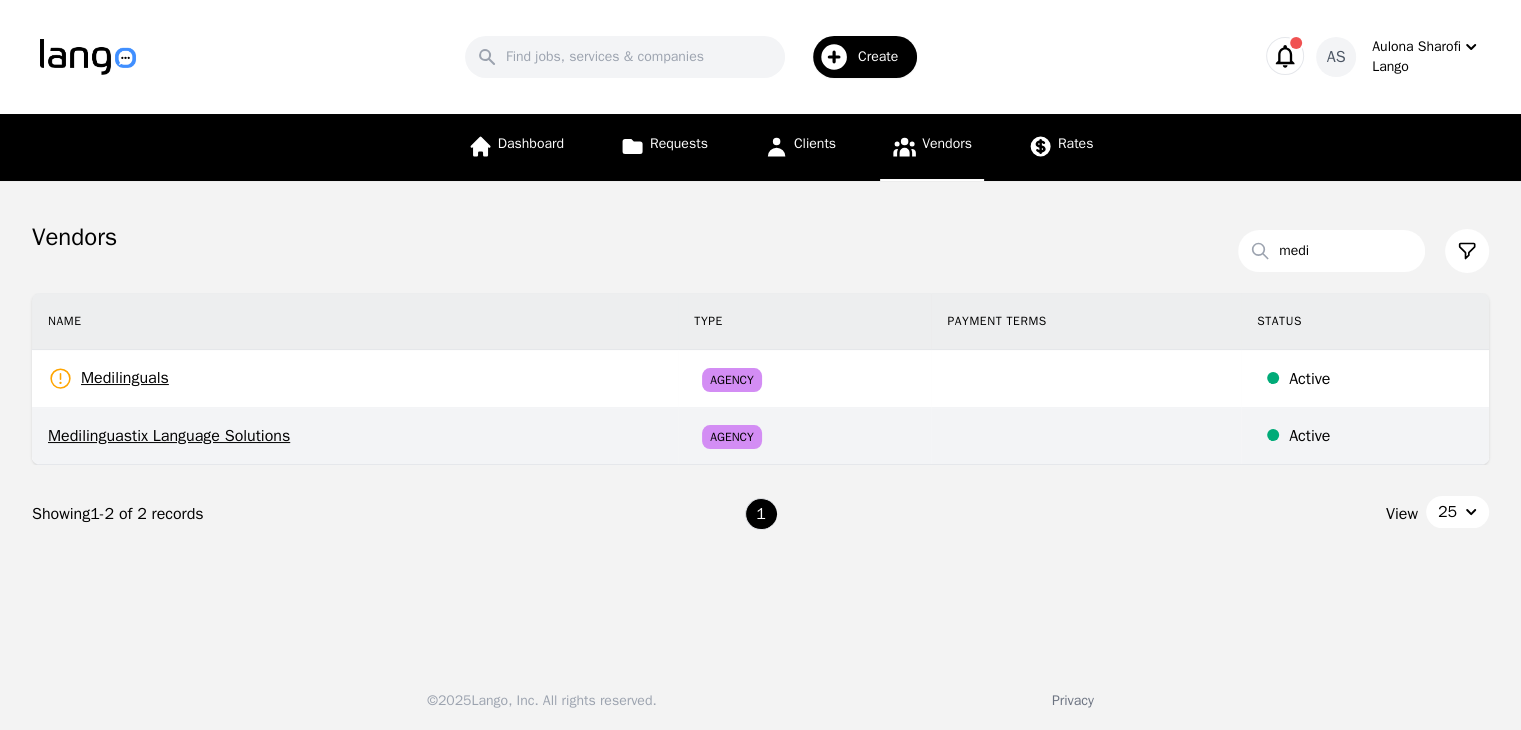 click on "Medilinguastix Language Solutions" at bounding box center [355, 436] 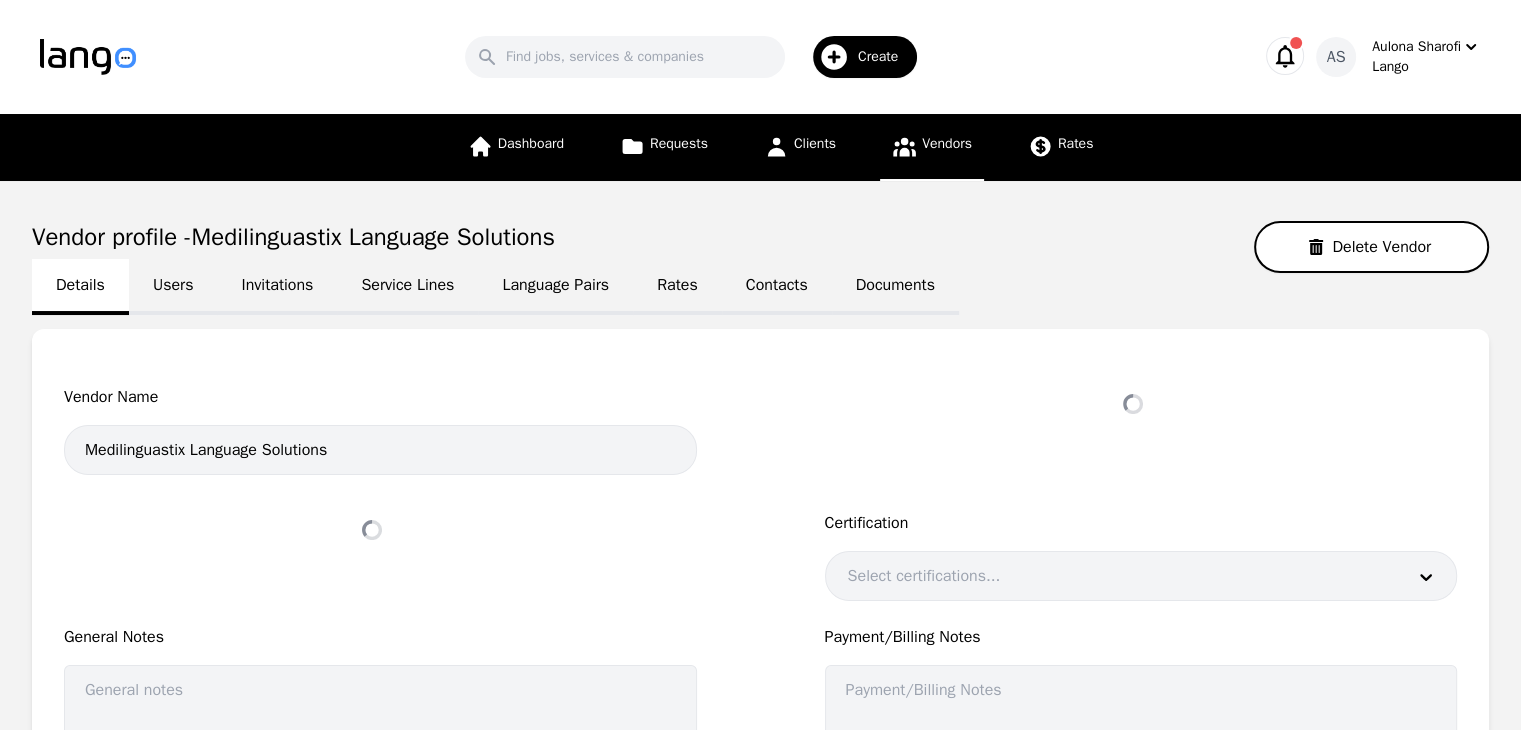 select on "active" 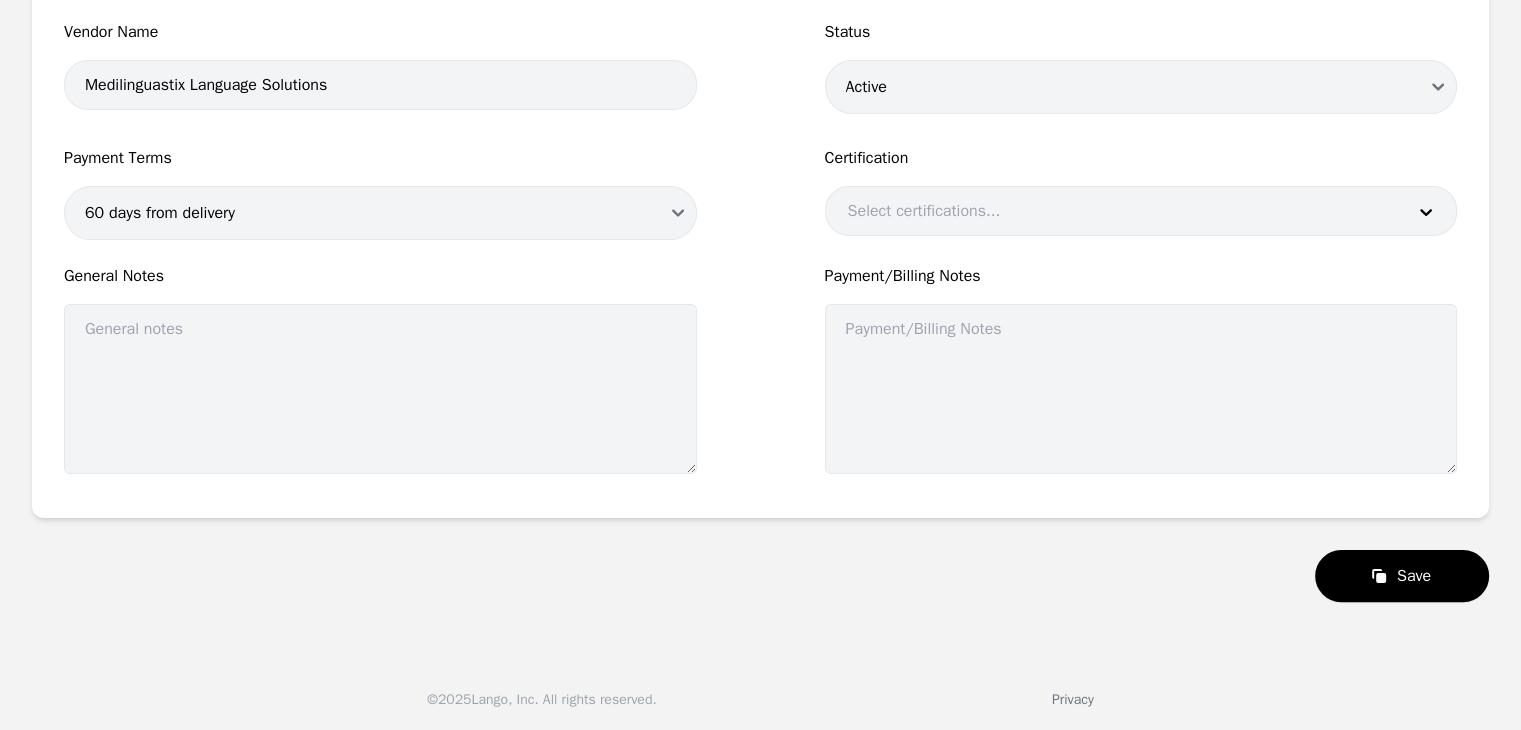 scroll, scrollTop: 0, scrollLeft: 0, axis: both 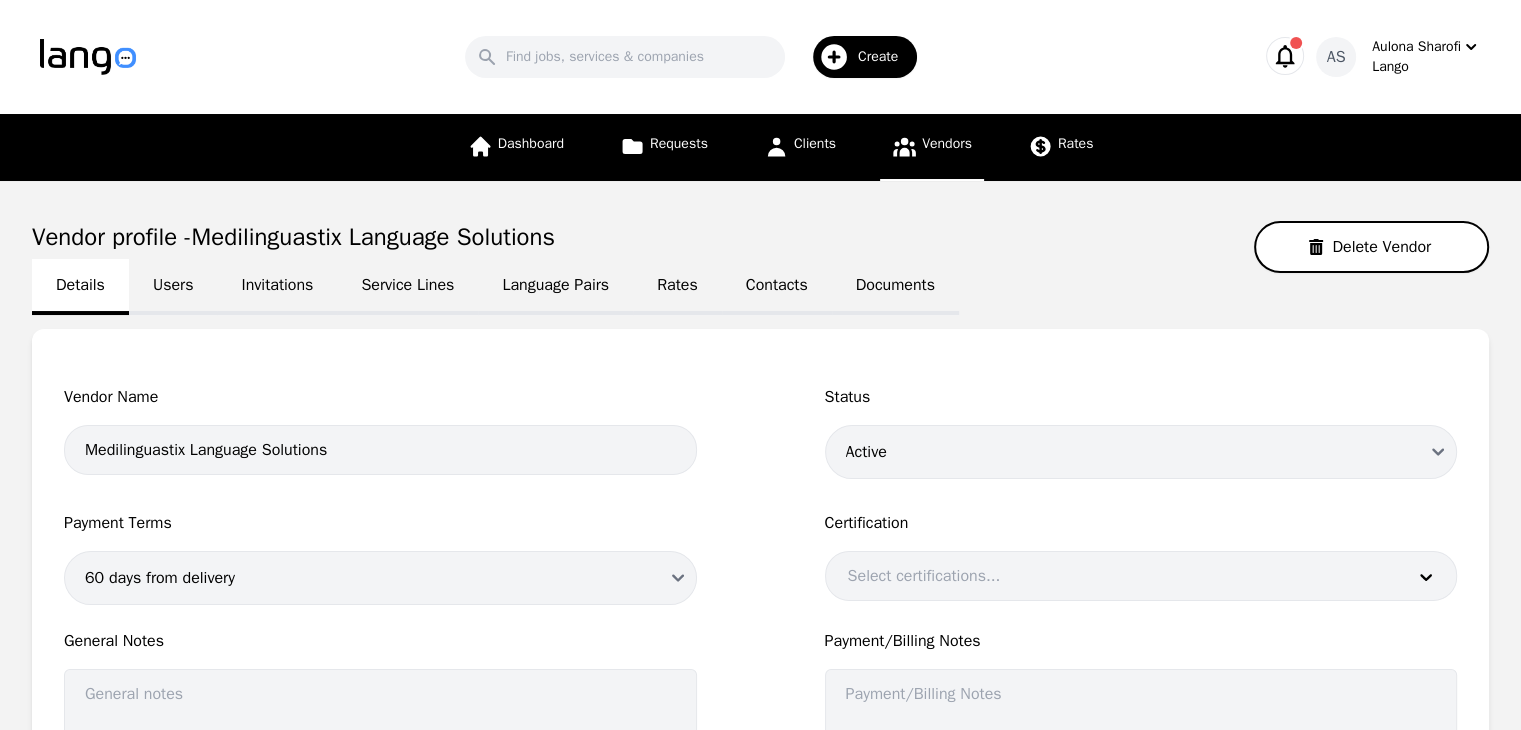 click on "Users" at bounding box center (173, 287) 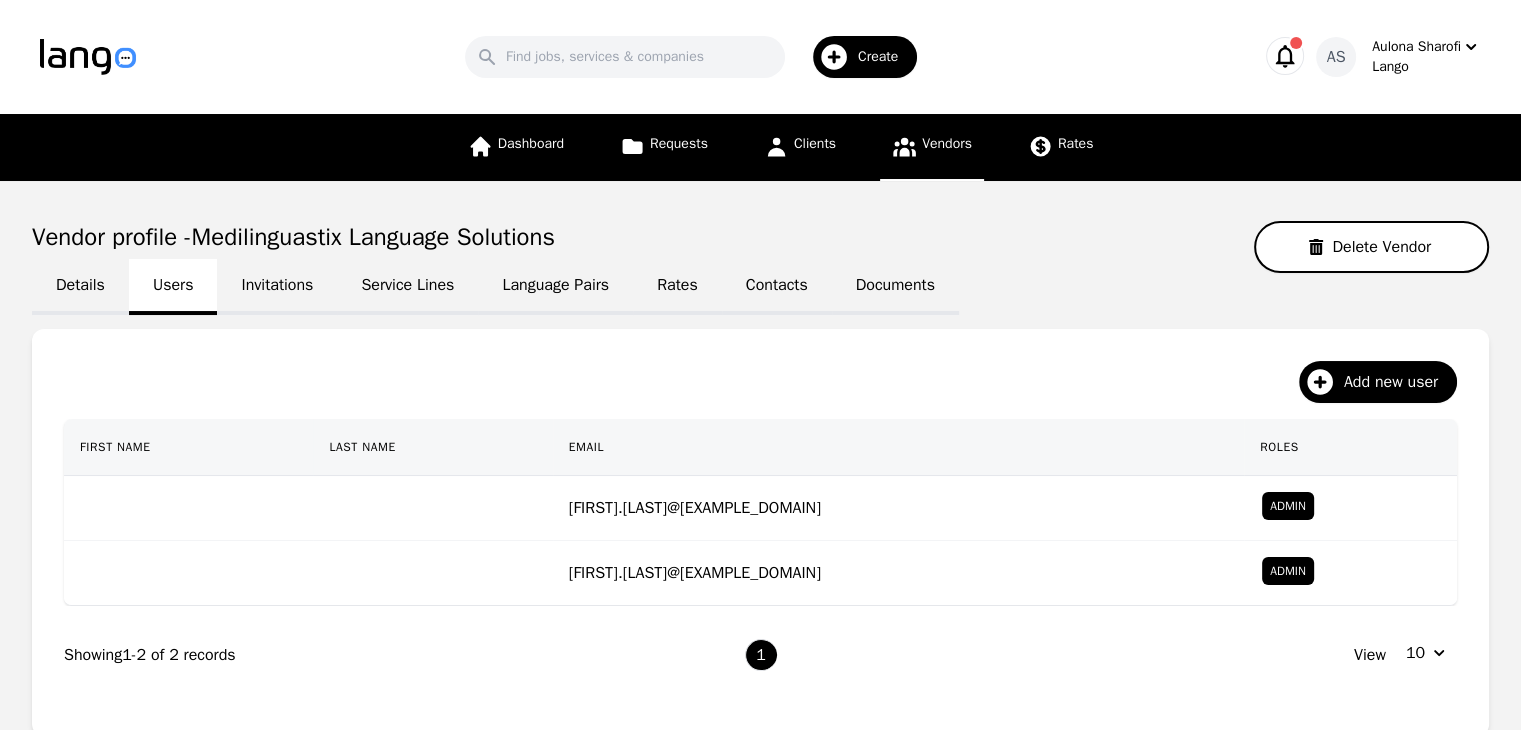 click on "Invitations" at bounding box center [277, 287] 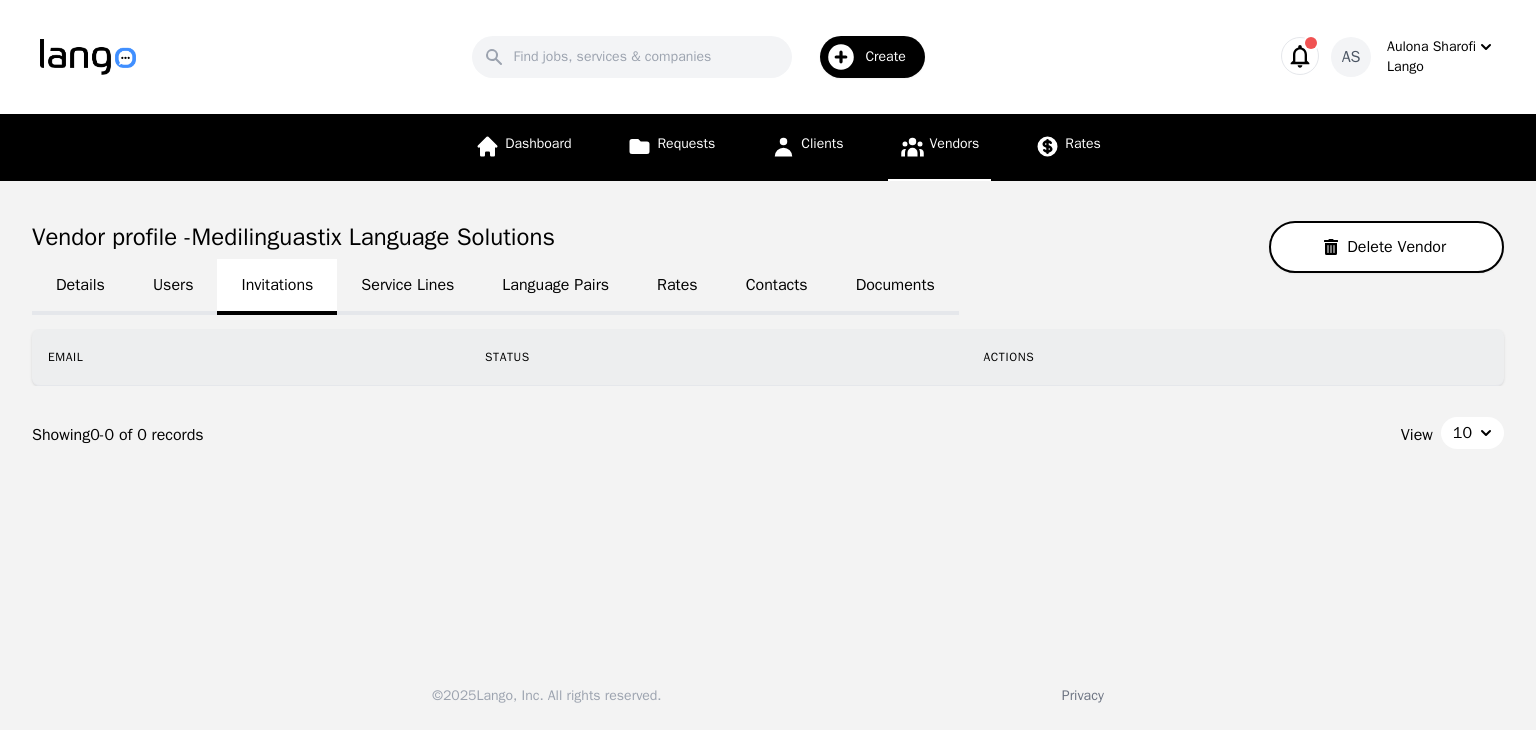 click on "Service Lines" at bounding box center [407, 287] 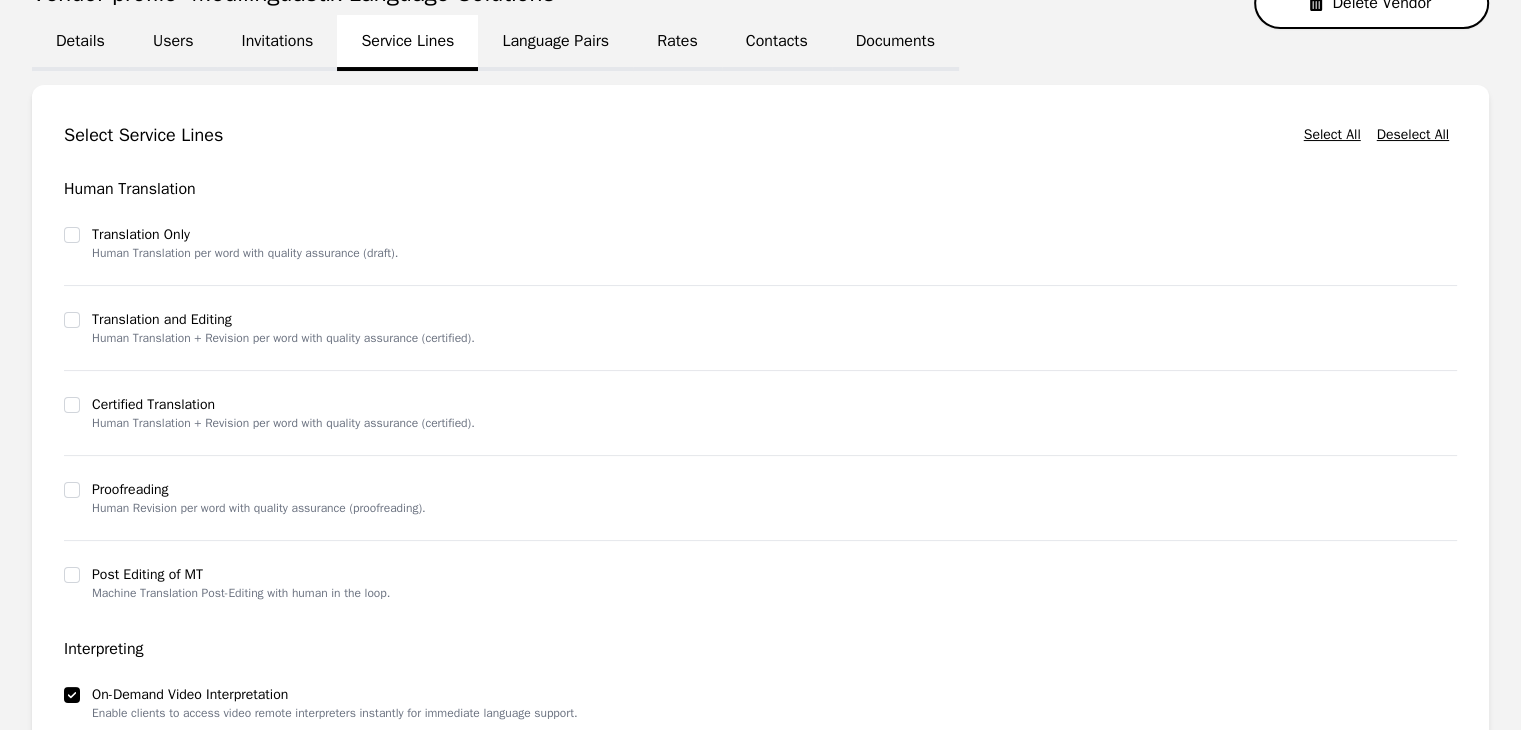 scroll, scrollTop: 0, scrollLeft: 0, axis: both 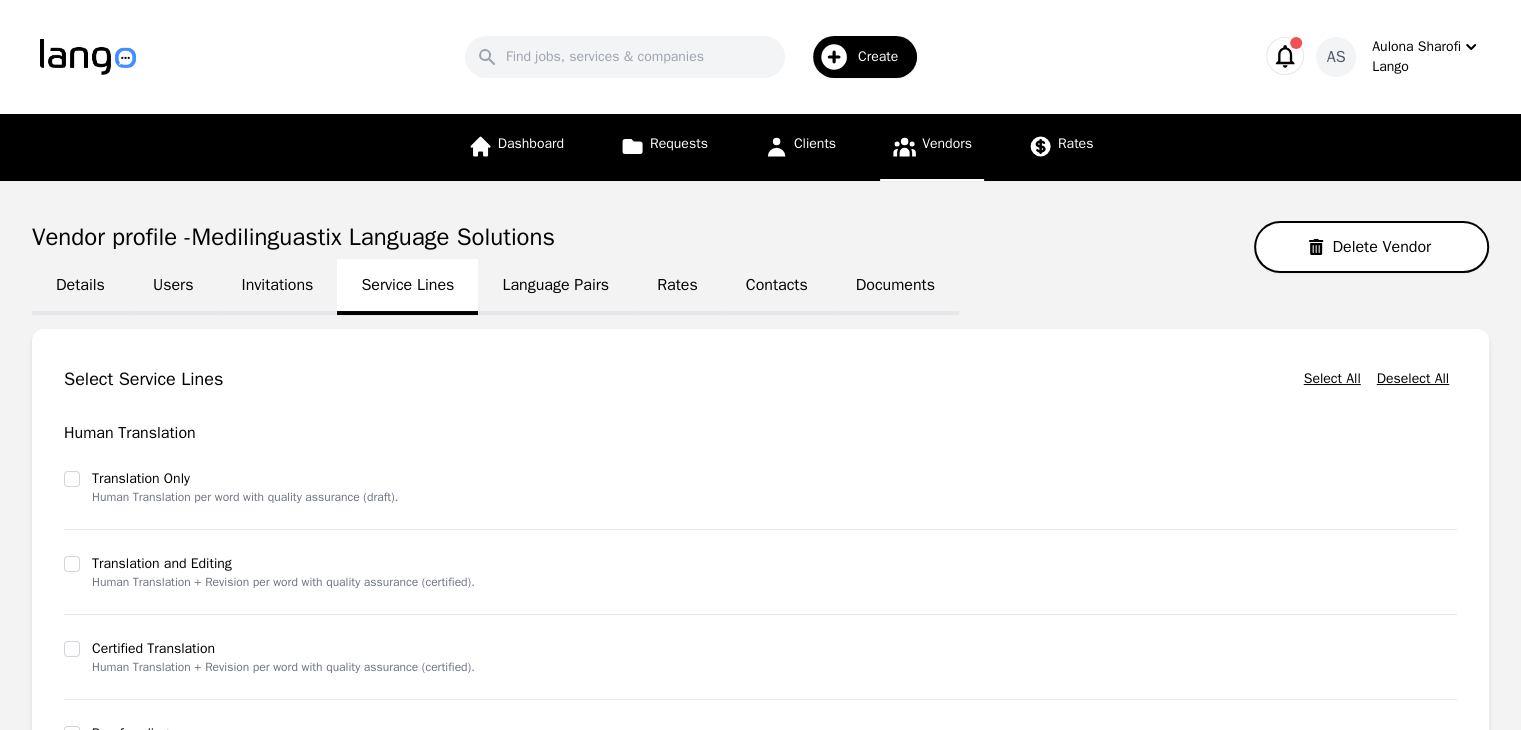 click on "Language Pairs" at bounding box center [555, 287] 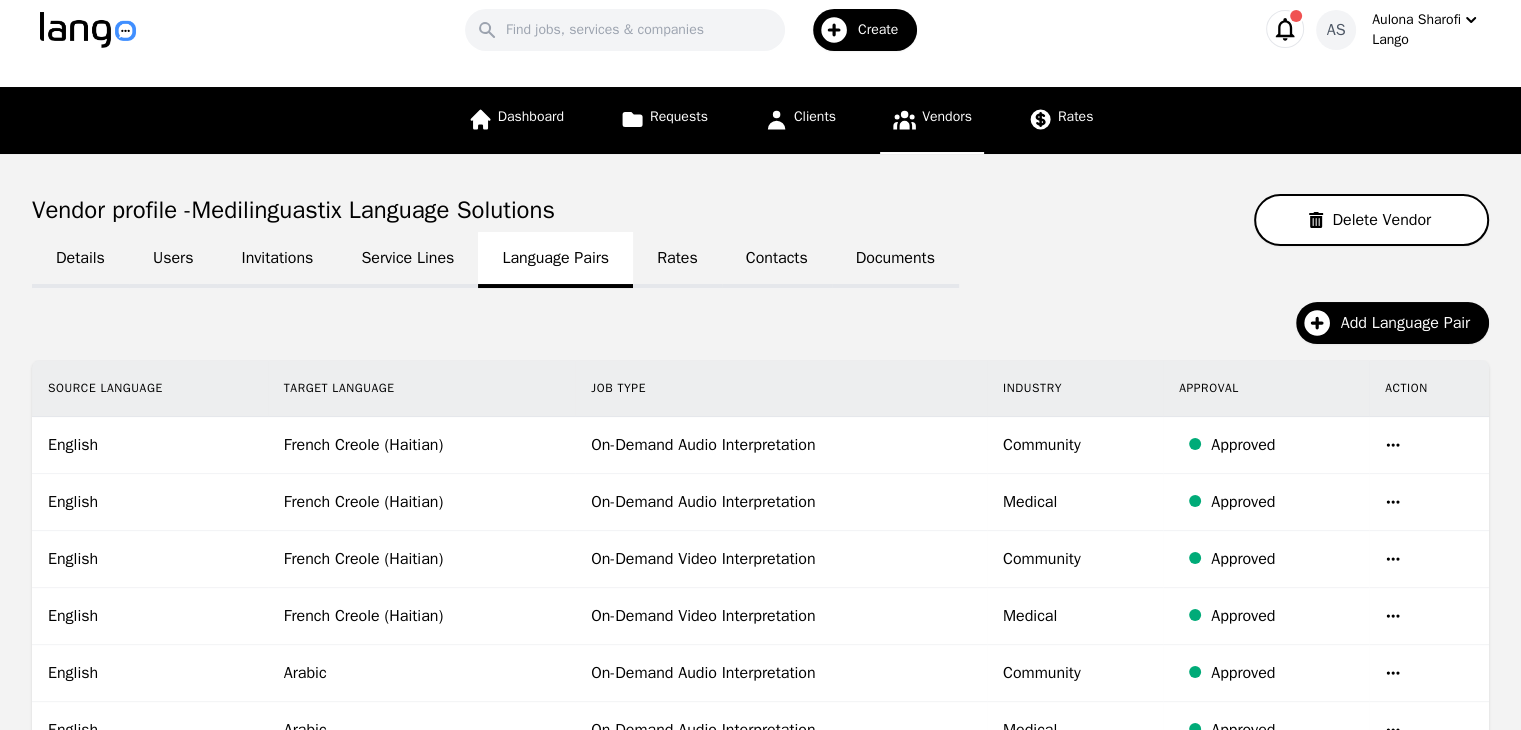 scroll, scrollTop: 22, scrollLeft: 0, axis: vertical 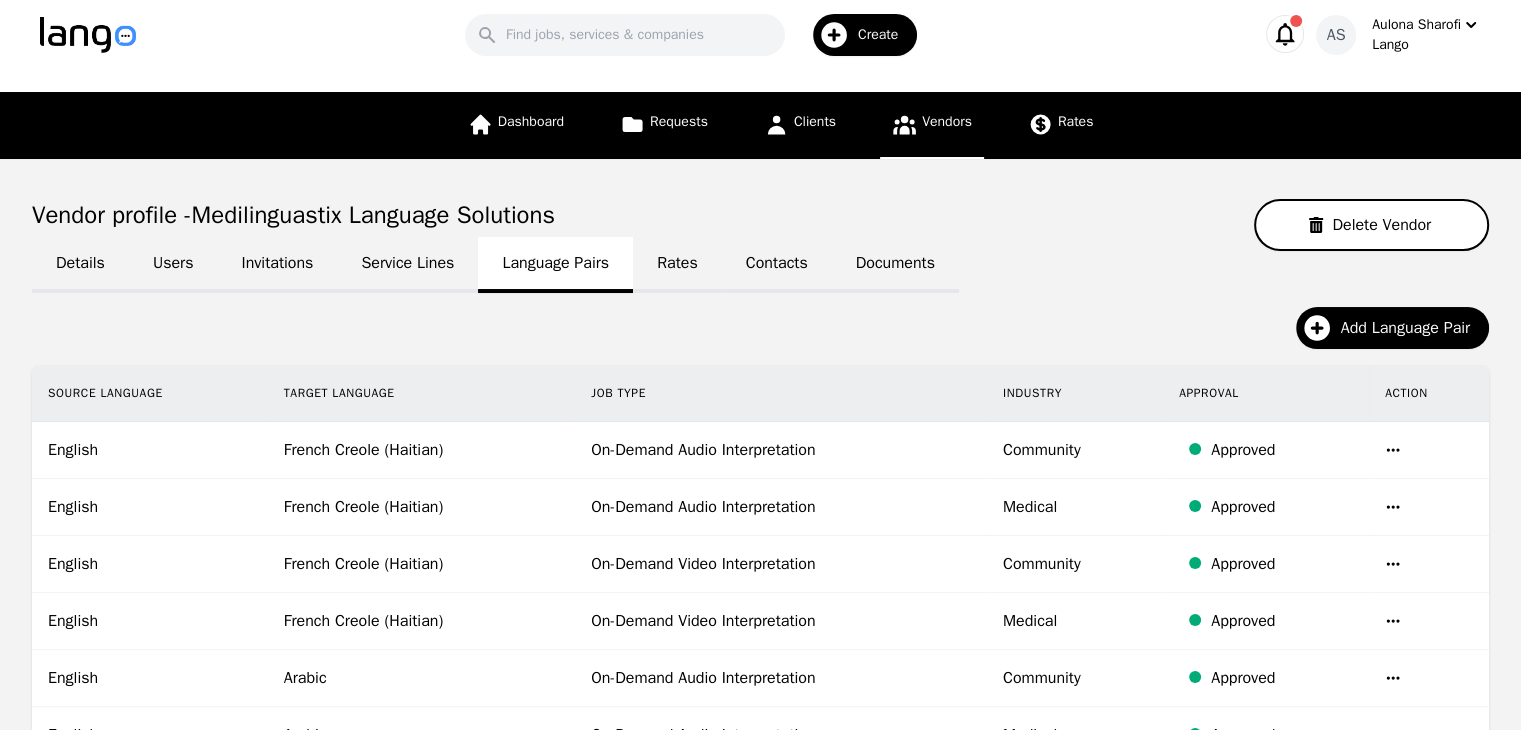 click on "Rates" at bounding box center [677, 265] 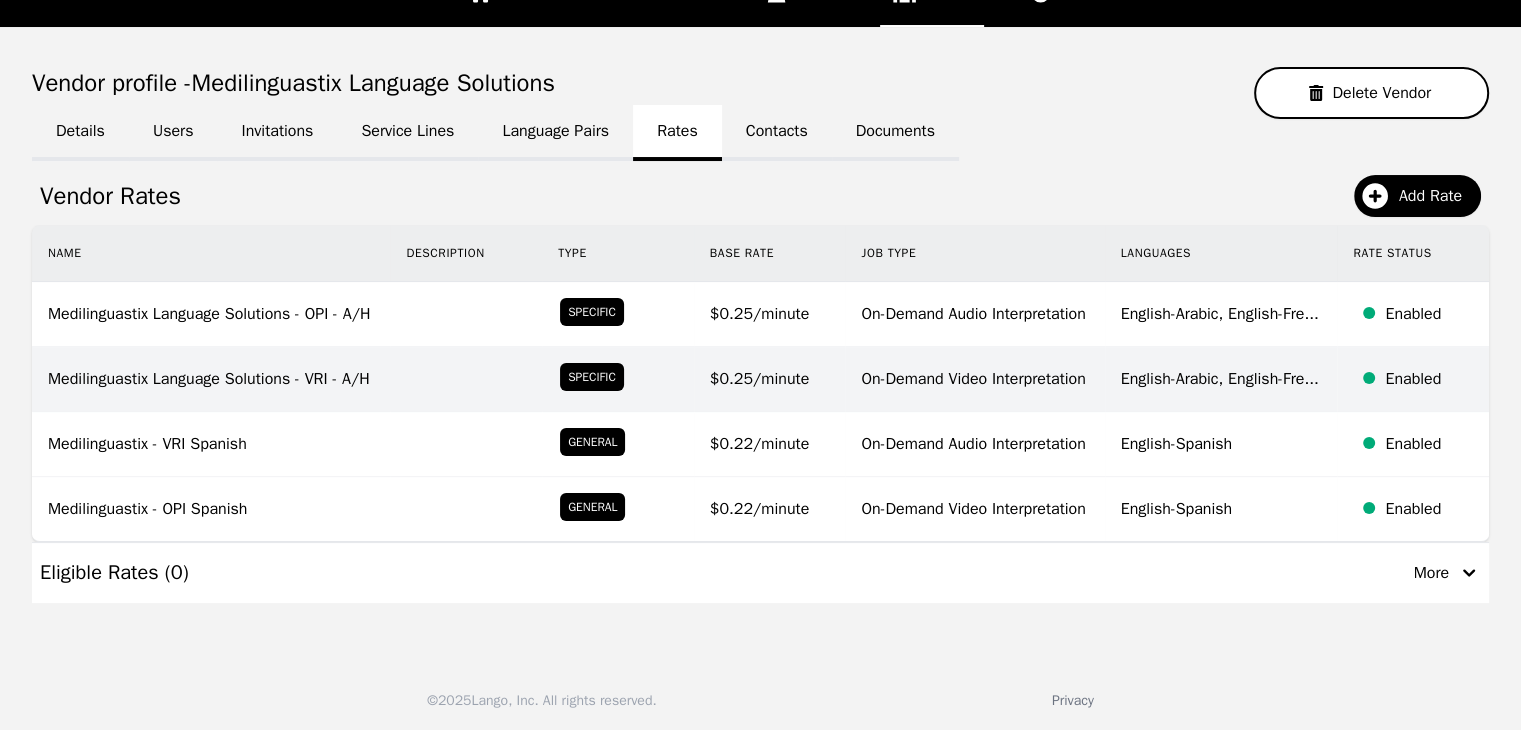 scroll, scrollTop: 156, scrollLeft: 0, axis: vertical 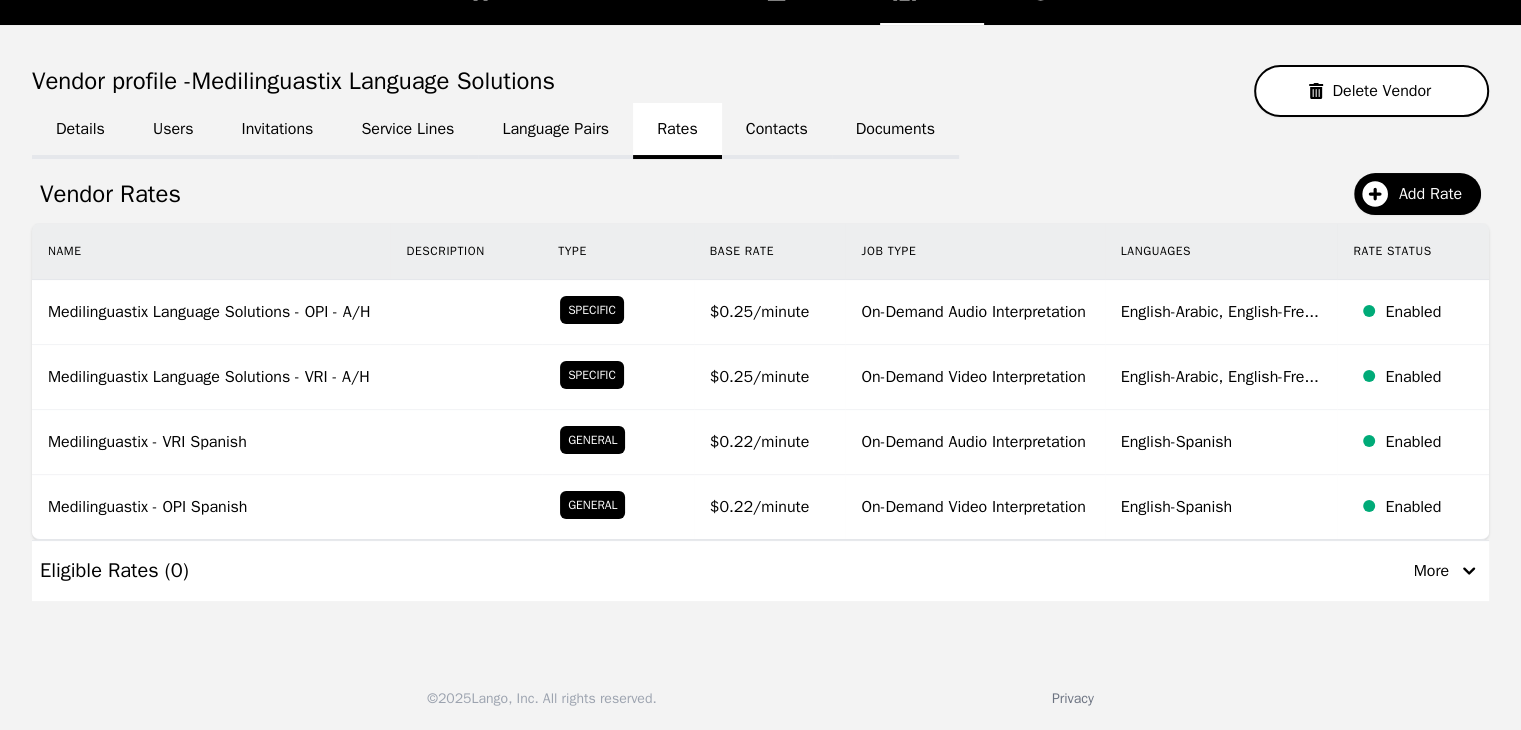 click on "More" at bounding box center [1447, 571] 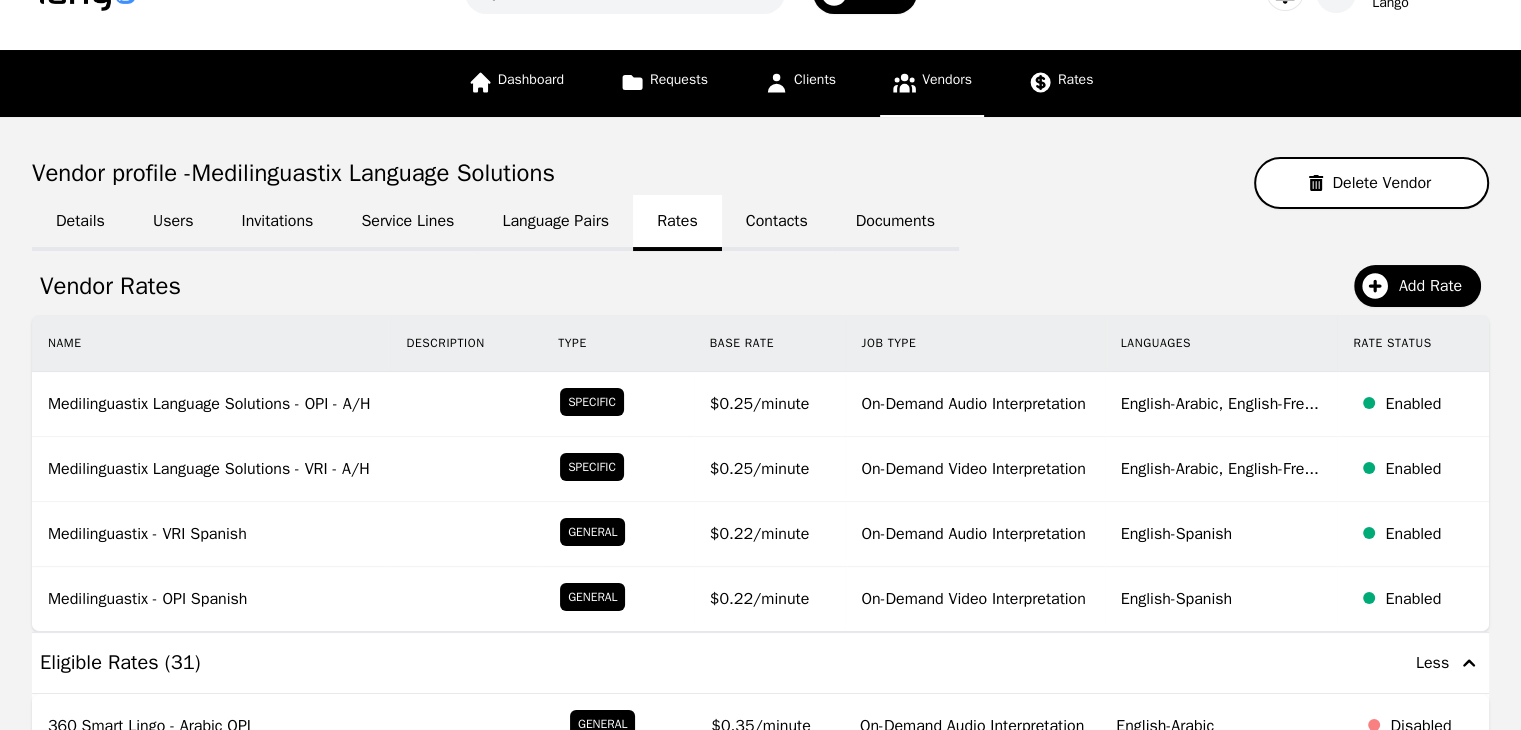 scroll, scrollTop: 0, scrollLeft: 0, axis: both 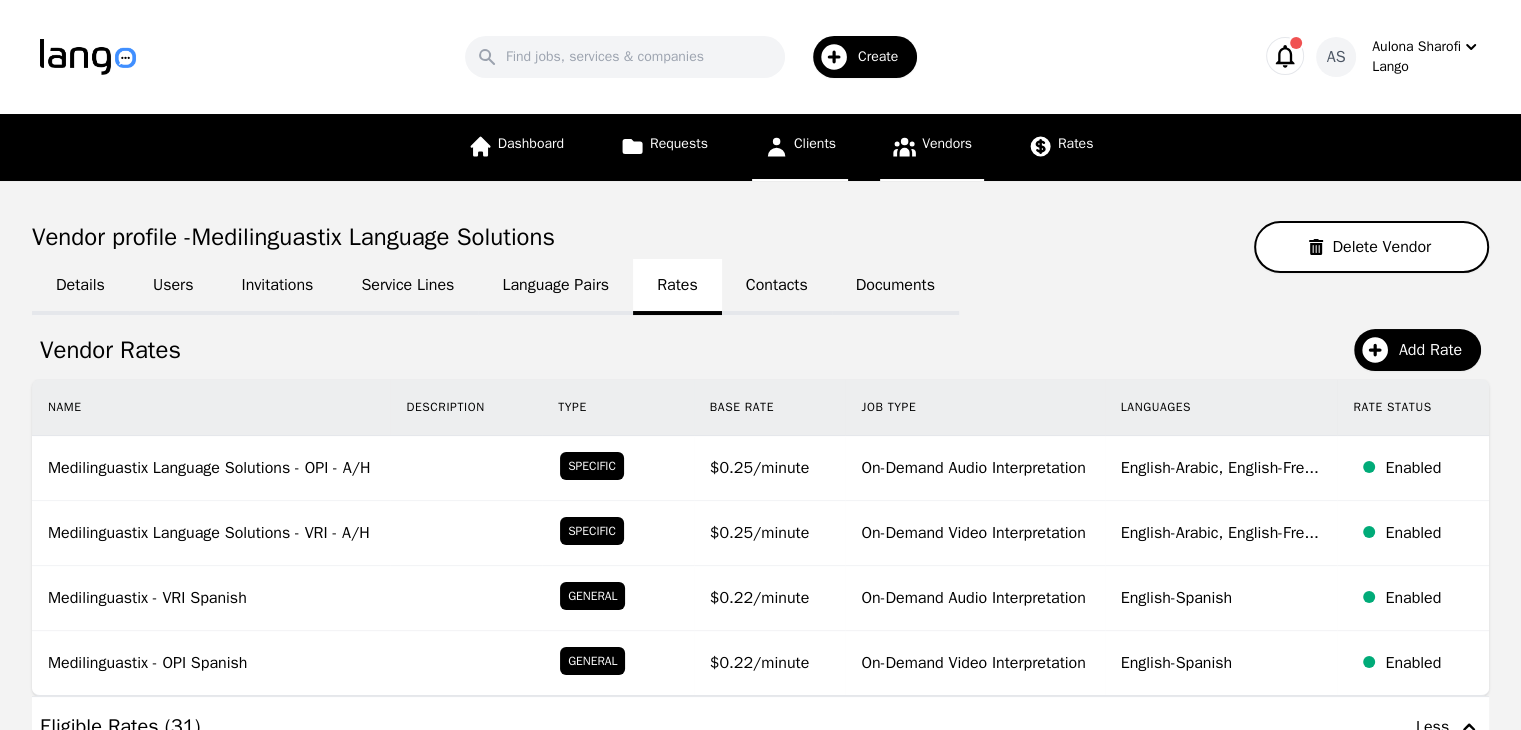 click on "Clients" at bounding box center [815, 143] 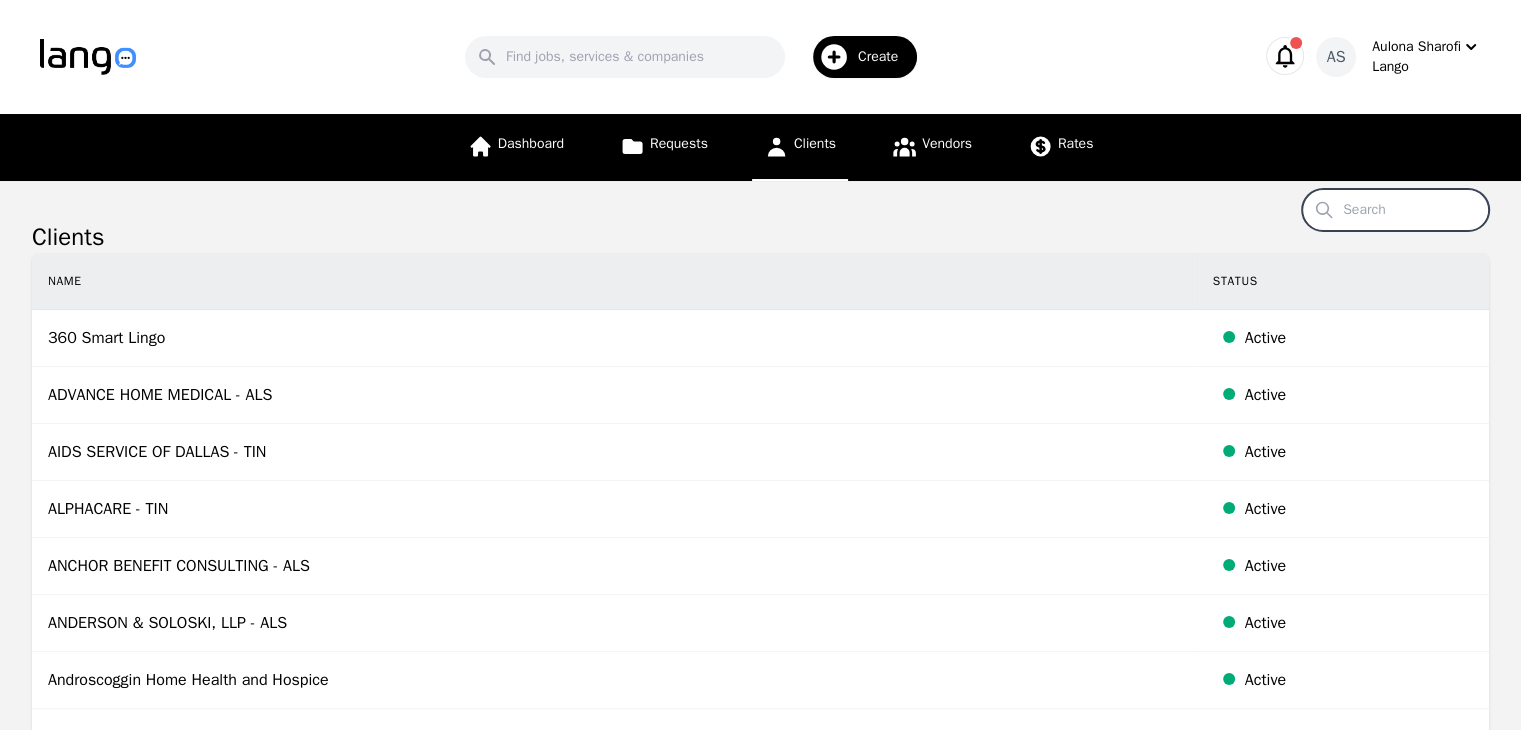 click on "Search" at bounding box center (1395, 210) 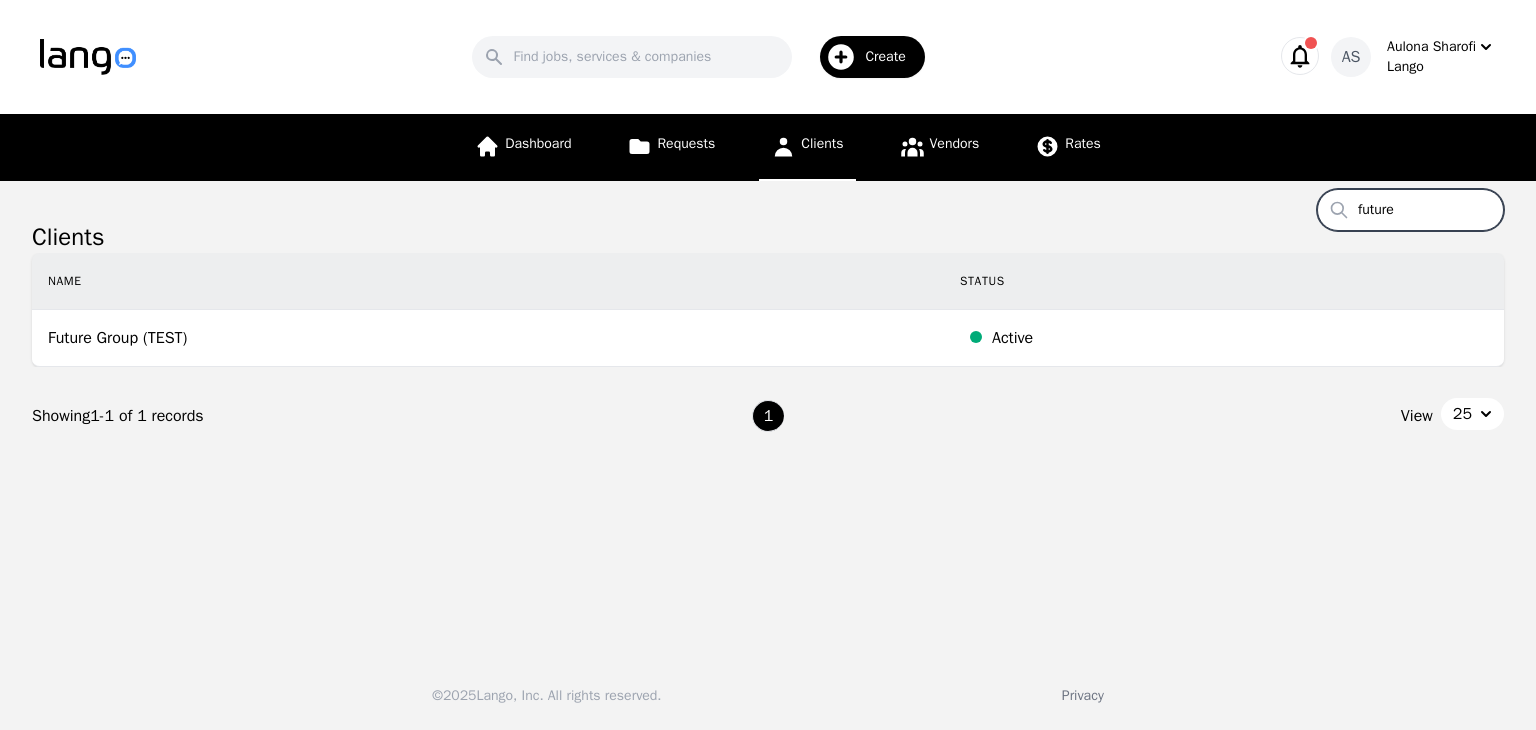 click on "future" at bounding box center [1410, 210] 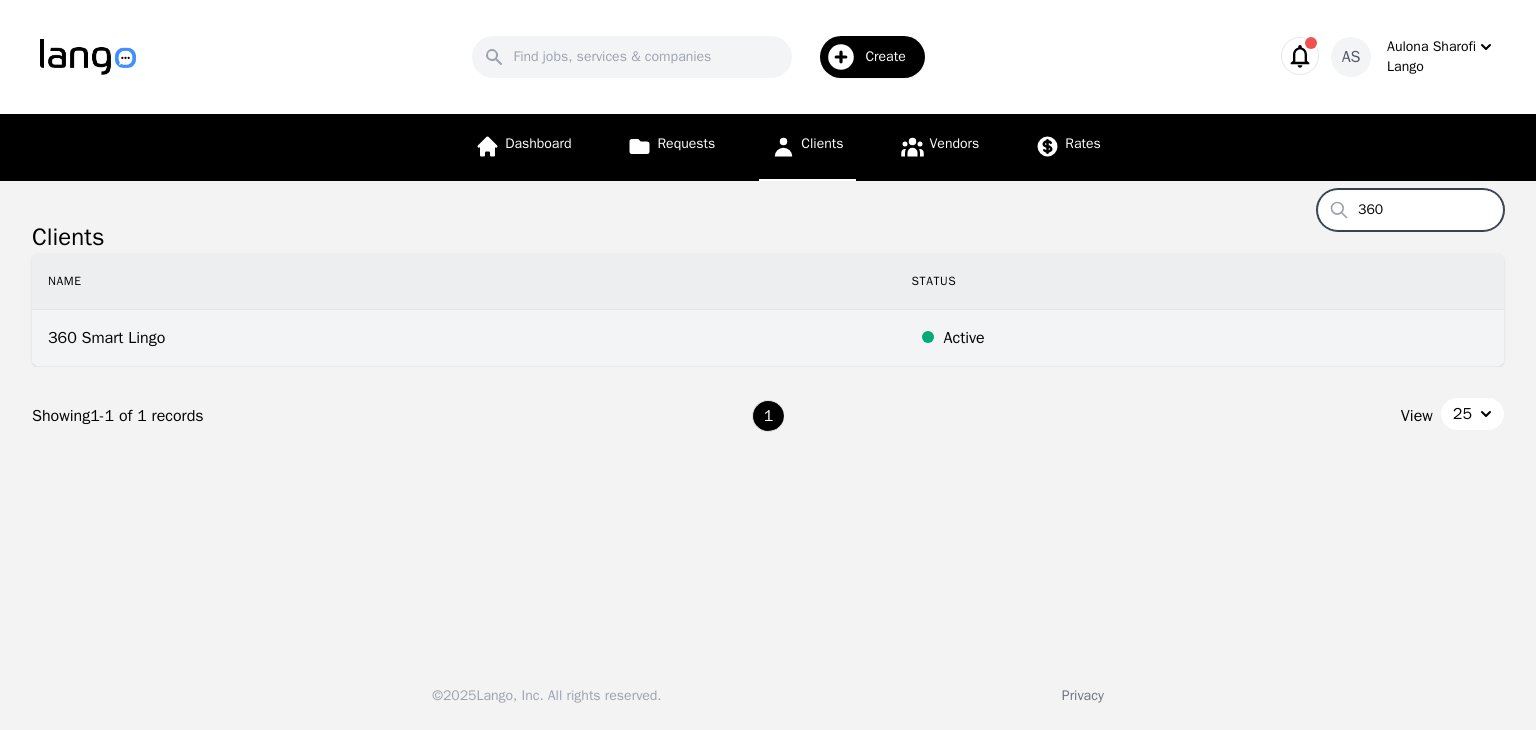 type on "360" 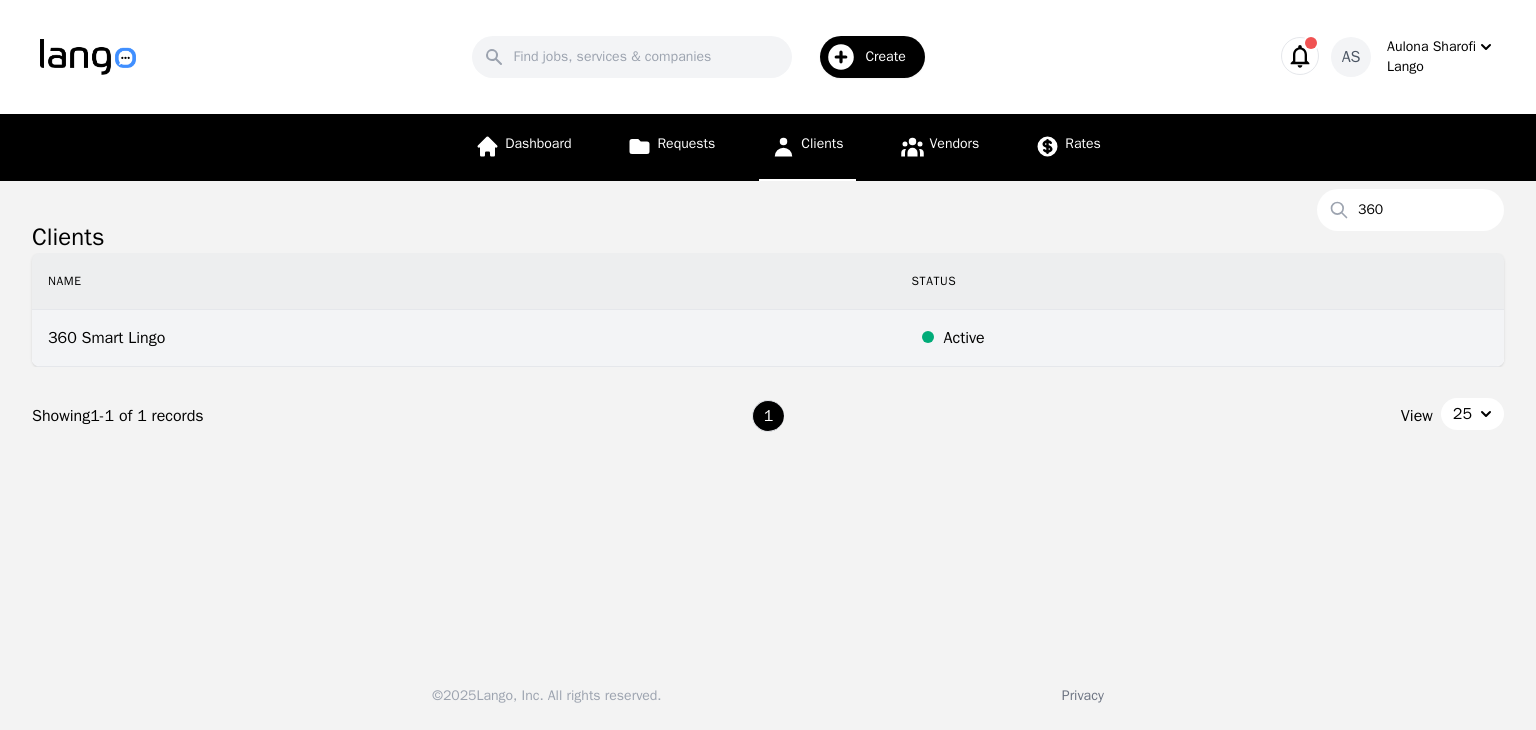 click on "360 Smart Lingo" at bounding box center [464, 338] 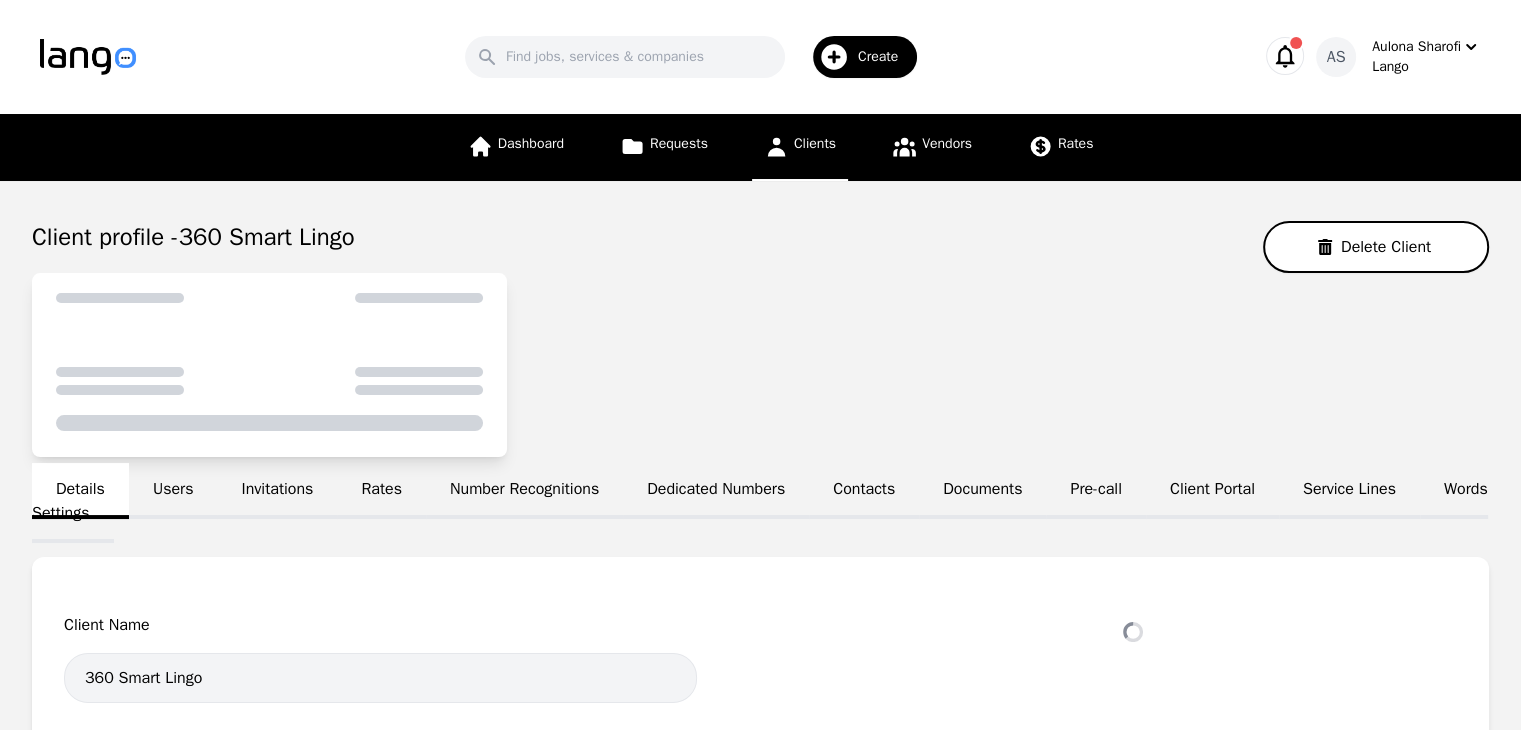 select on "active" 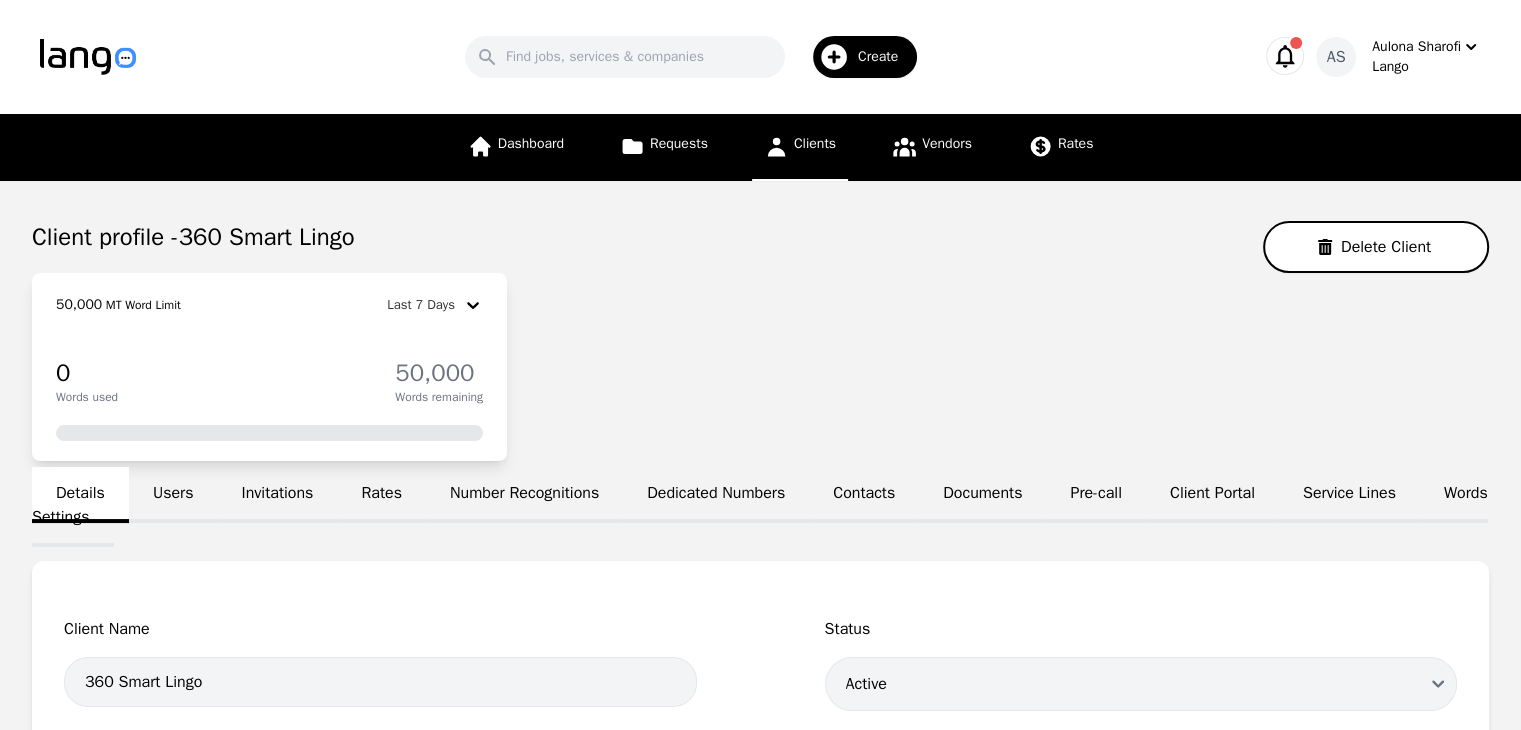 click on "Invitations" at bounding box center (277, 495) 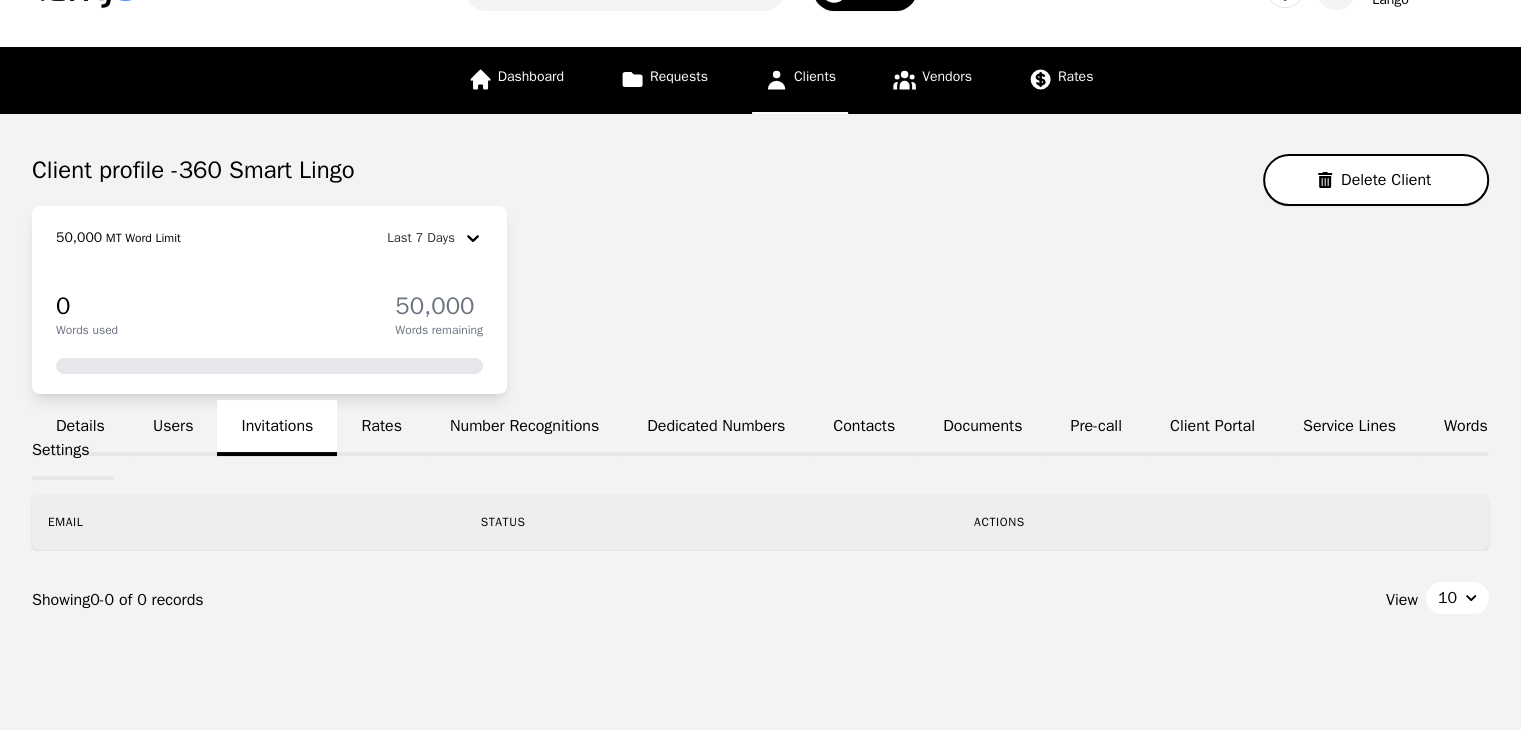 scroll, scrollTop: 100, scrollLeft: 0, axis: vertical 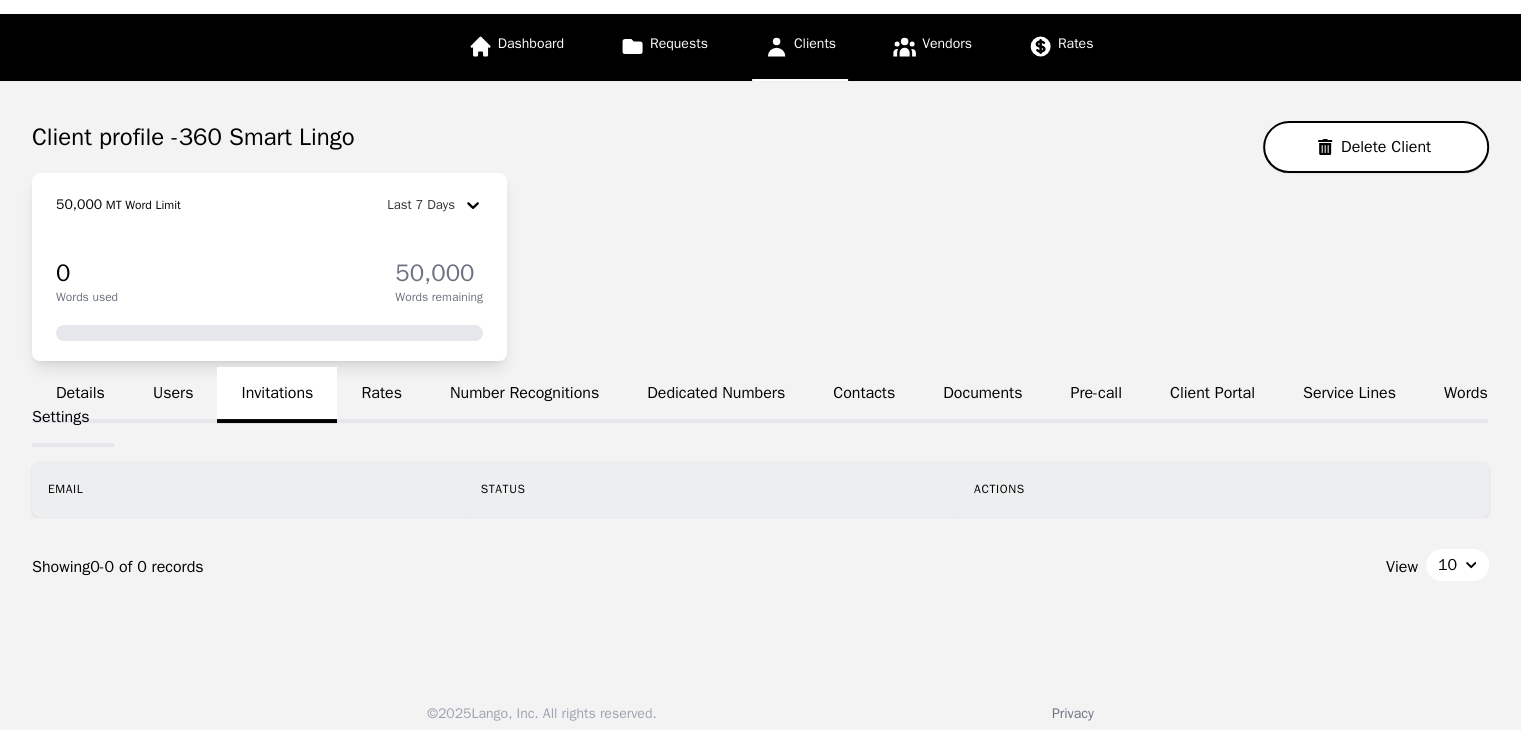 click on "Users" at bounding box center (173, 395) 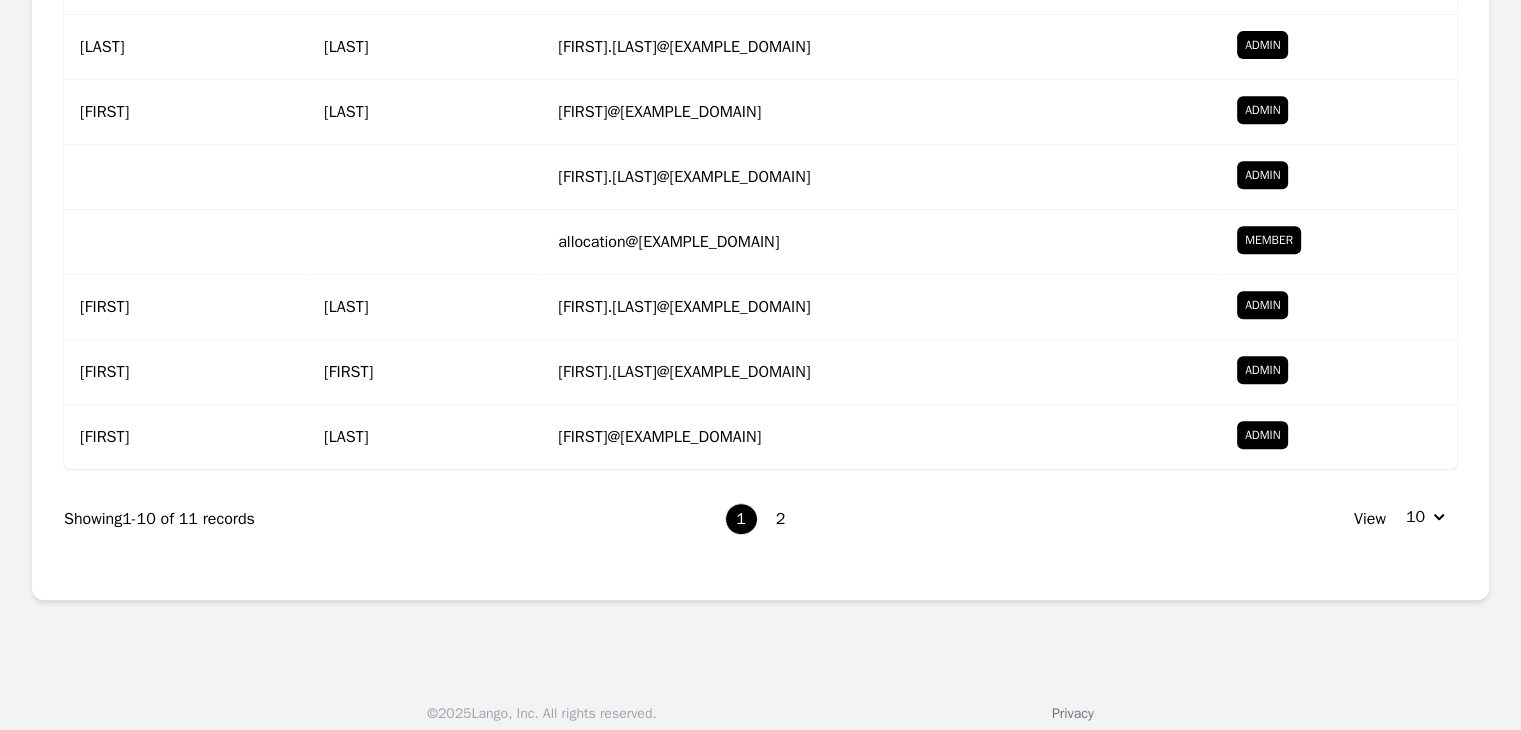scroll, scrollTop: 900, scrollLeft: 0, axis: vertical 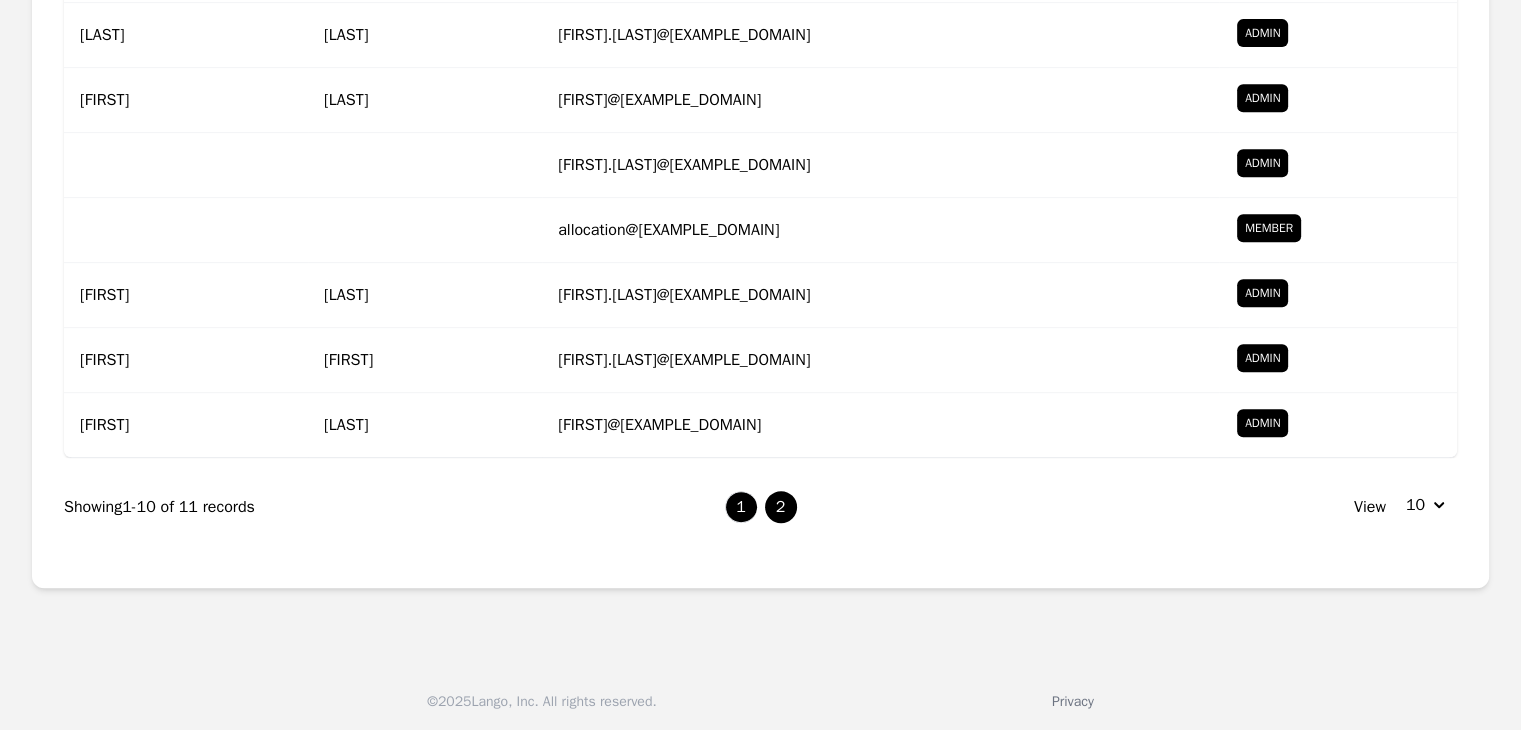 click on "2" at bounding box center (781, 507) 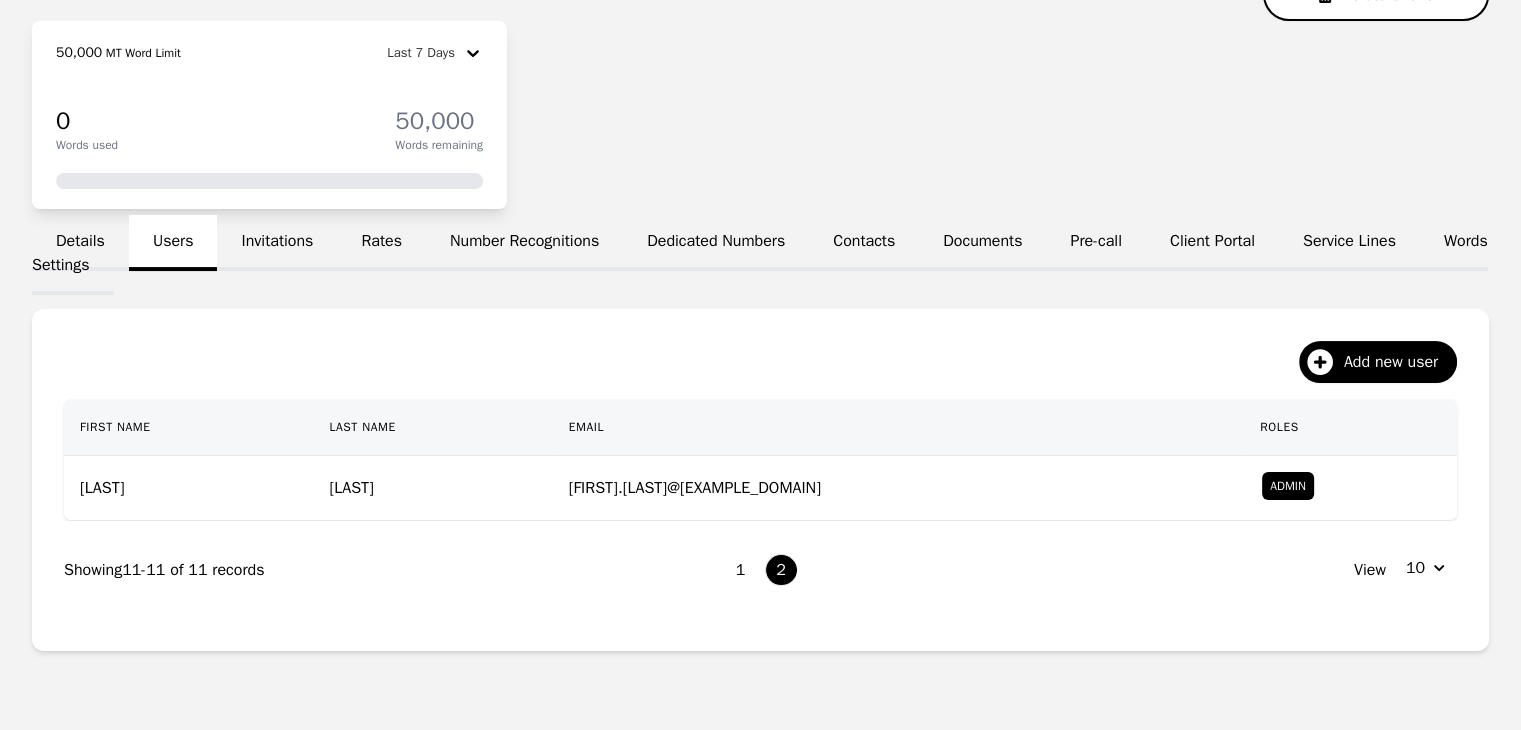 scroll, scrollTop: 317, scrollLeft: 0, axis: vertical 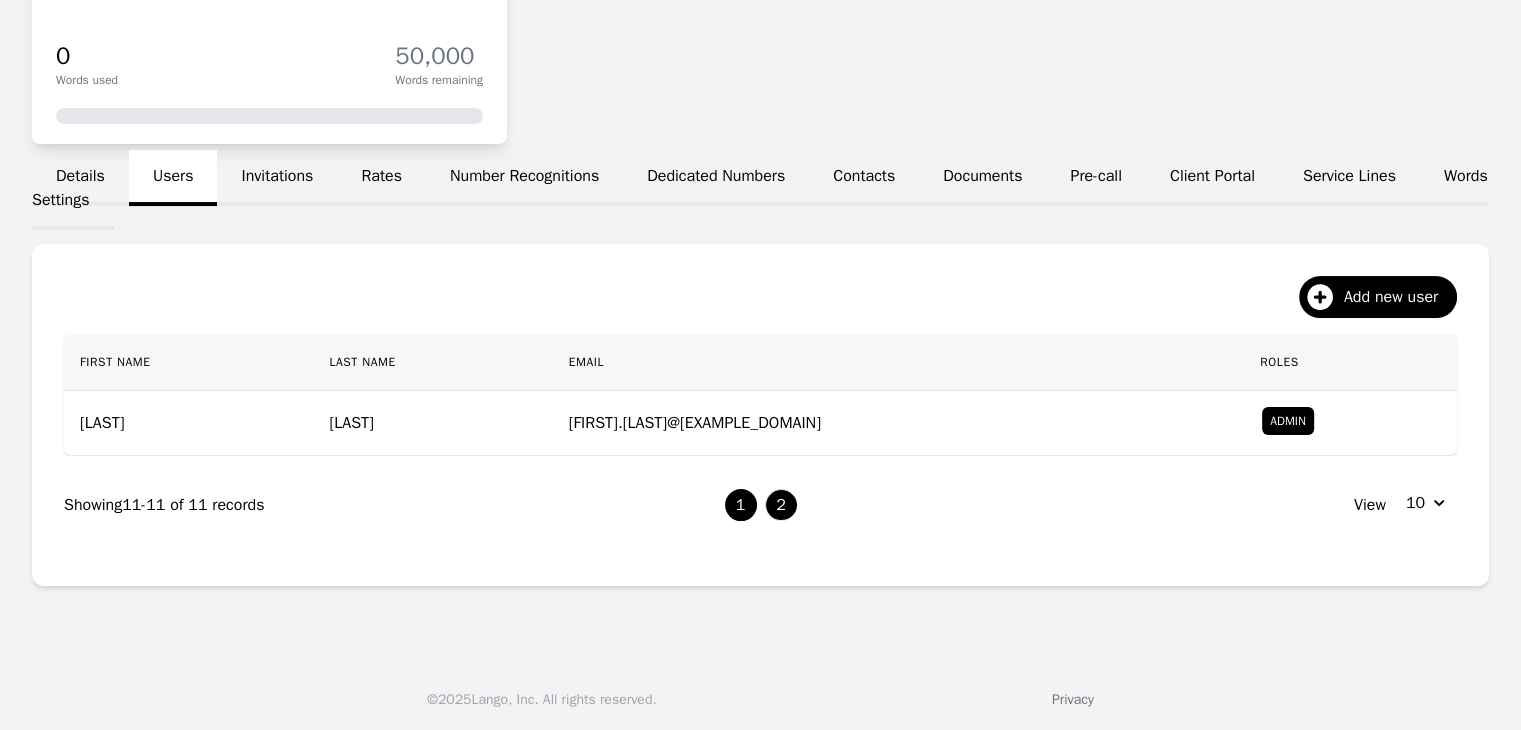 click on "1" at bounding box center [741, 505] 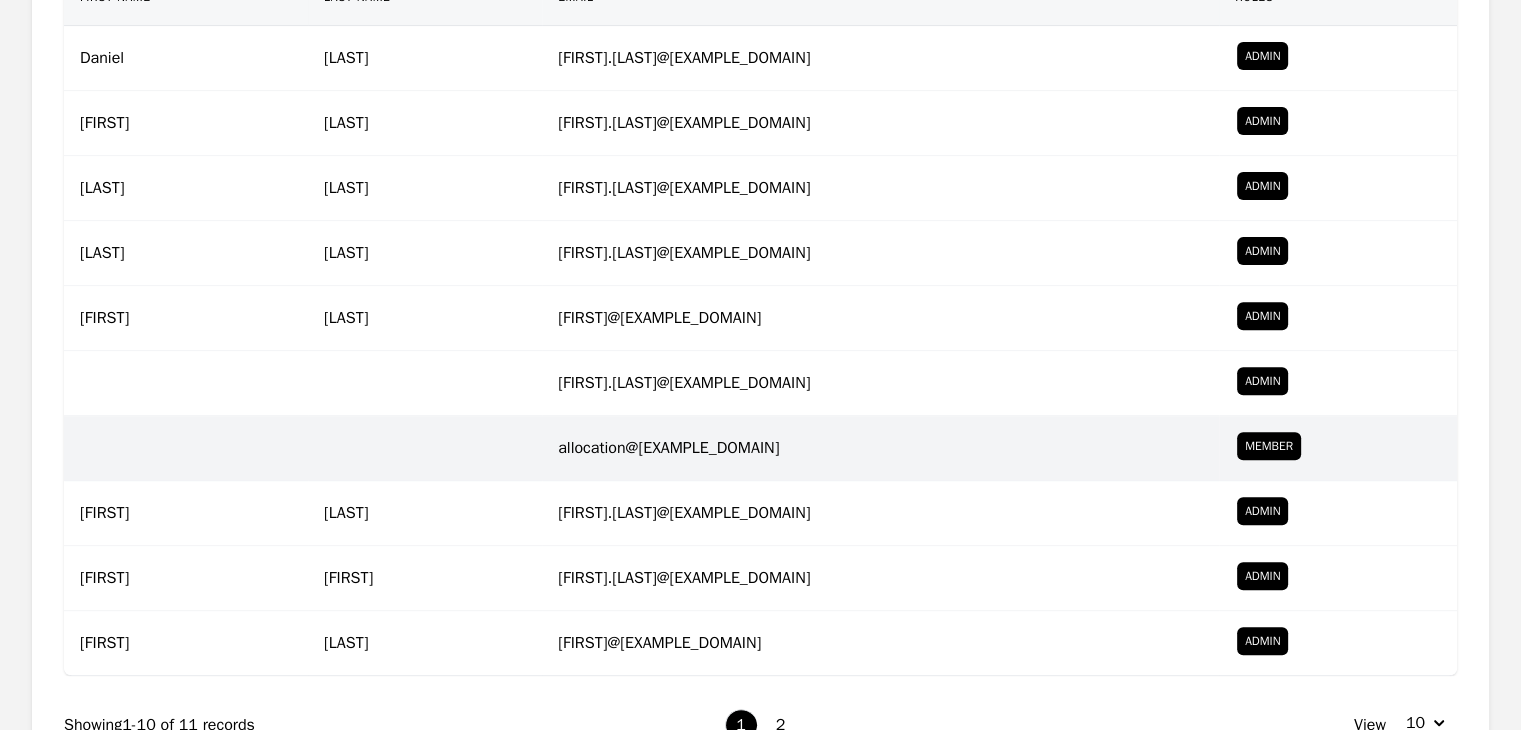 scroll, scrollTop: 717, scrollLeft: 0, axis: vertical 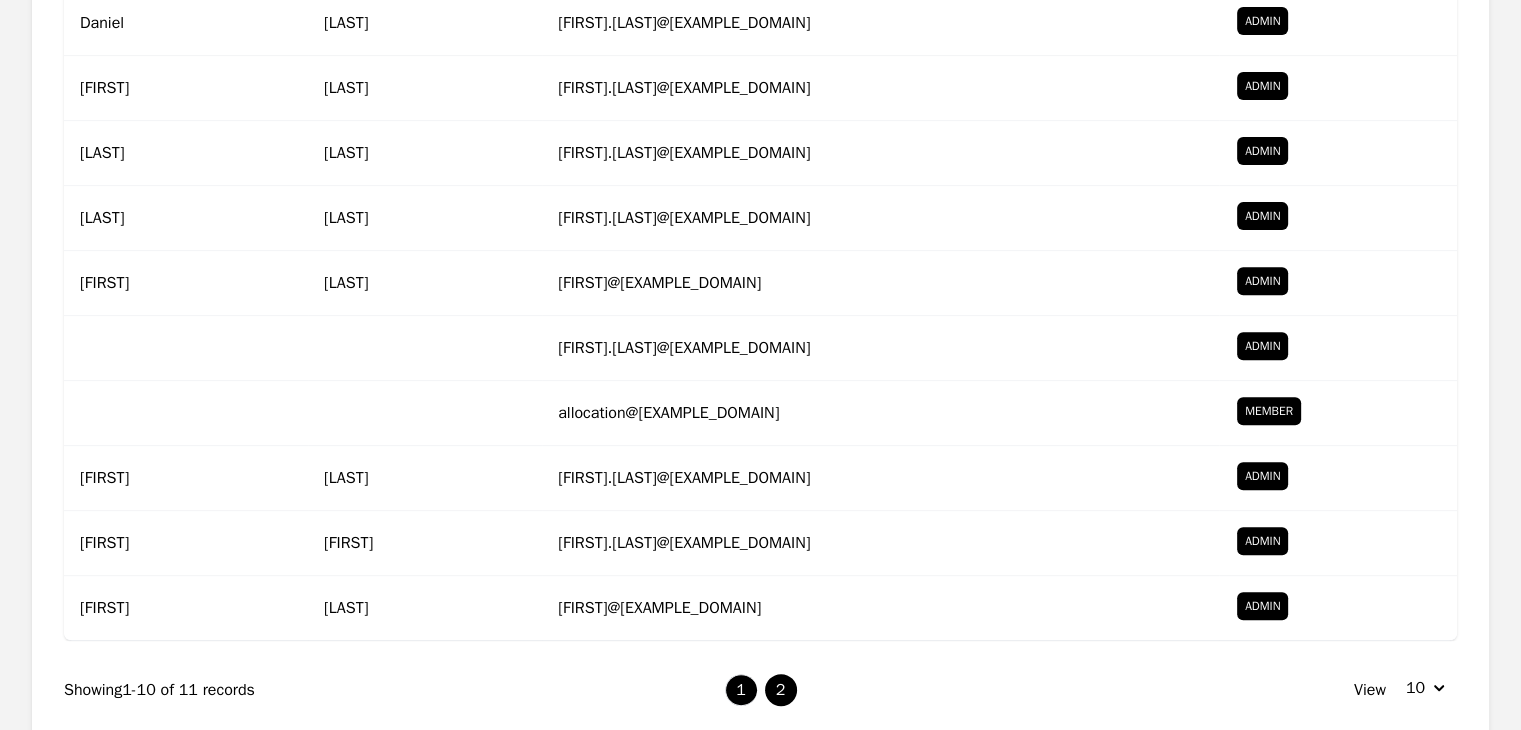 click on "2" at bounding box center (781, 690) 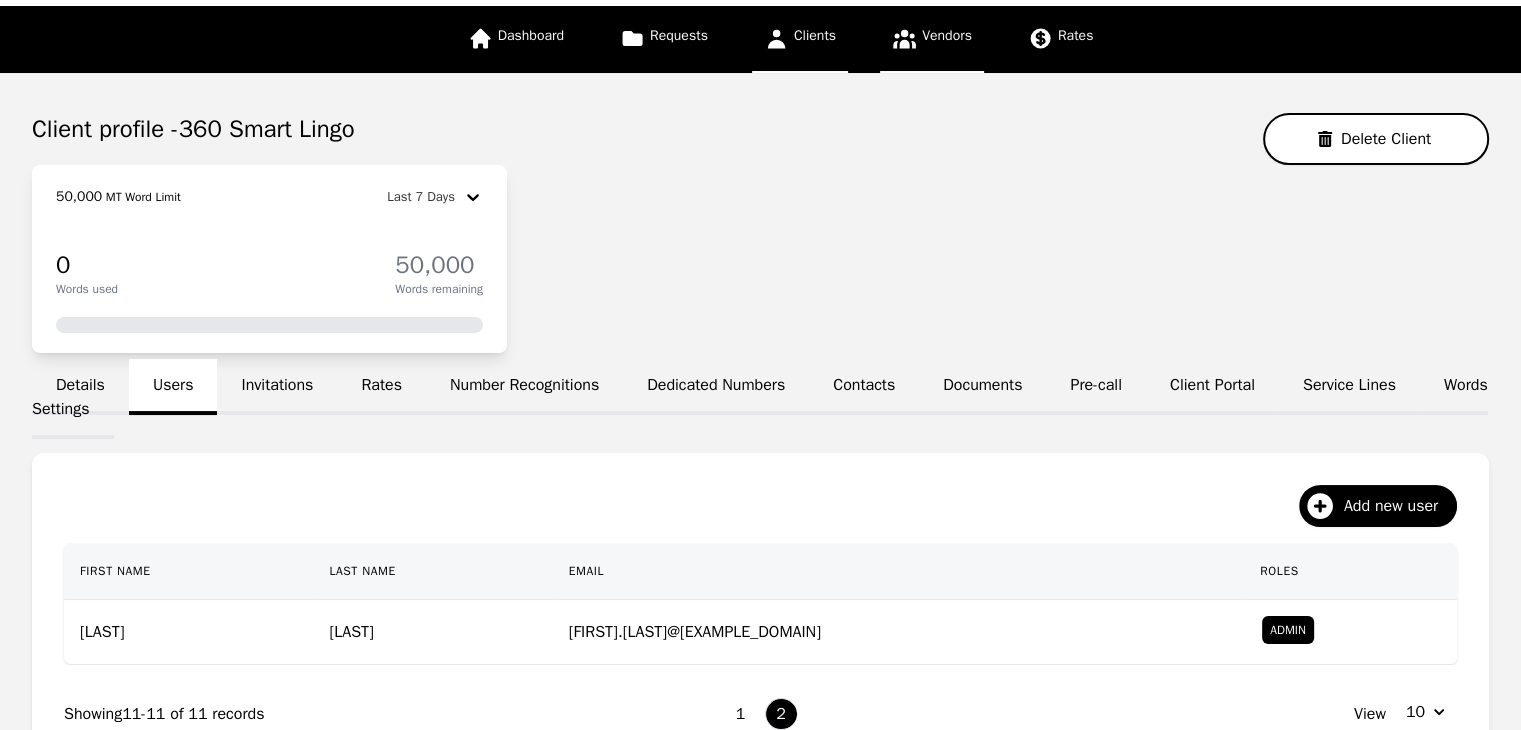 scroll, scrollTop: 0, scrollLeft: 0, axis: both 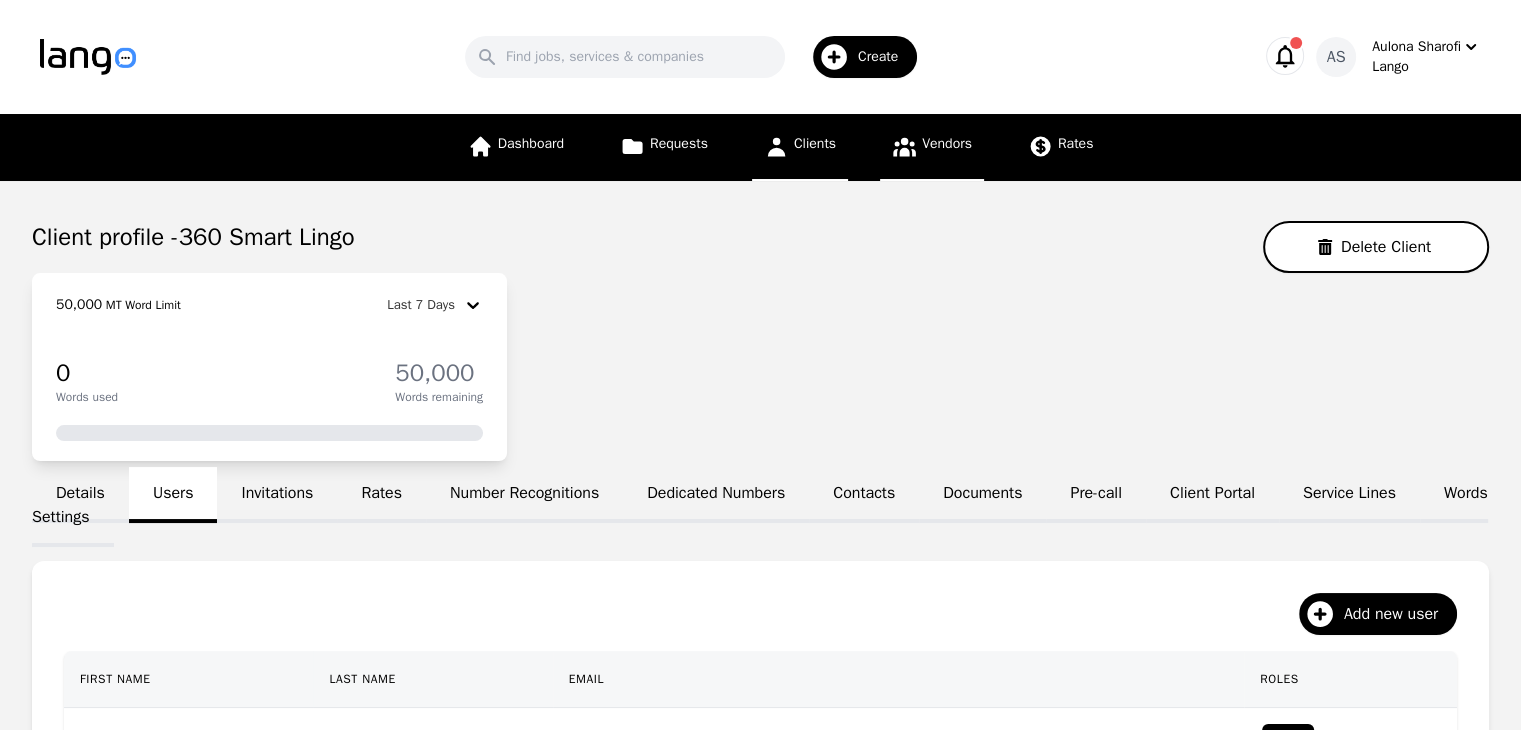 click on "Vendors" at bounding box center (932, 147) 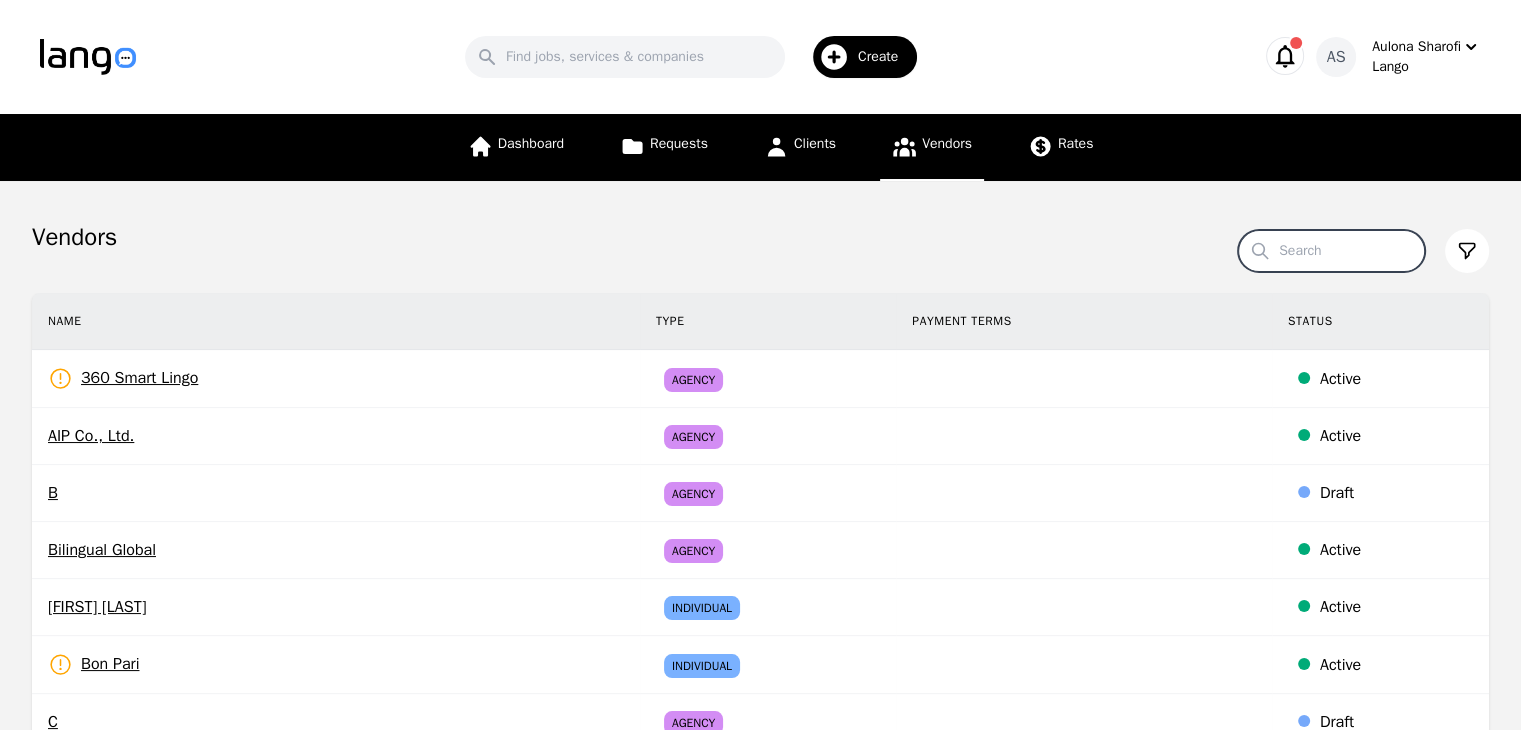 click on "Search" at bounding box center (1331, 251) 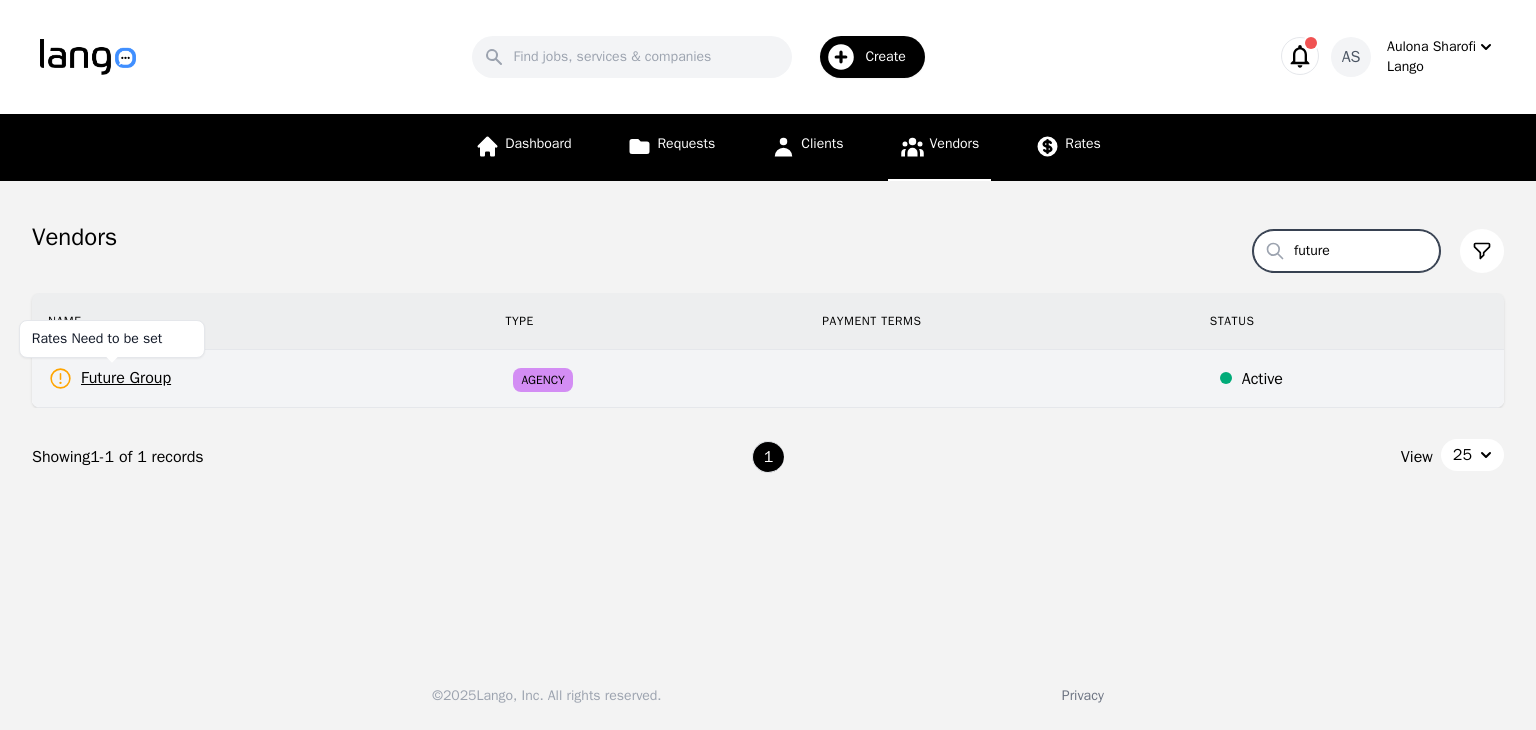 type on "future" 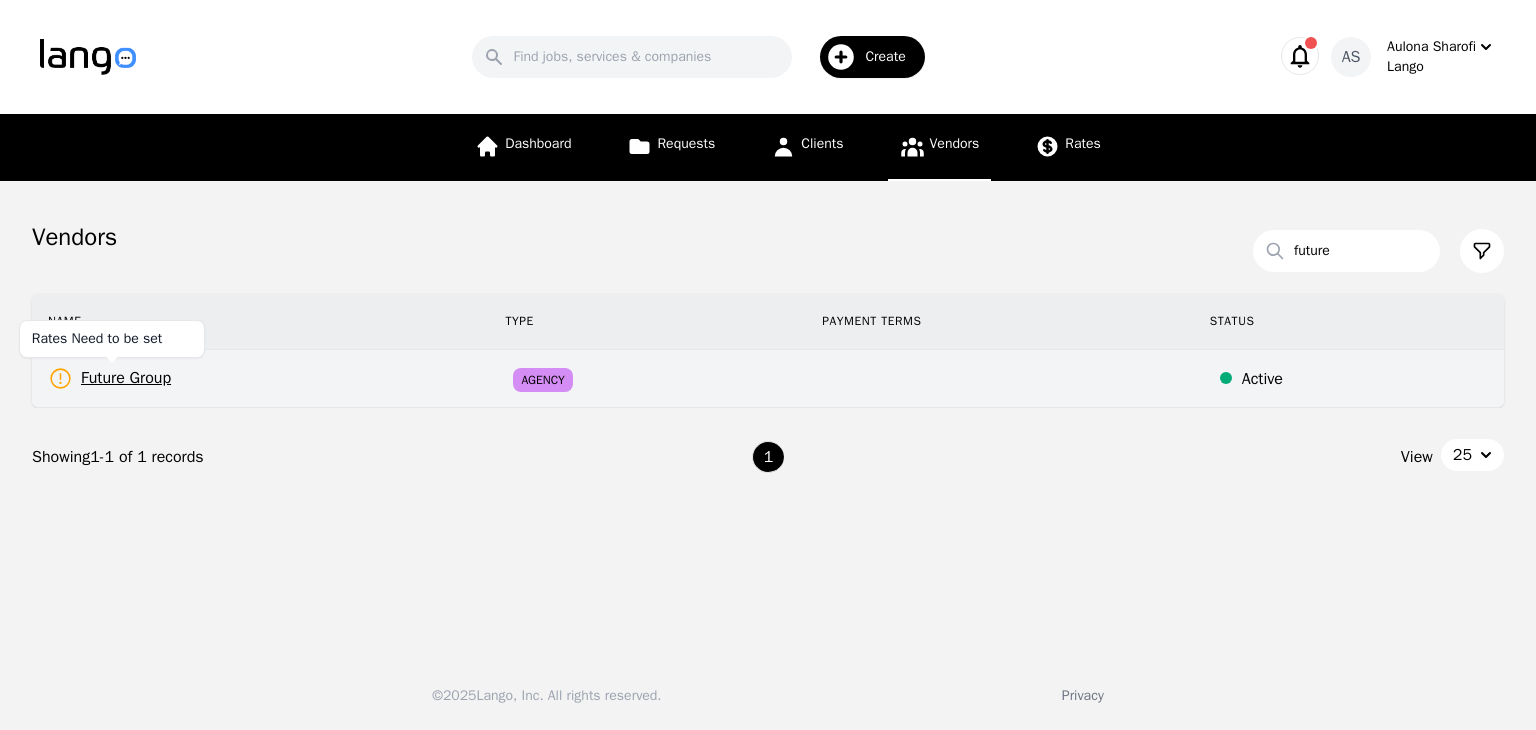 click on "Future Group" at bounding box center (109, 378) 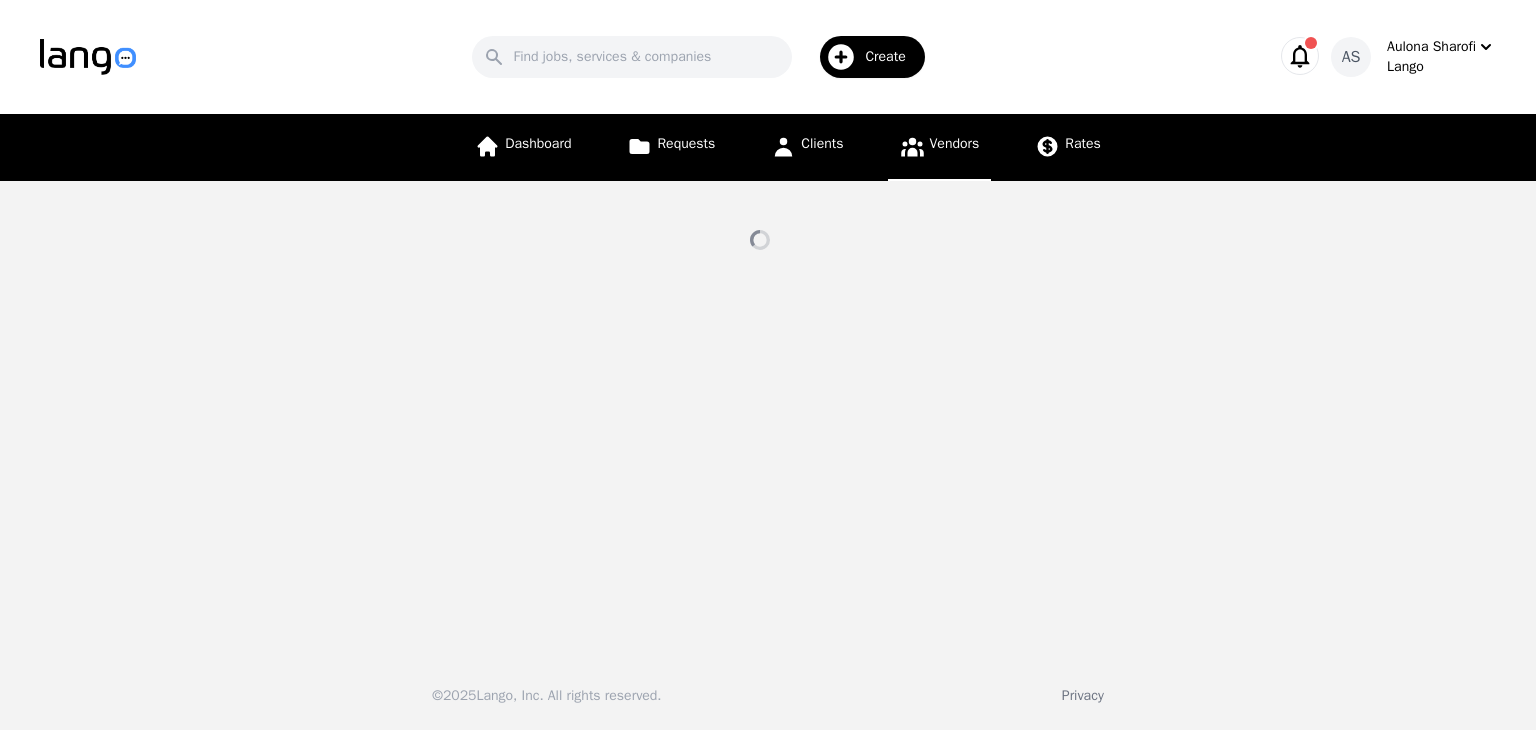 select on "active" 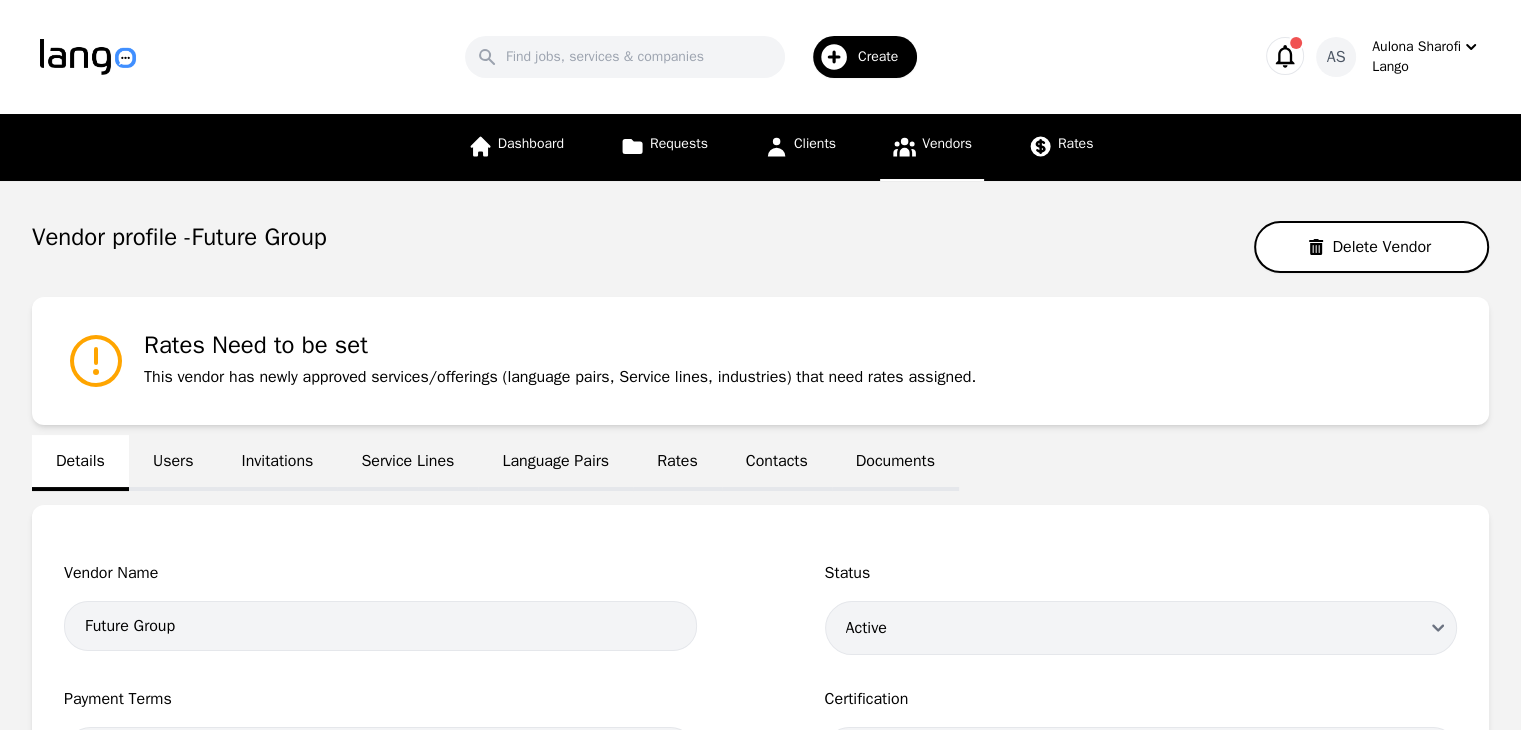 click on "Users" at bounding box center (173, 463) 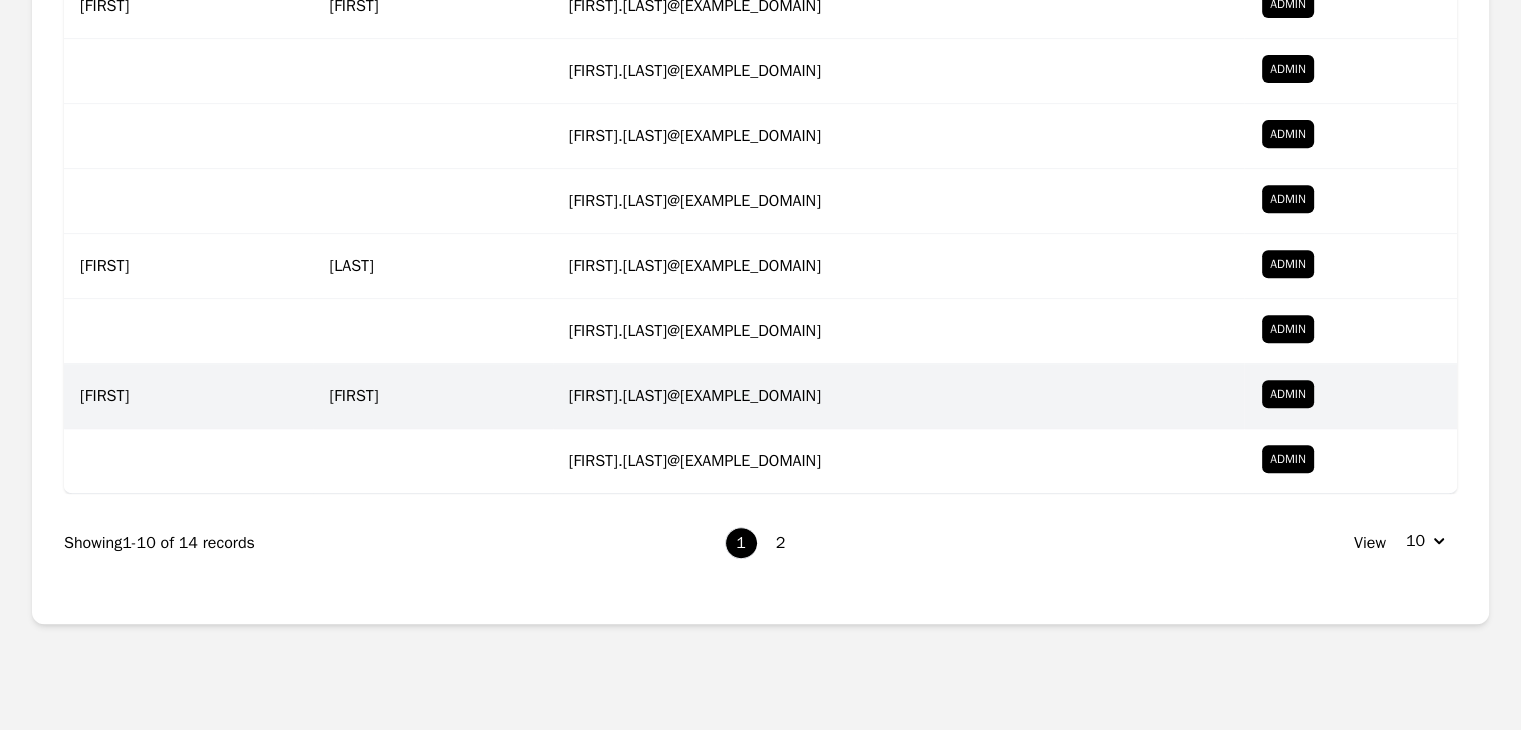 scroll, scrollTop: 844, scrollLeft: 0, axis: vertical 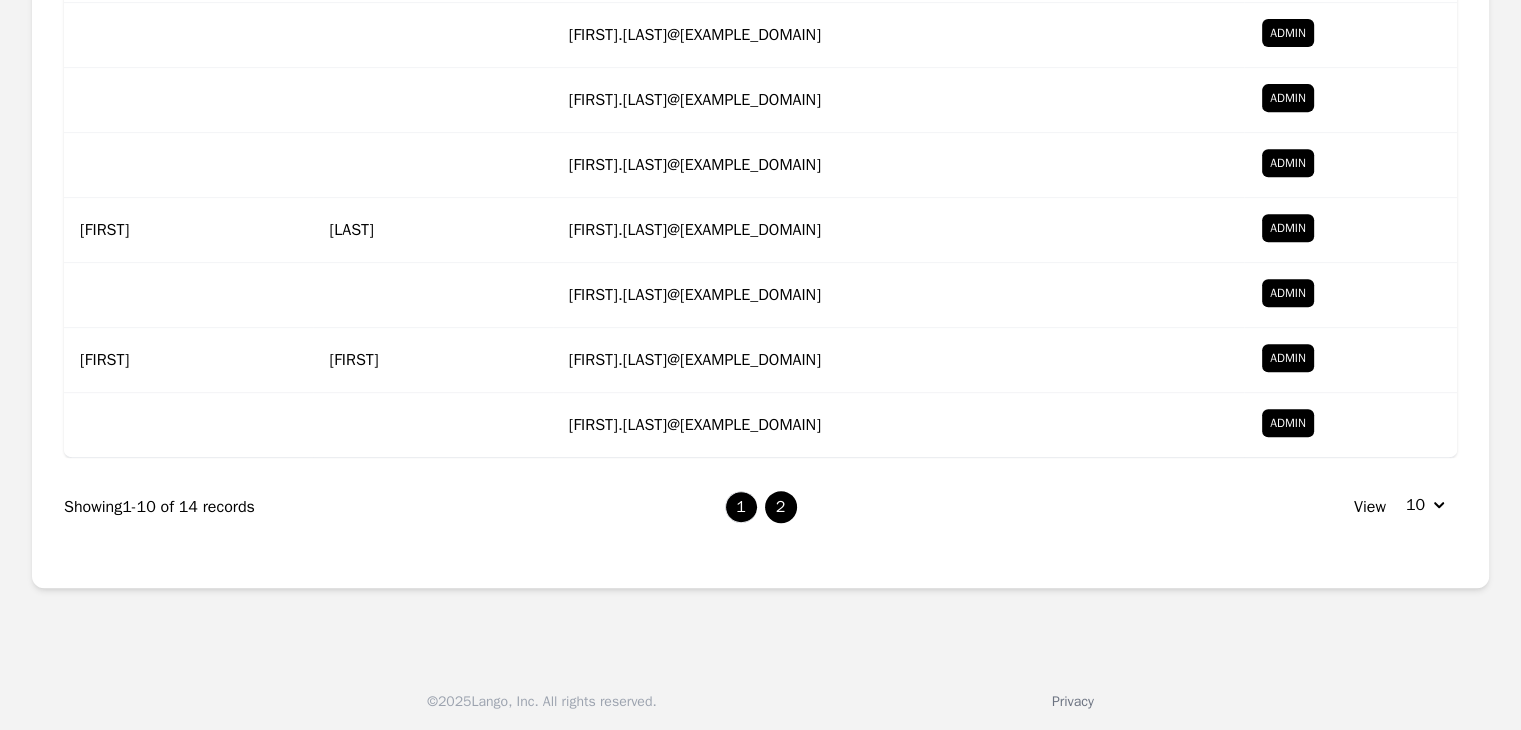 click on "2" at bounding box center [781, 507] 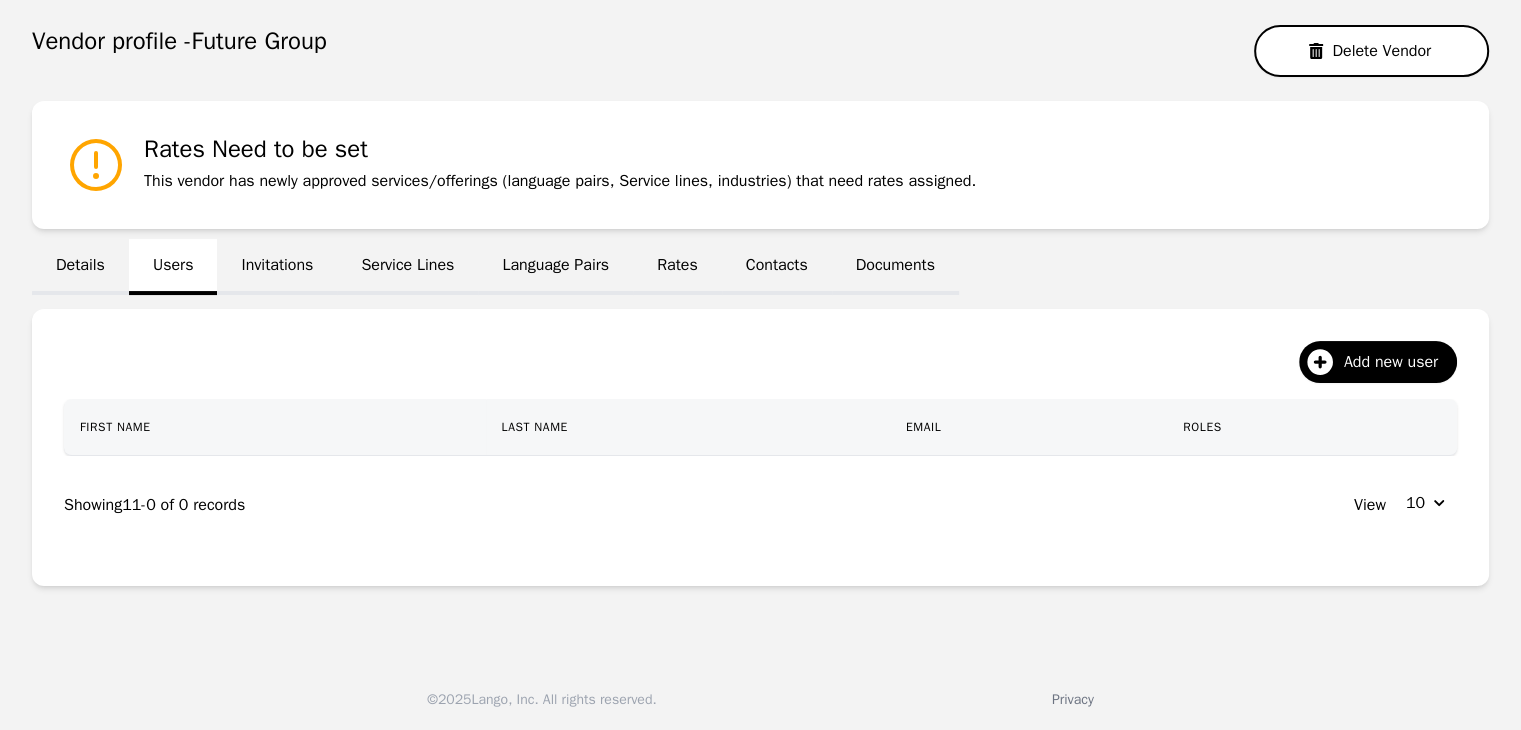 scroll, scrollTop: 456, scrollLeft: 0, axis: vertical 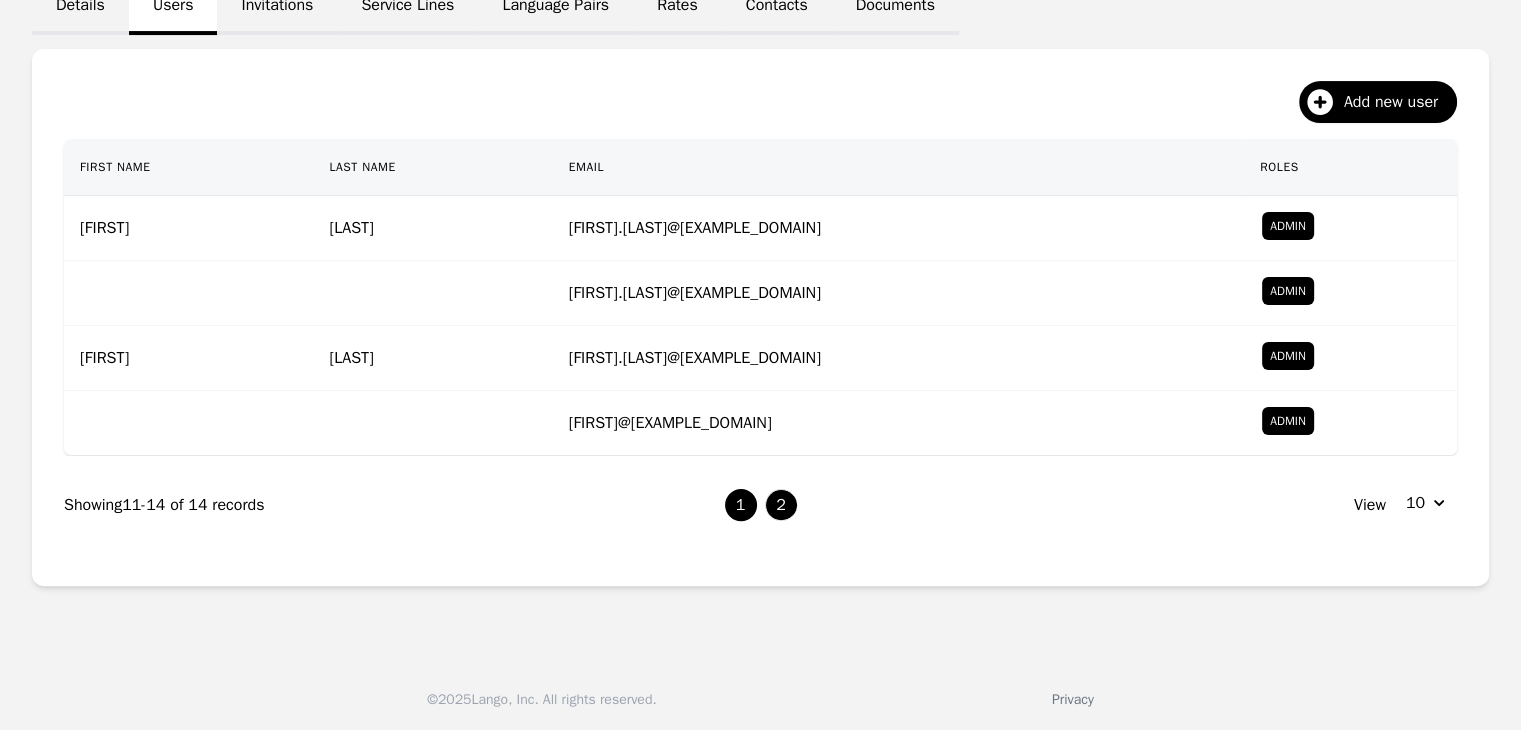 click on "1" at bounding box center [741, 505] 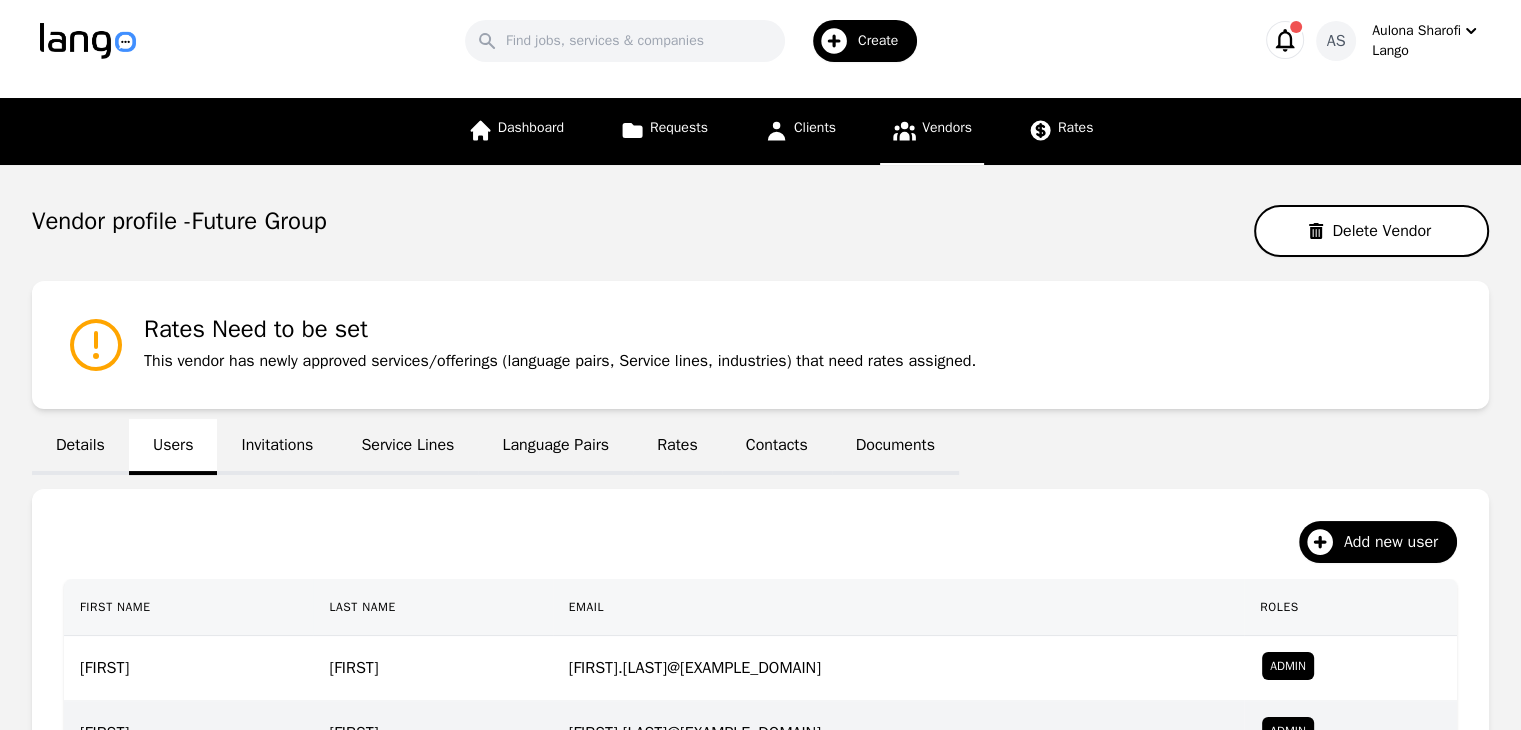 scroll, scrollTop: 0, scrollLeft: 0, axis: both 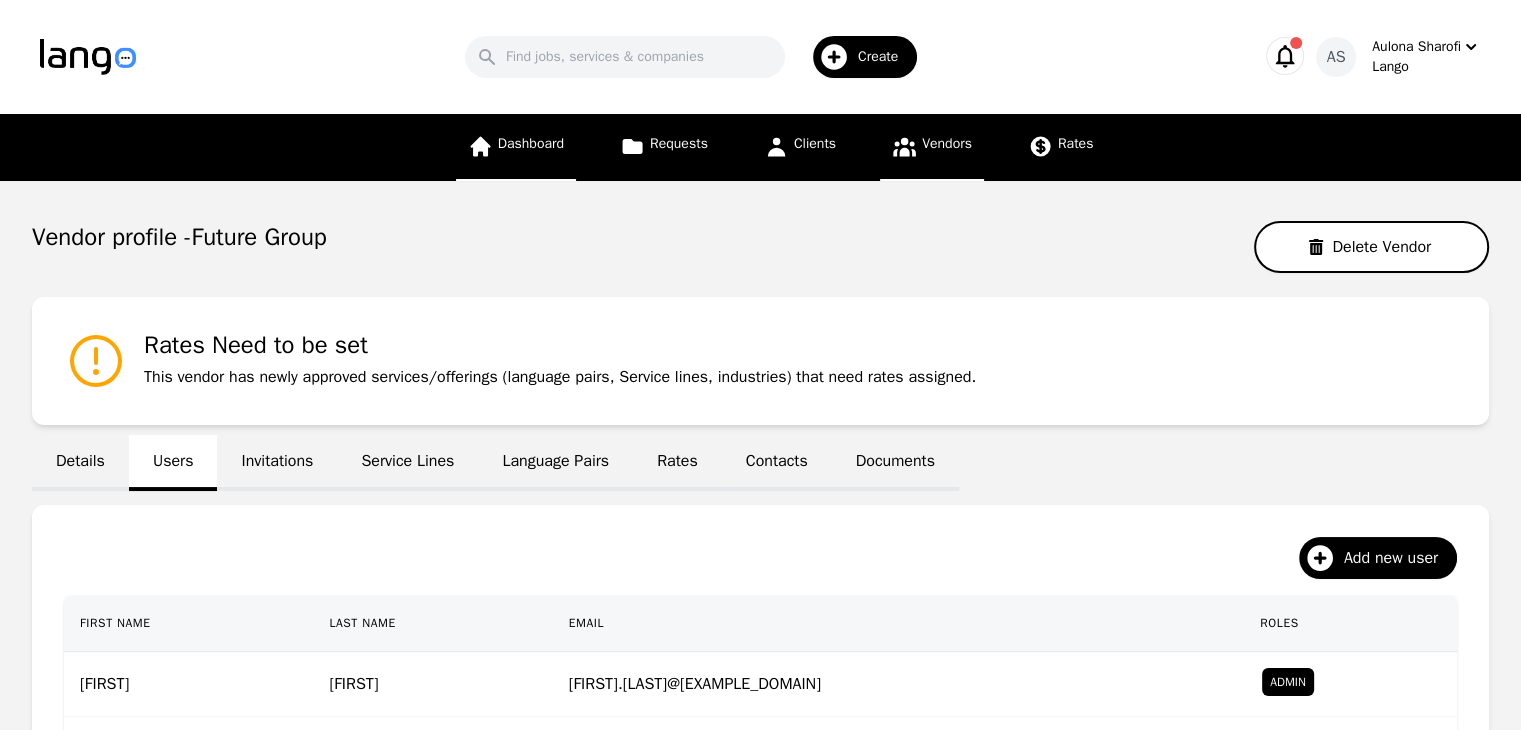click on "Dashboard" at bounding box center (516, 147) 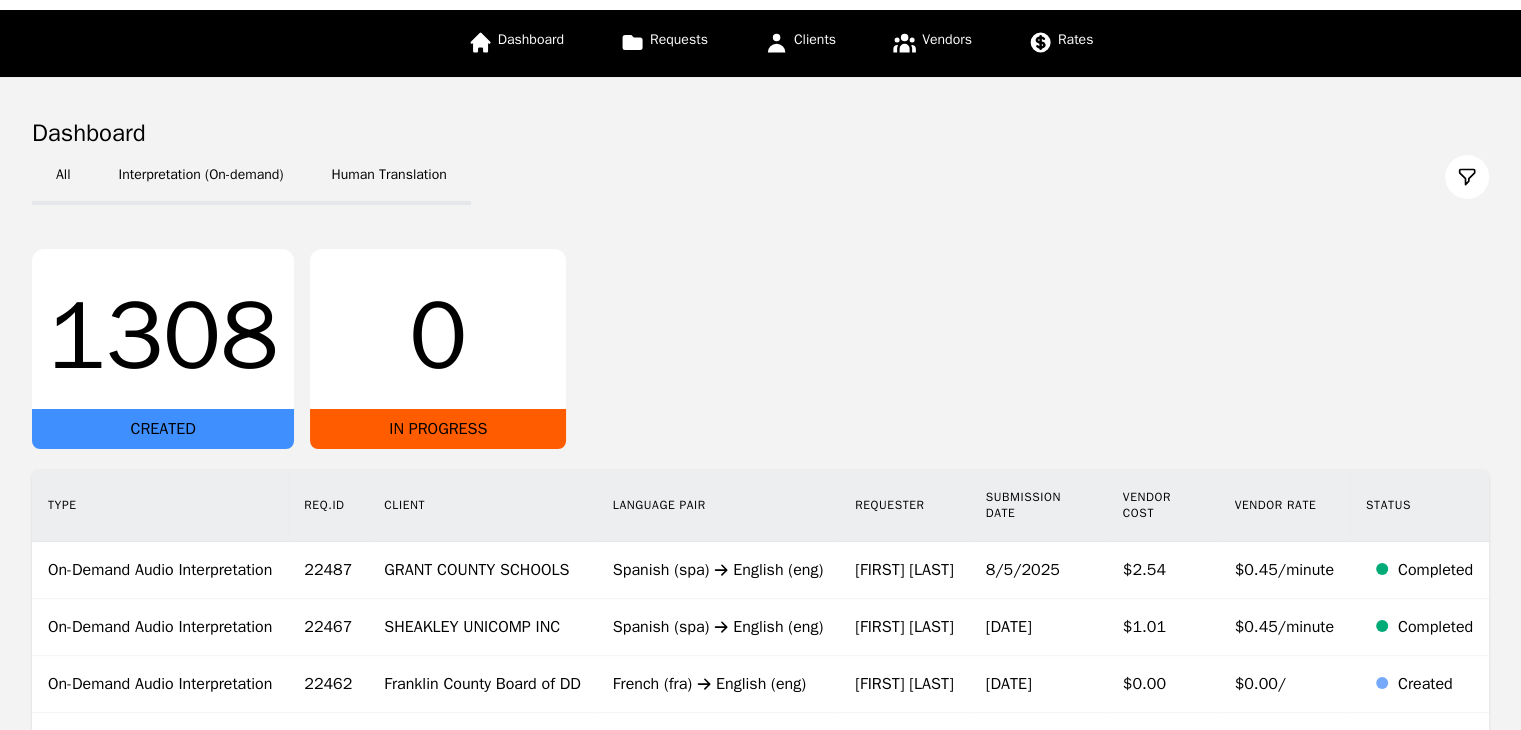 scroll, scrollTop: 0, scrollLeft: 0, axis: both 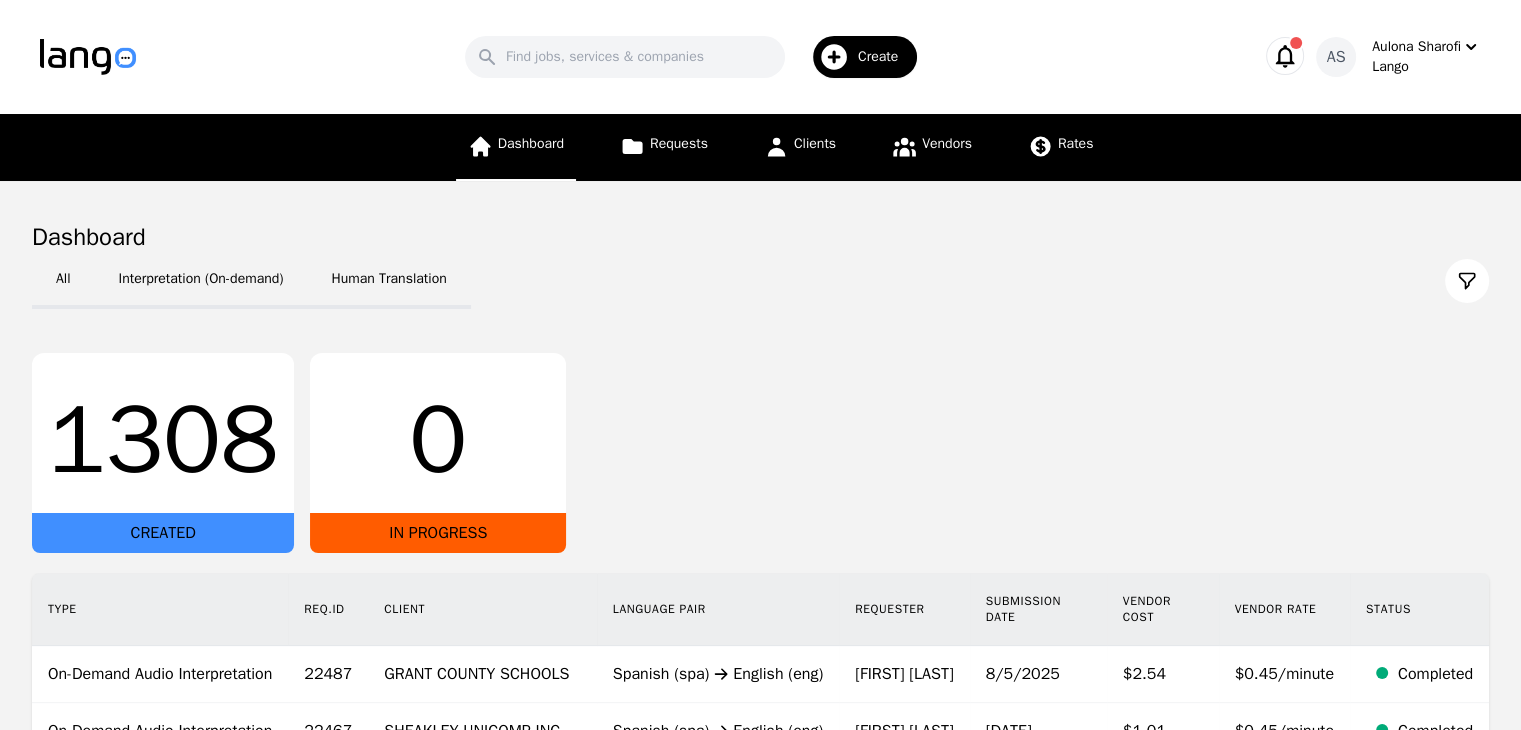click on "Dashboard" at bounding box center [516, 147] 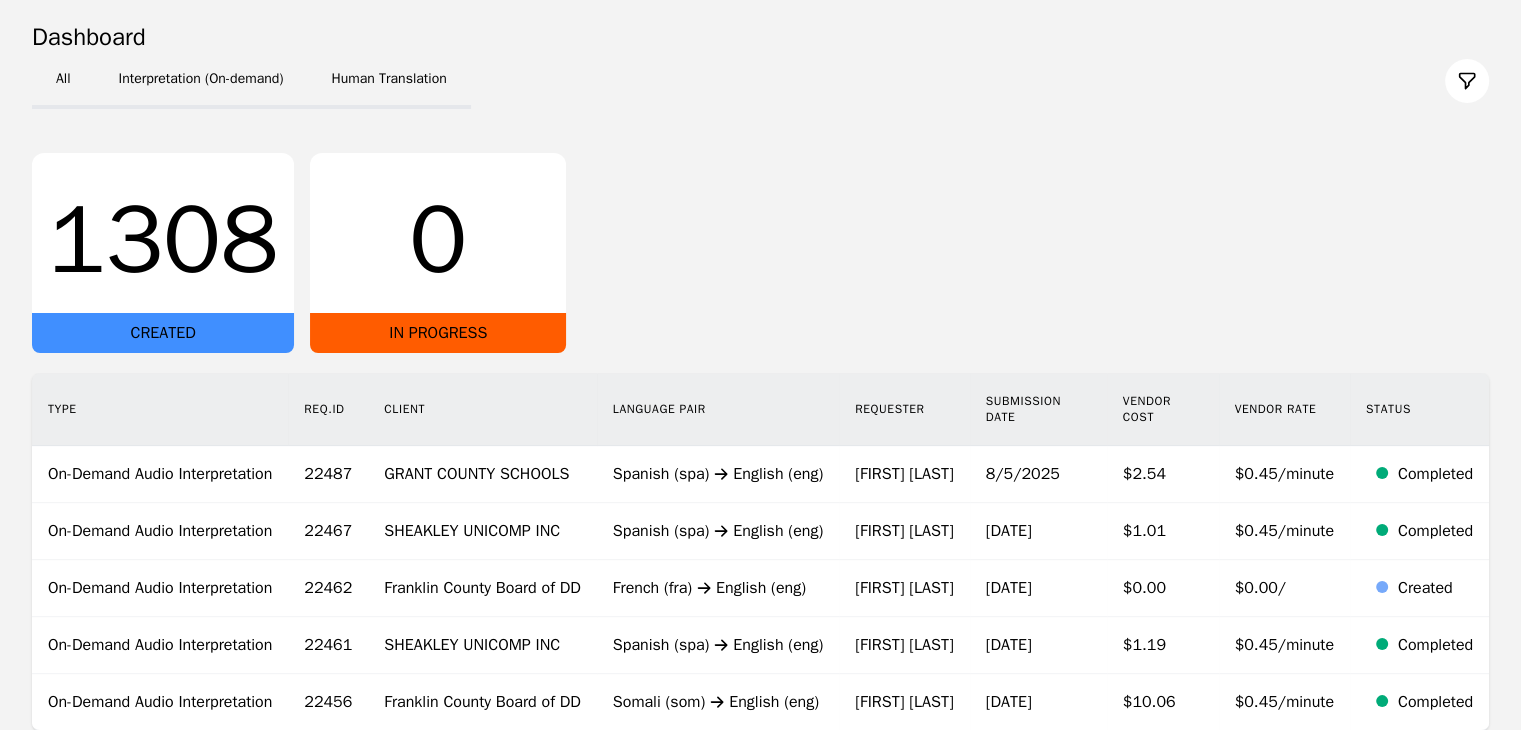 scroll, scrollTop: 0, scrollLeft: 0, axis: both 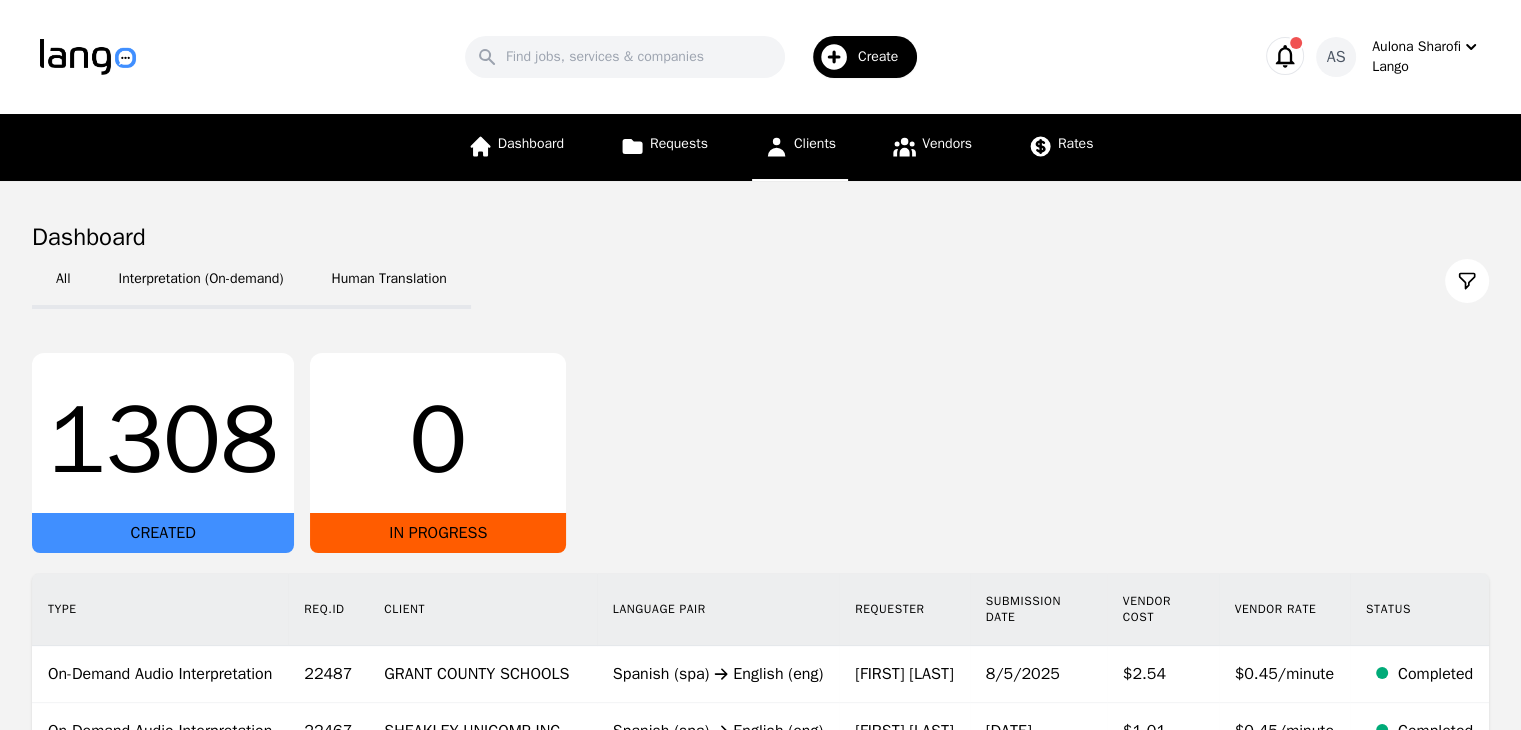 click on "Clients" at bounding box center [815, 143] 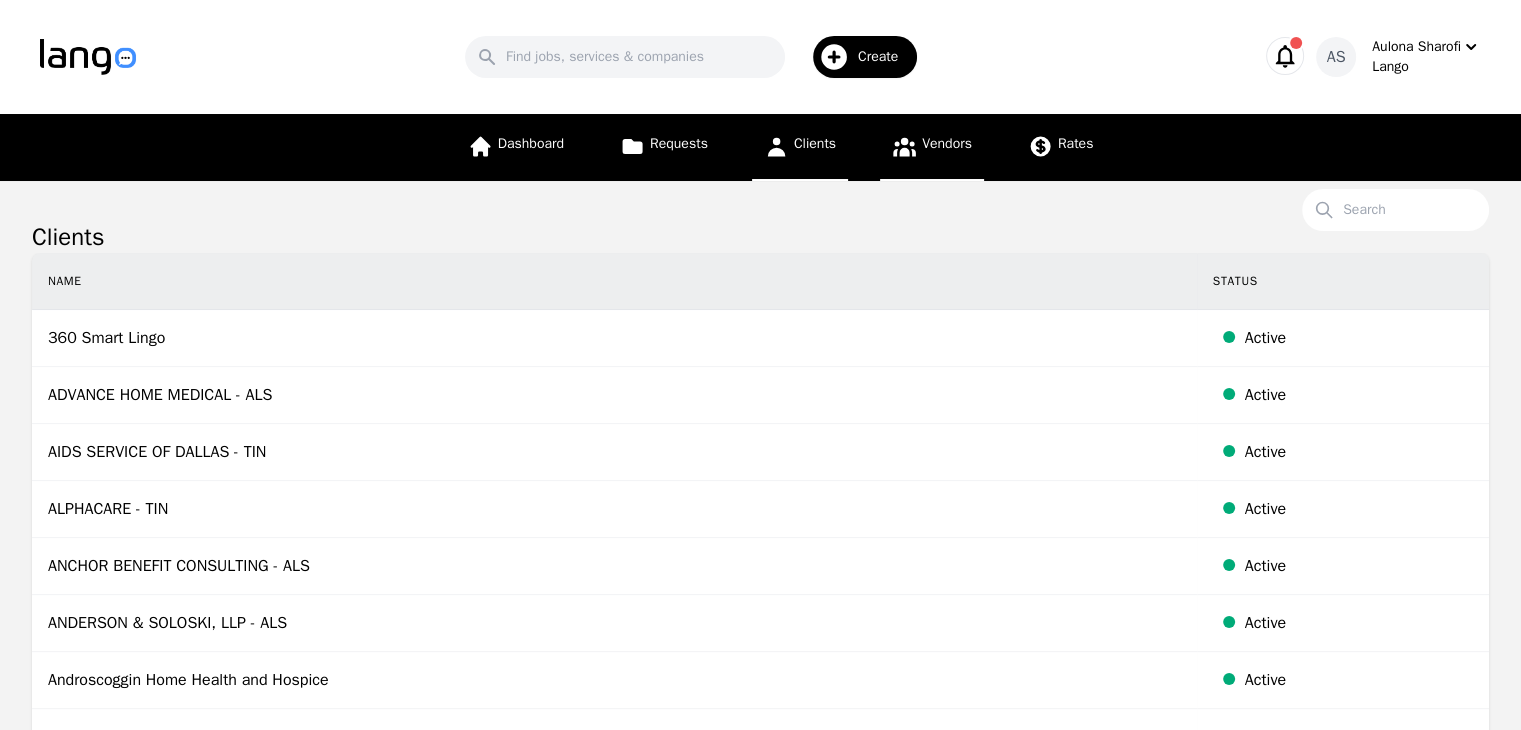 click 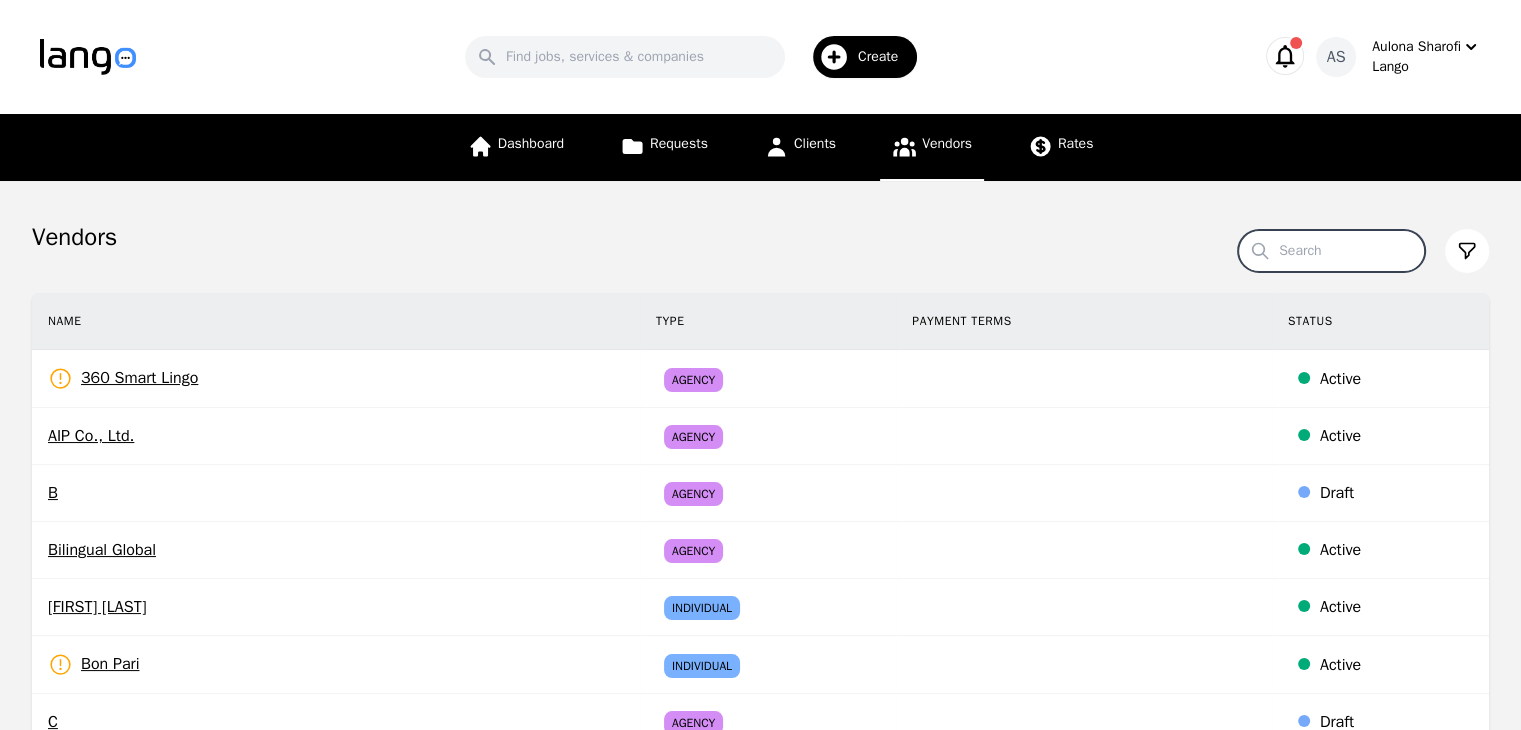 click on "Search" at bounding box center (1331, 251) 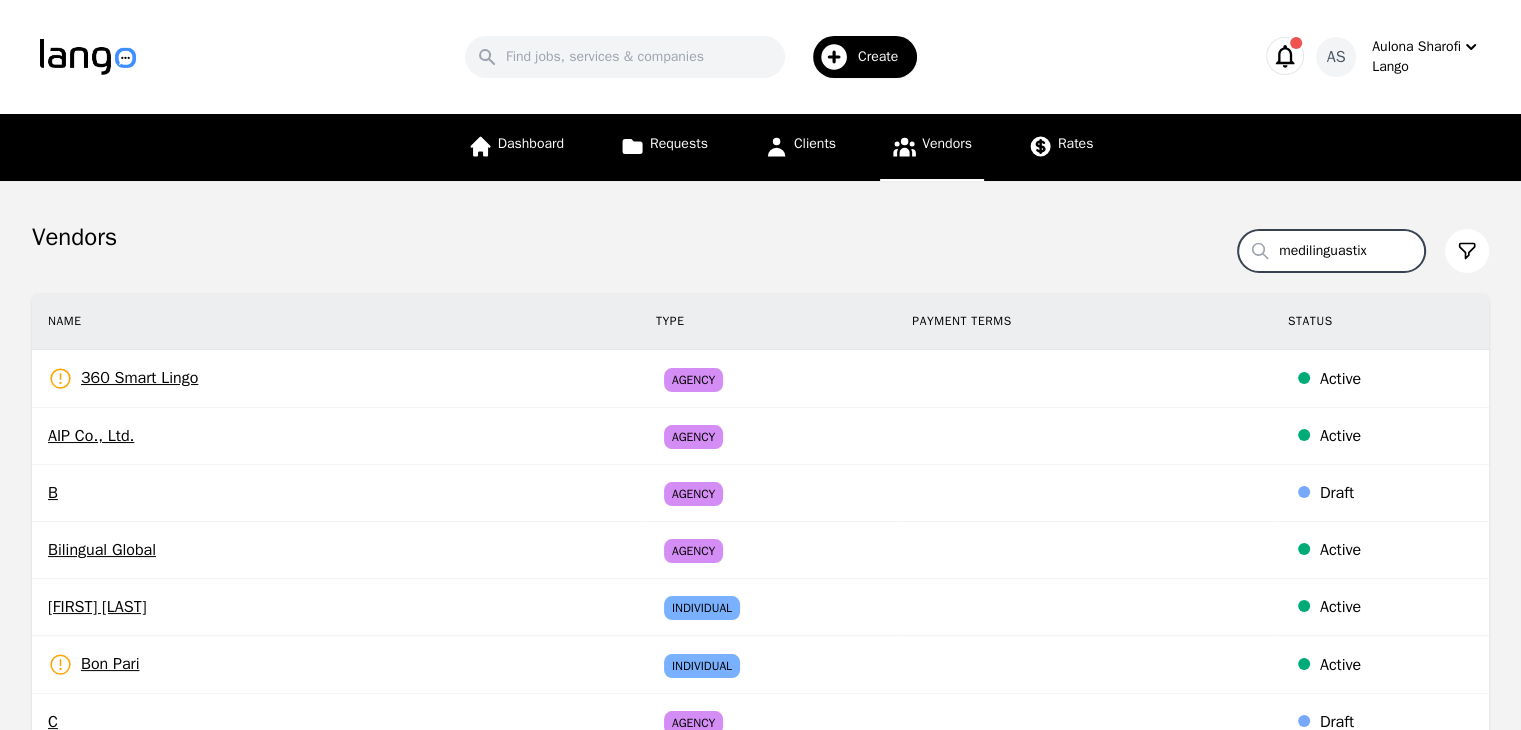 type on "medilinguastix" 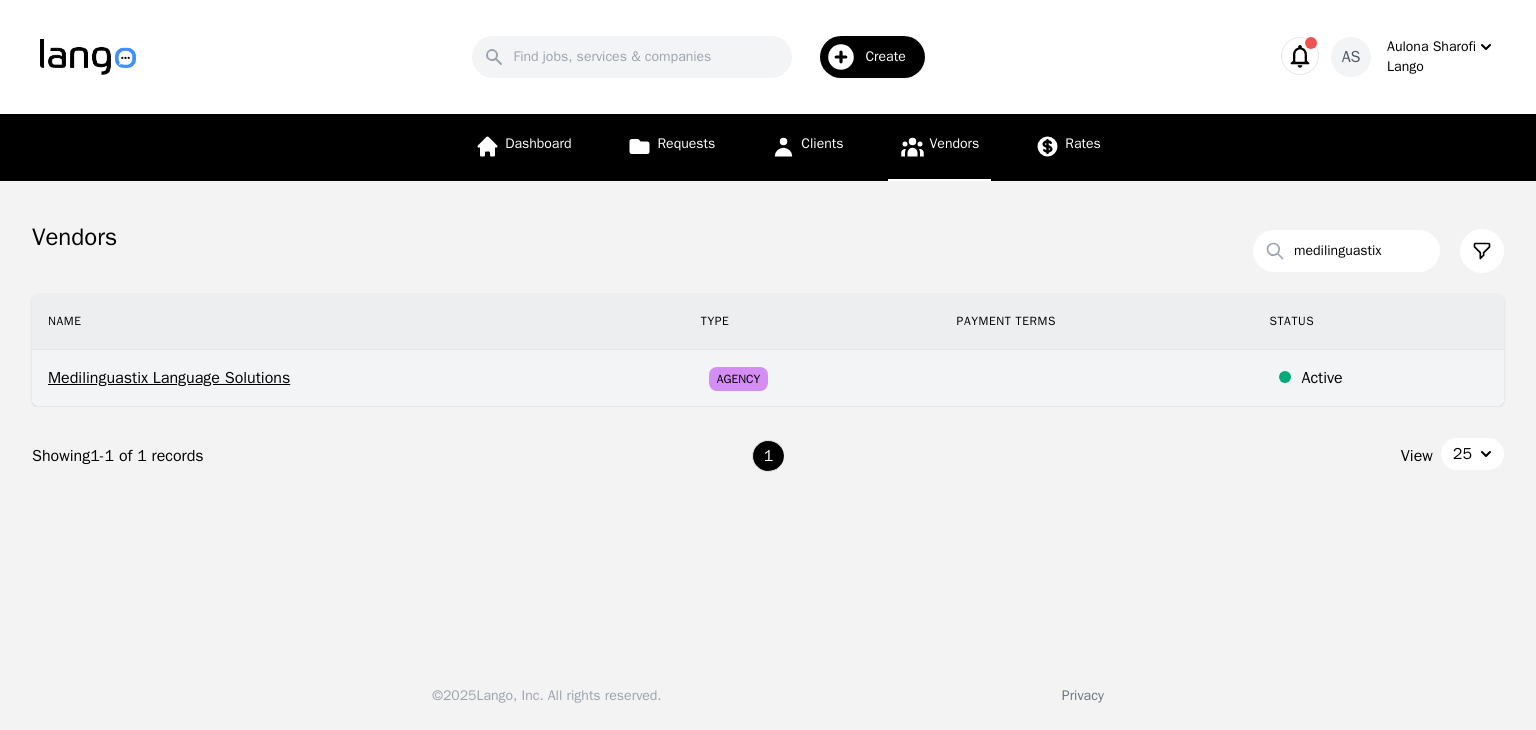 click on "Medilinguastix Language Solutions" at bounding box center (358, 378) 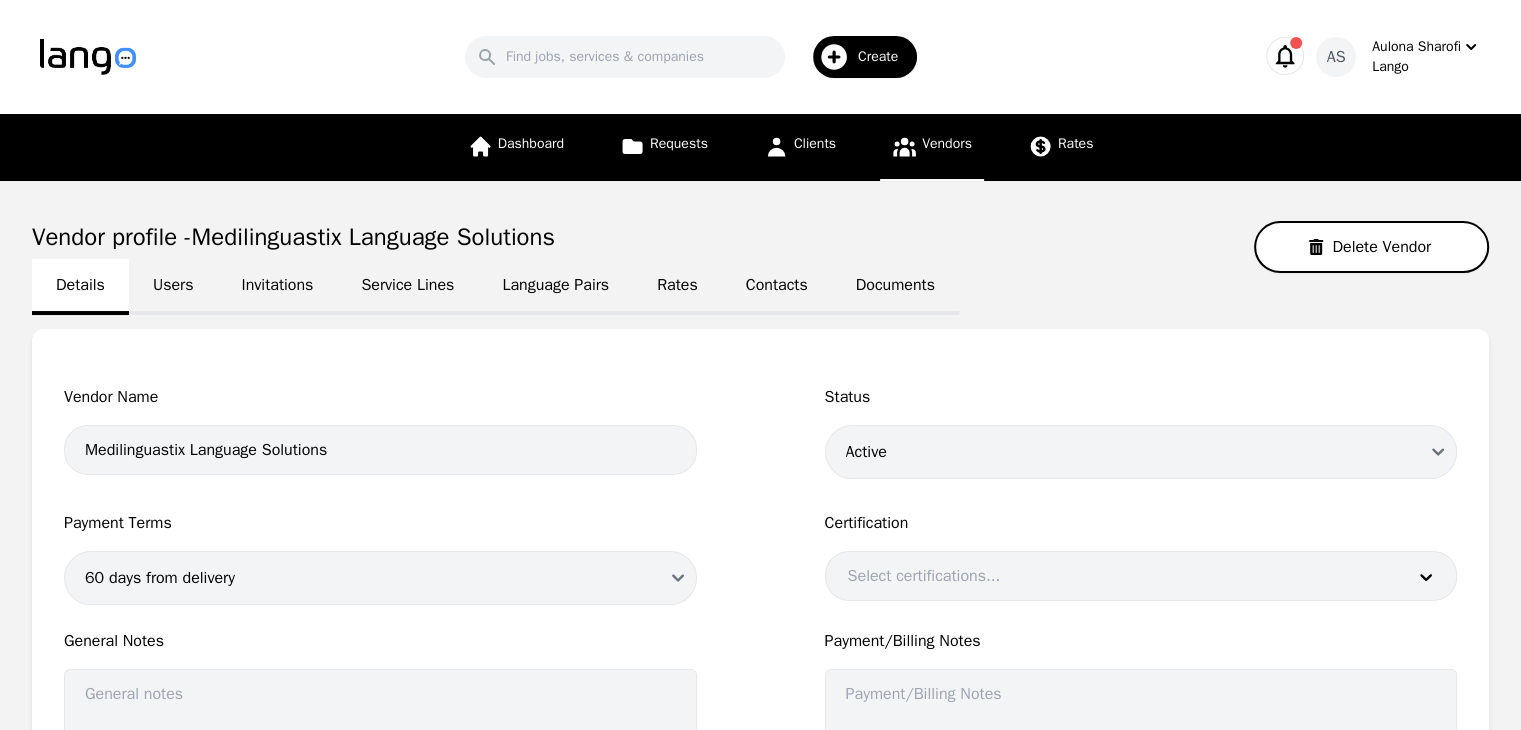 click on "Users" at bounding box center [173, 287] 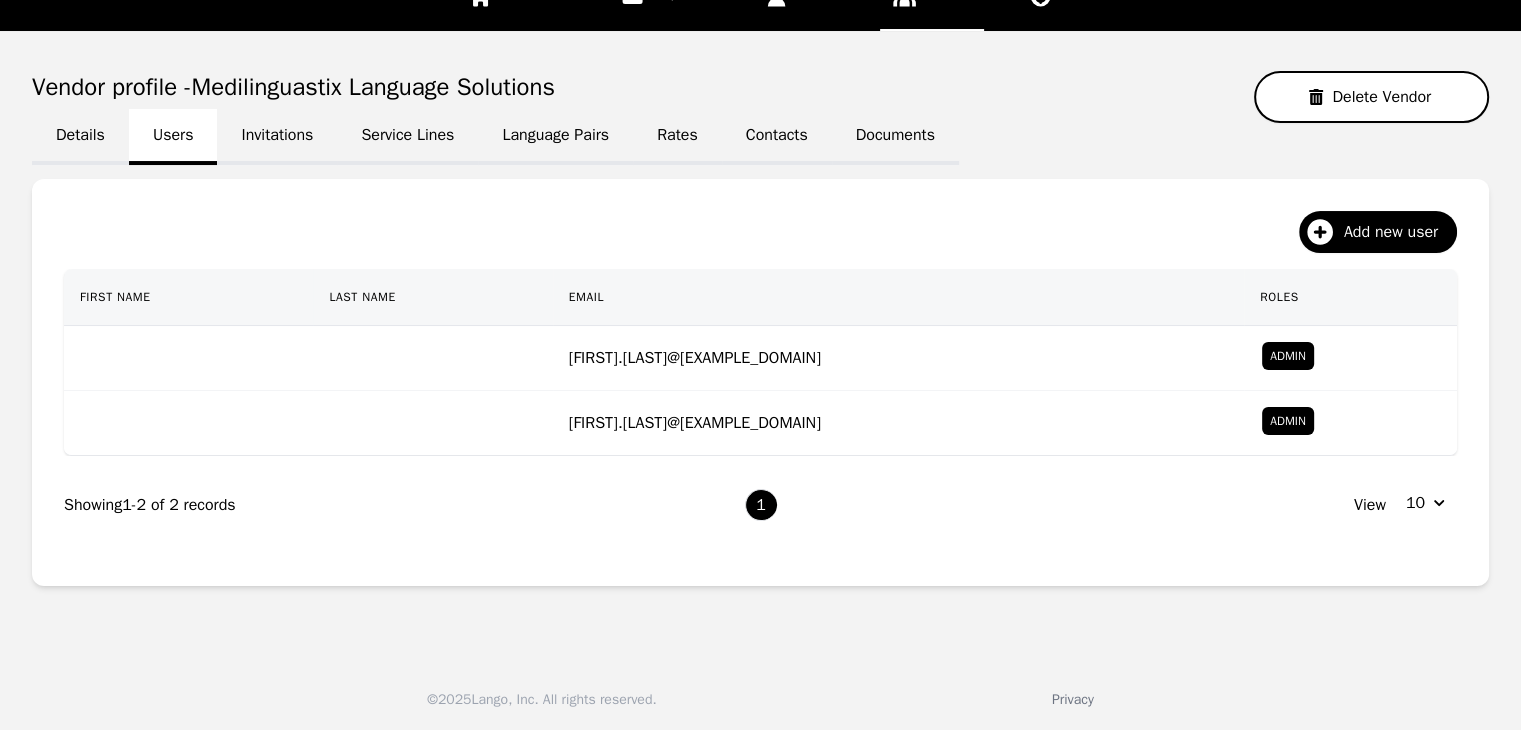 scroll, scrollTop: 0, scrollLeft: 0, axis: both 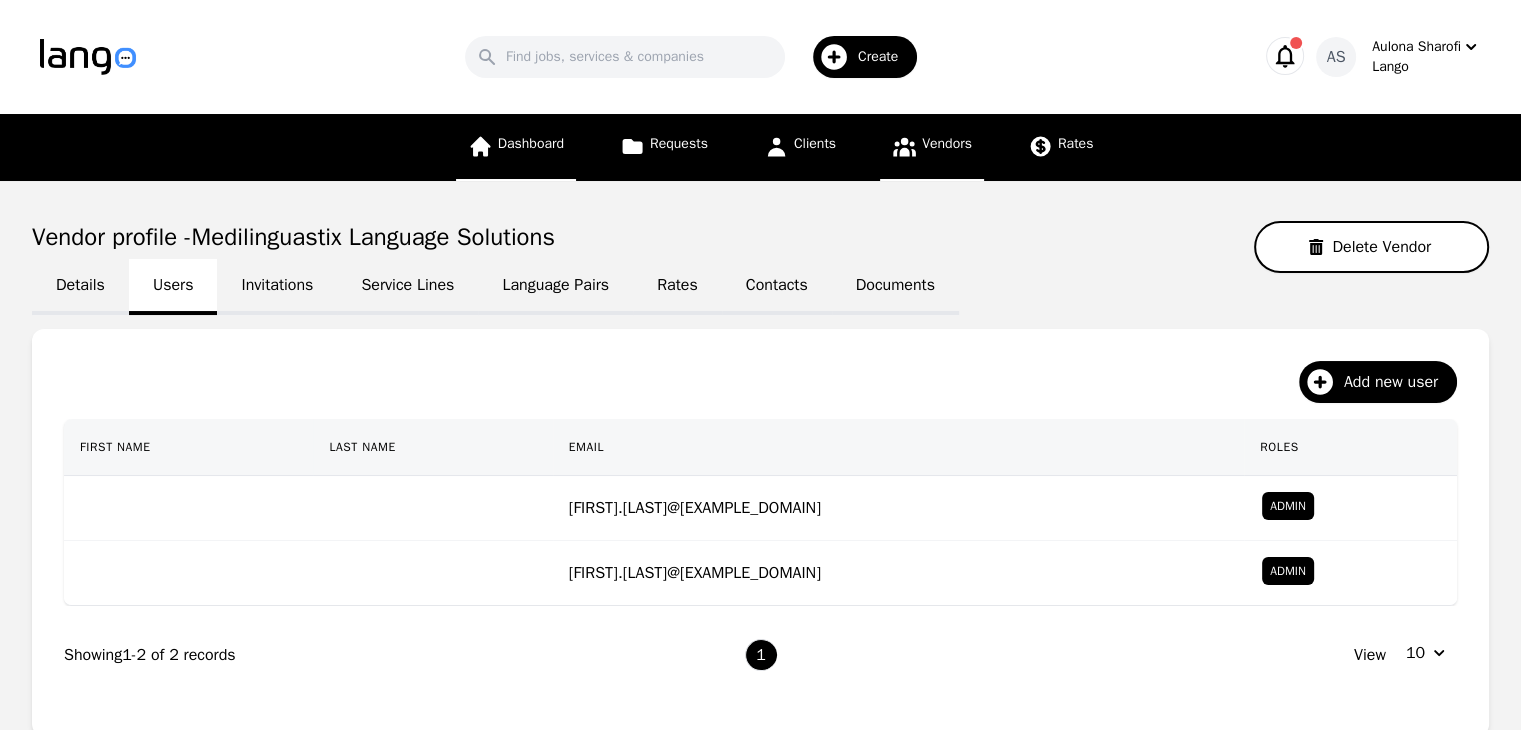 click on "Dashboard" at bounding box center [516, 147] 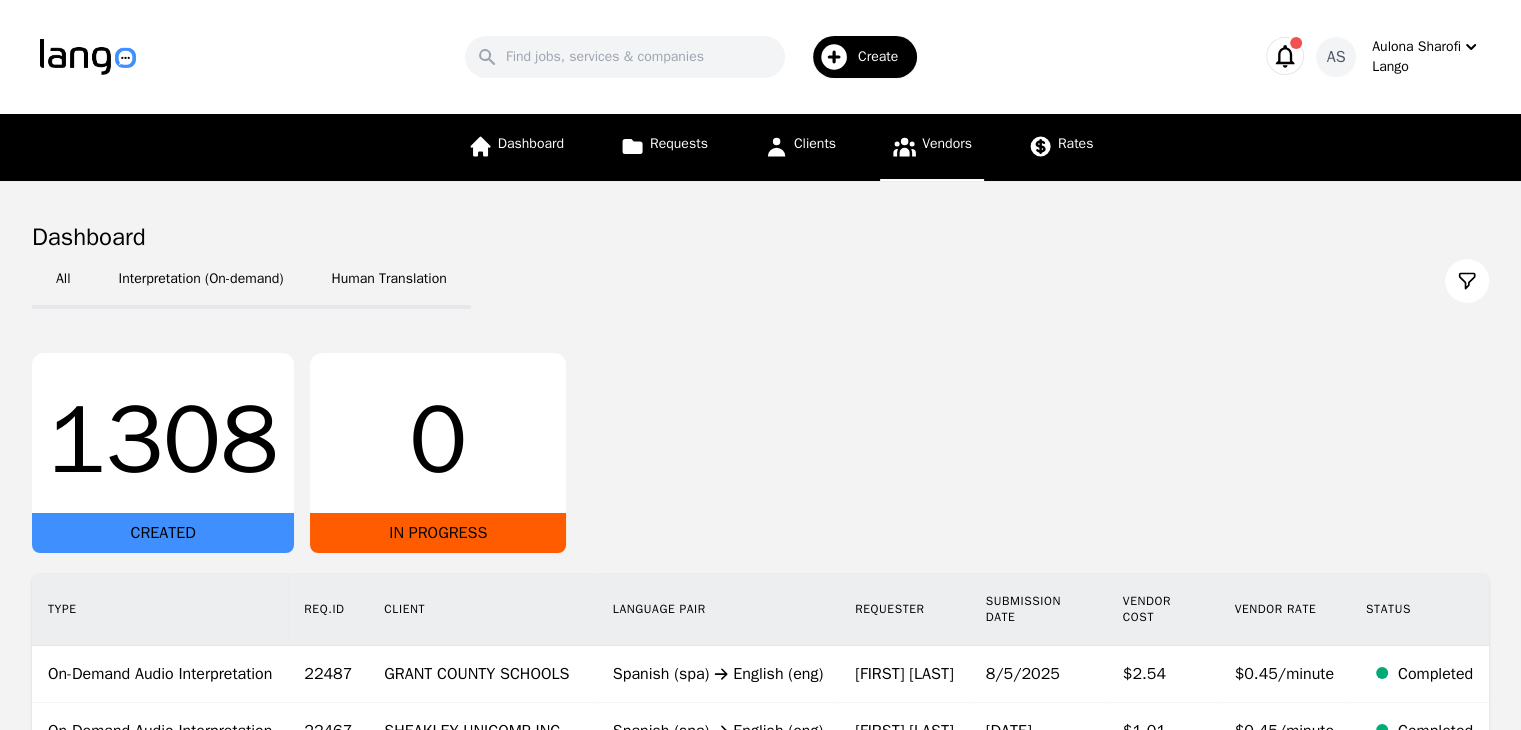 click on "Vendors" at bounding box center (947, 143) 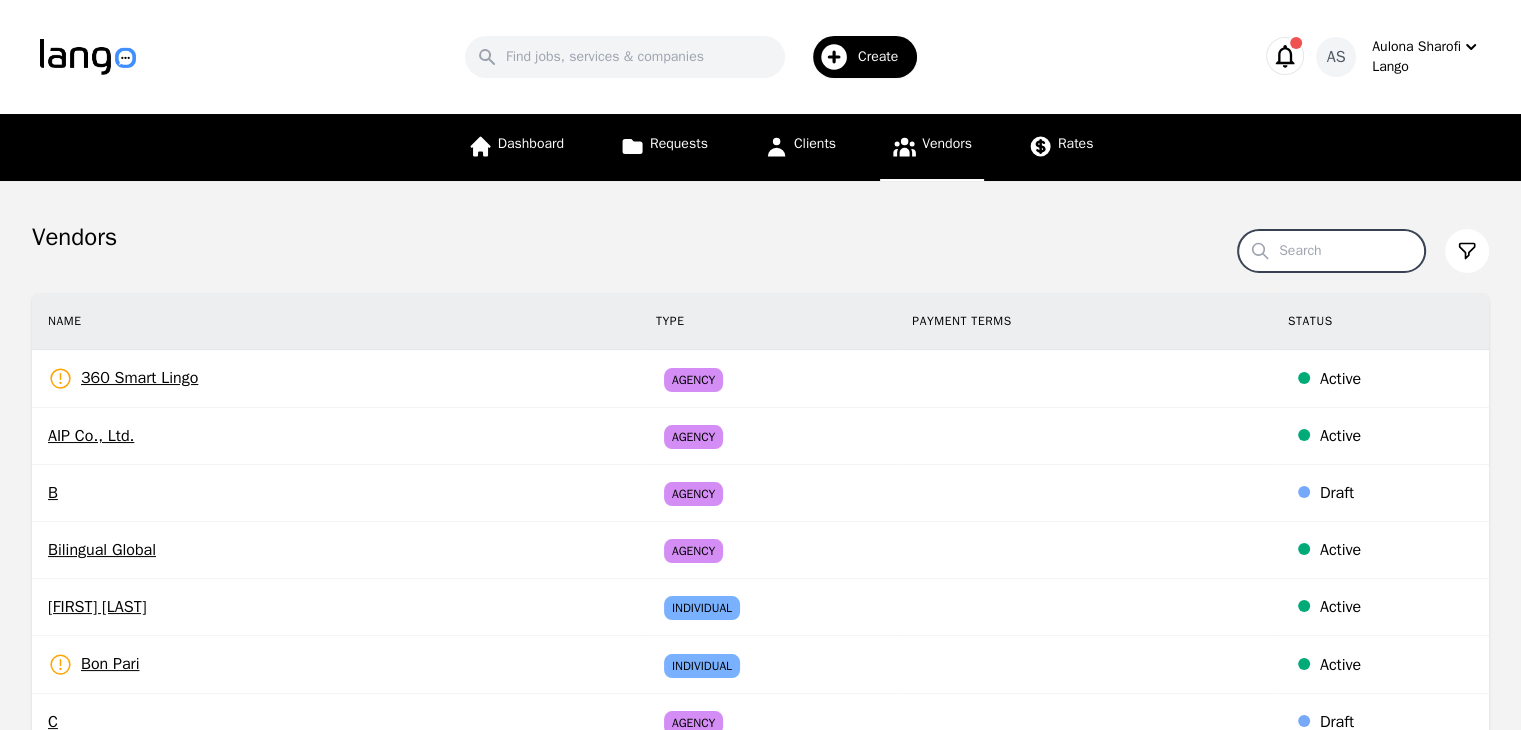 drag, startPoint x: 1324, startPoint y: 249, endPoint x: 1365, endPoint y: 251, distance: 41.04875 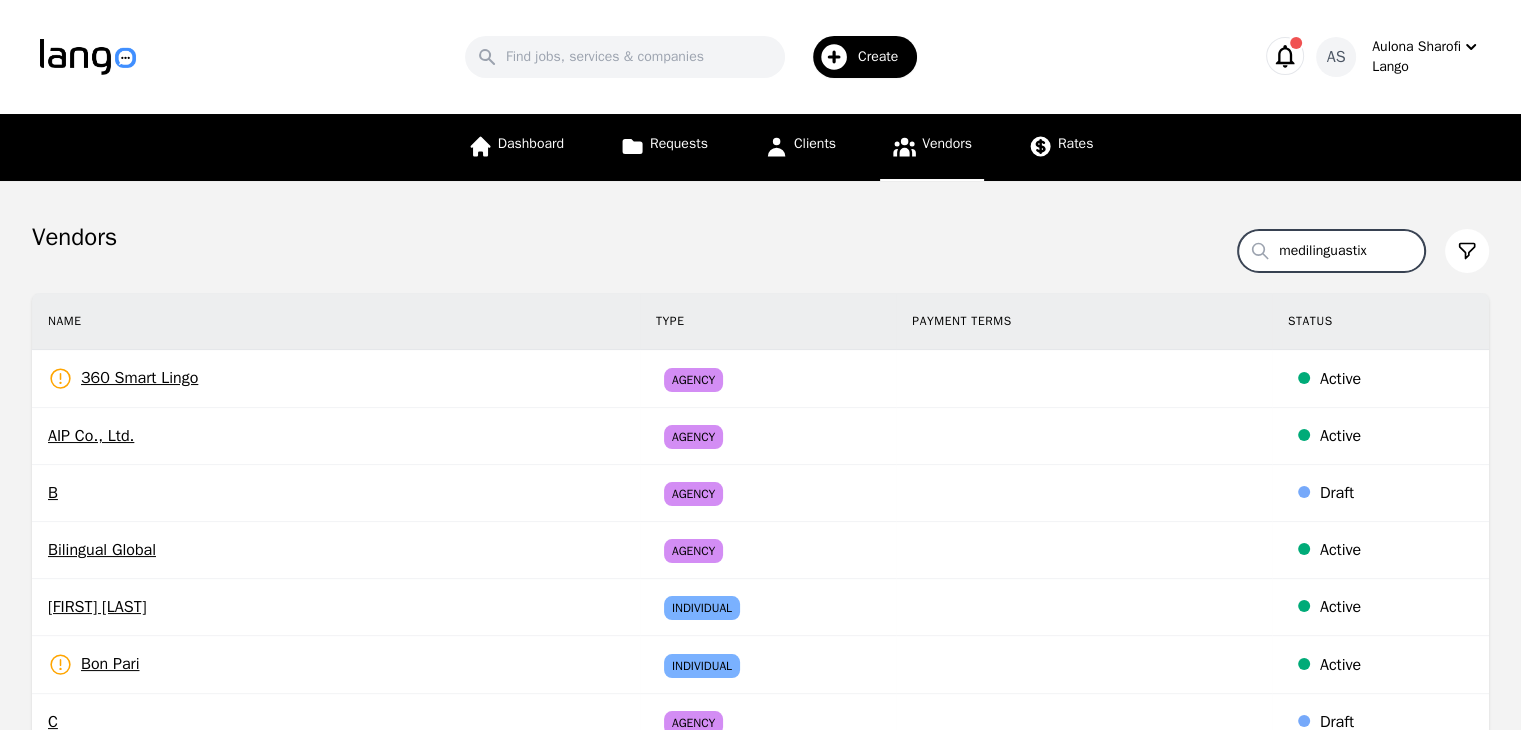 type on "medilinguastix" 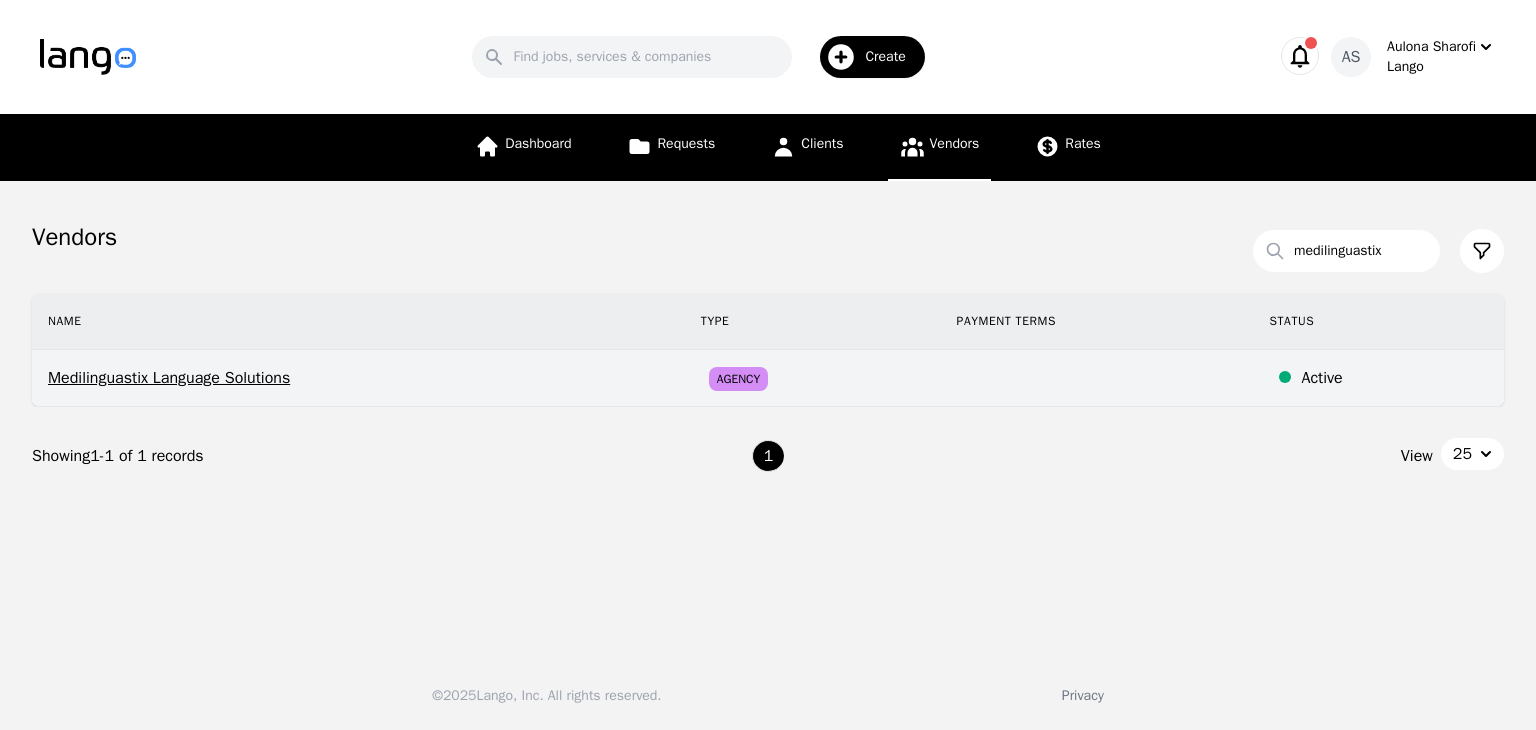 click on "Agency" at bounding box center (813, 378) 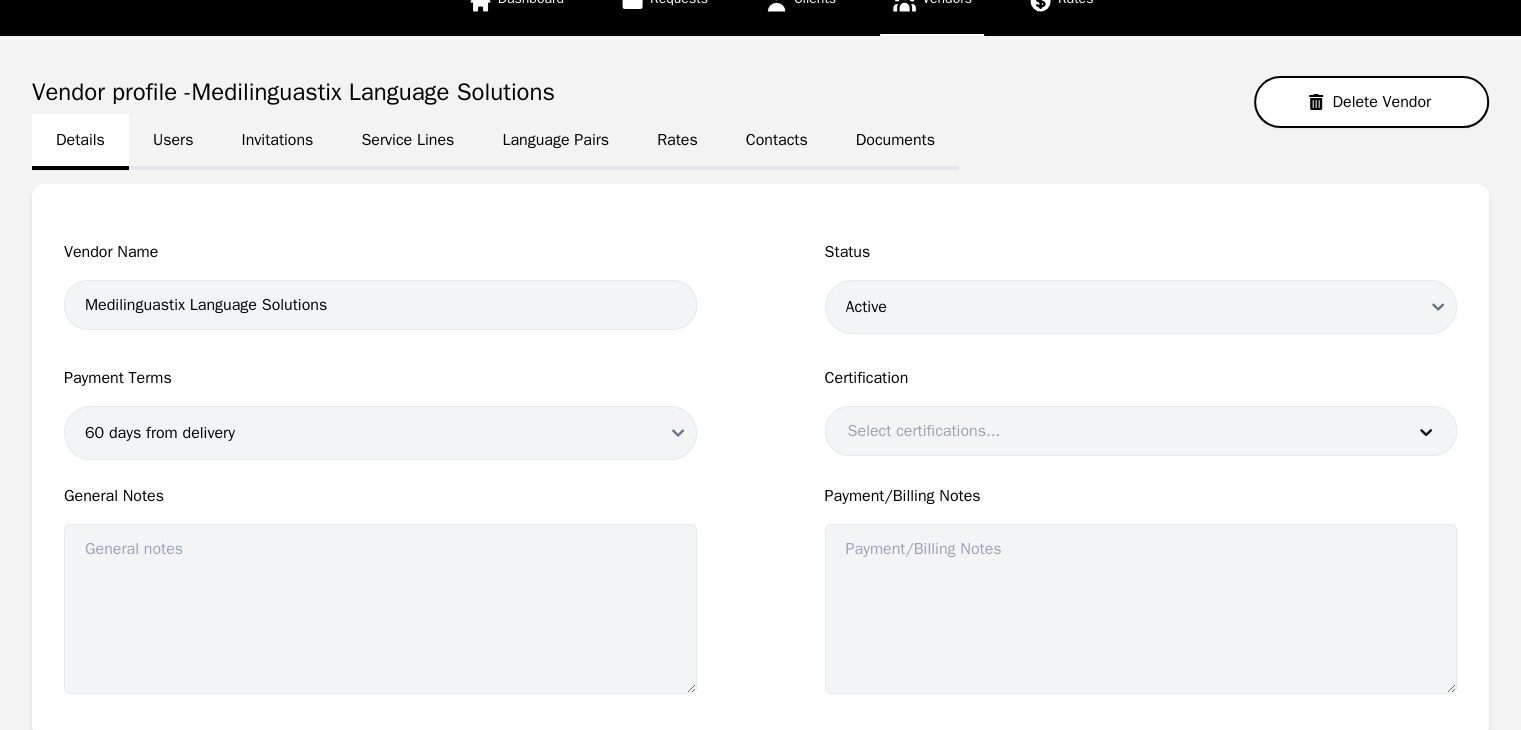 scroll, scrollTop: 0, scrollLeft: 0, axis: both 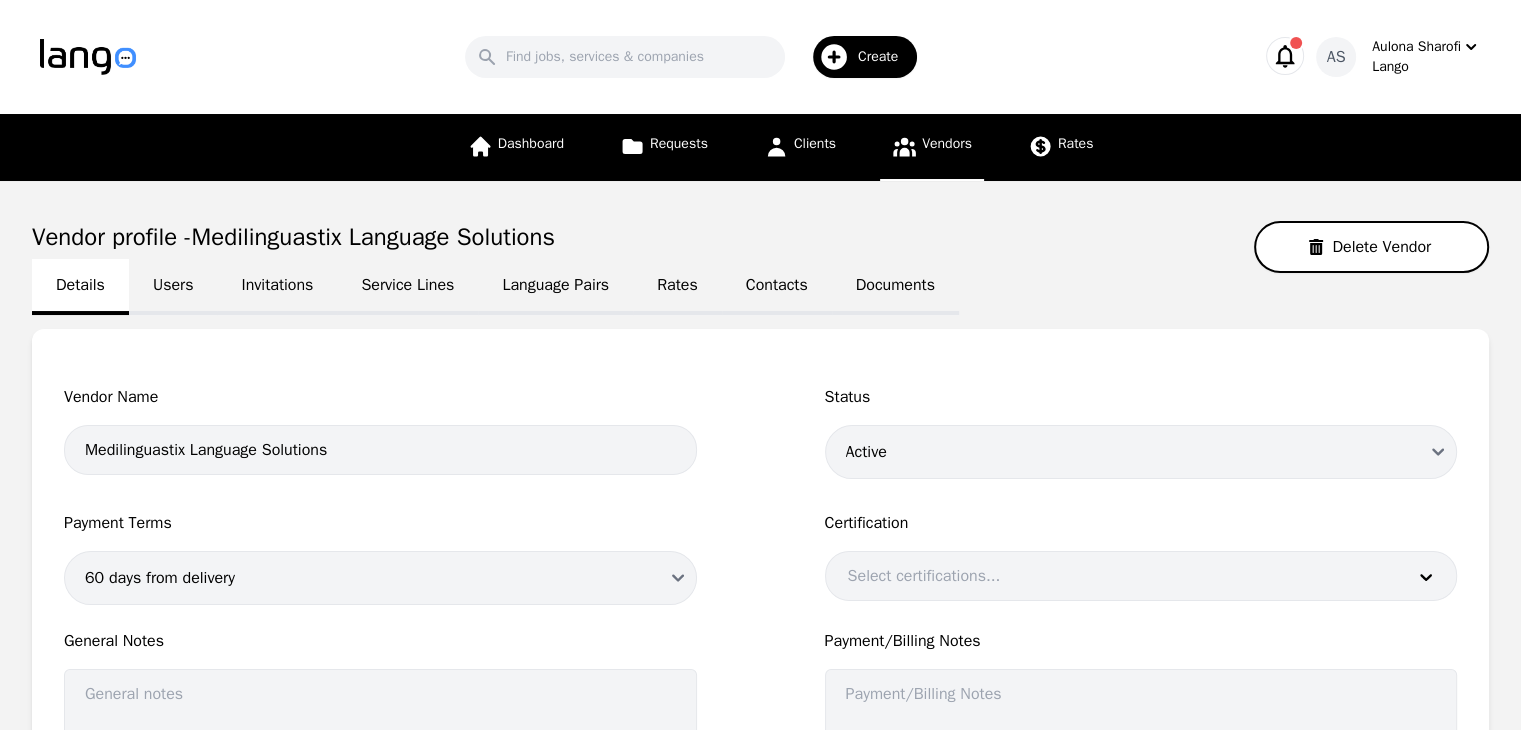 click on "Users" at bounding box center (173, 287) 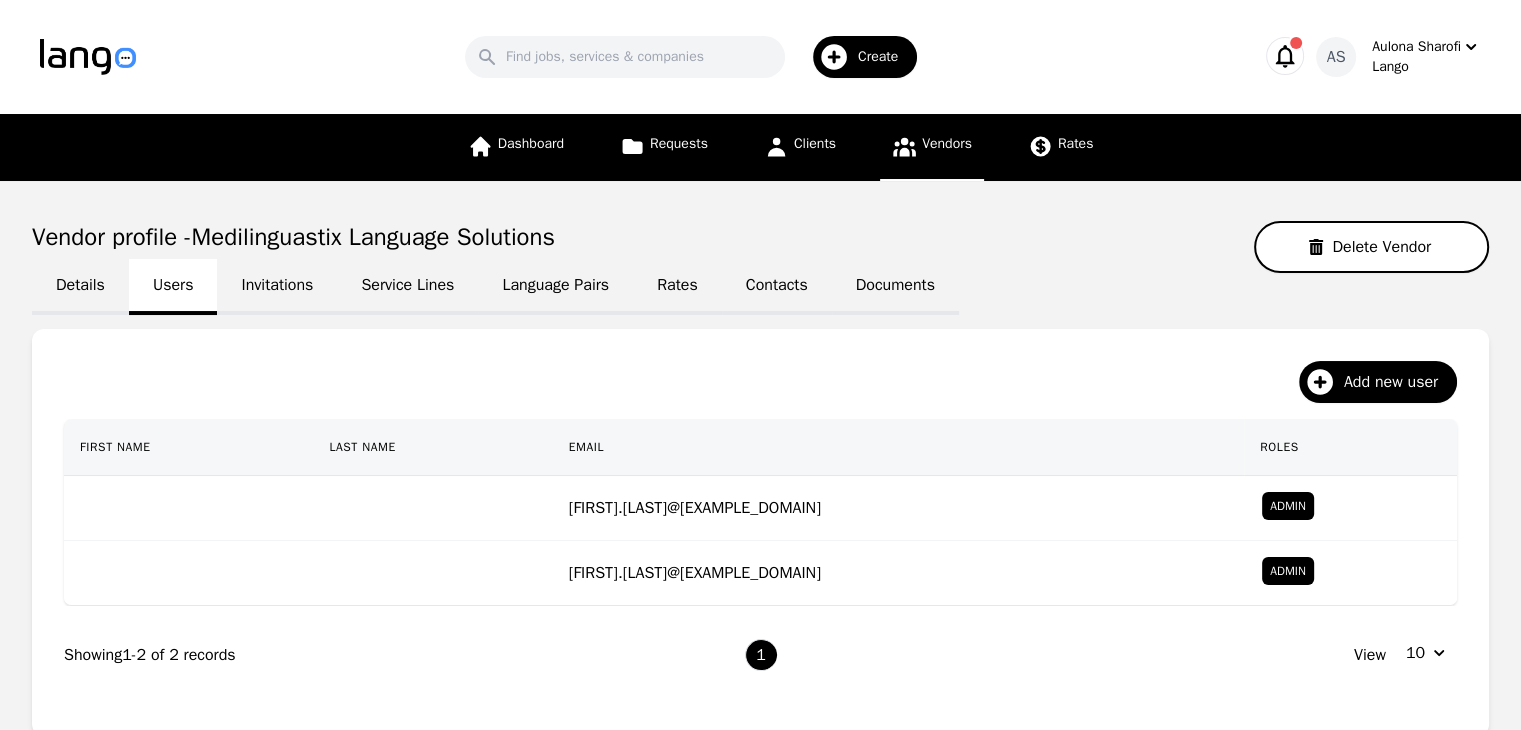 click on "Language Pairs" at bounding box center (555, 287) 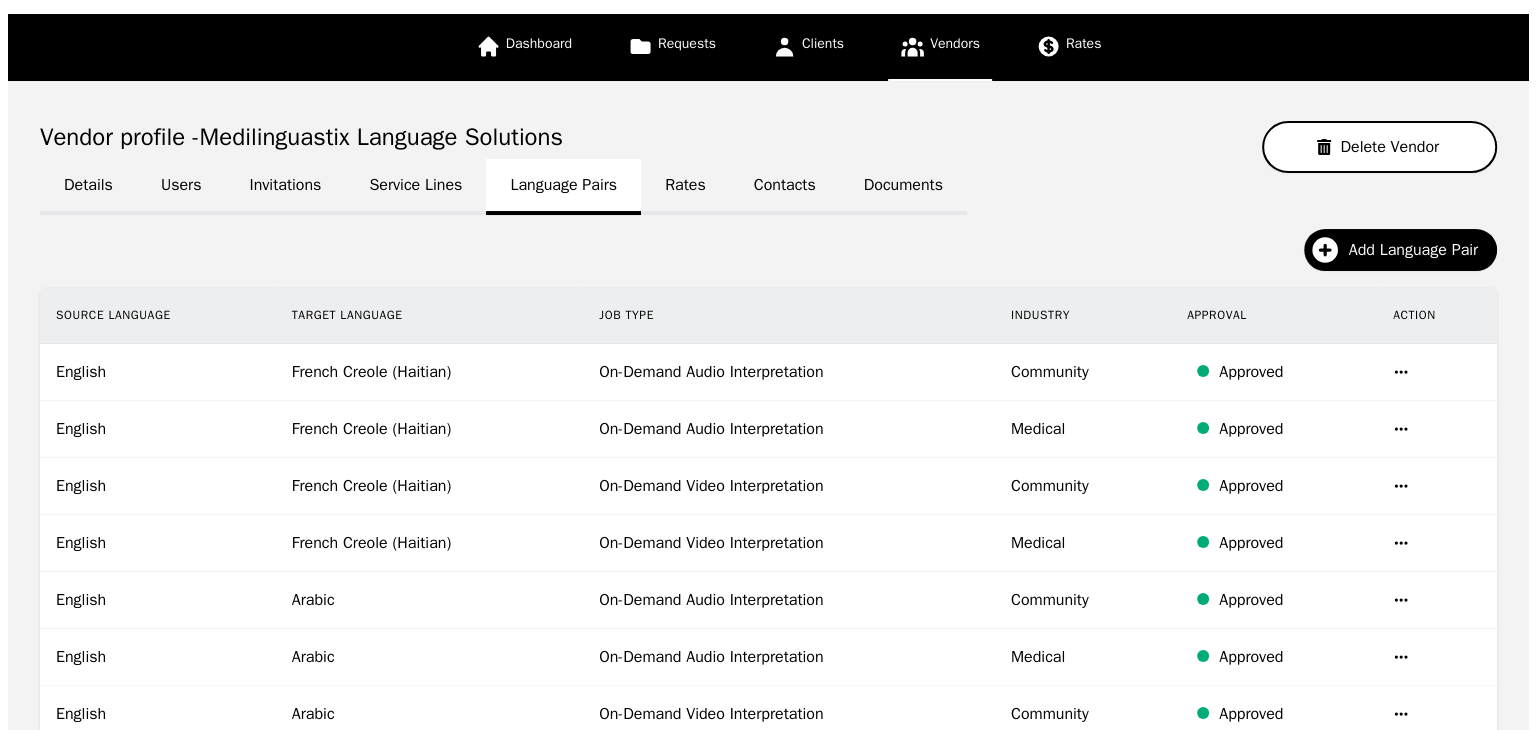 scroll, scrollTop: 0, scrollLeft: 0, axis: both 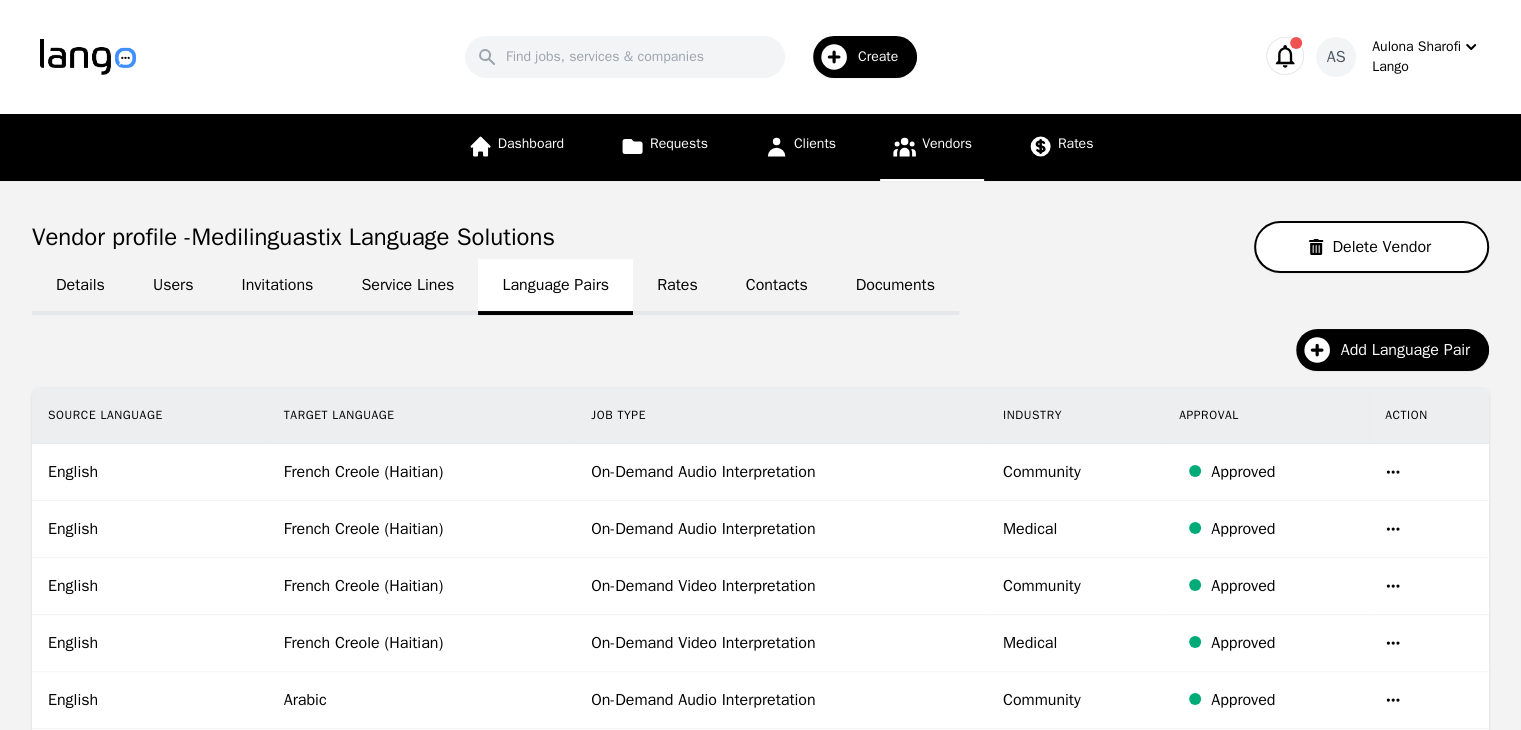 click on "Users" at bounding box center (173, 287) 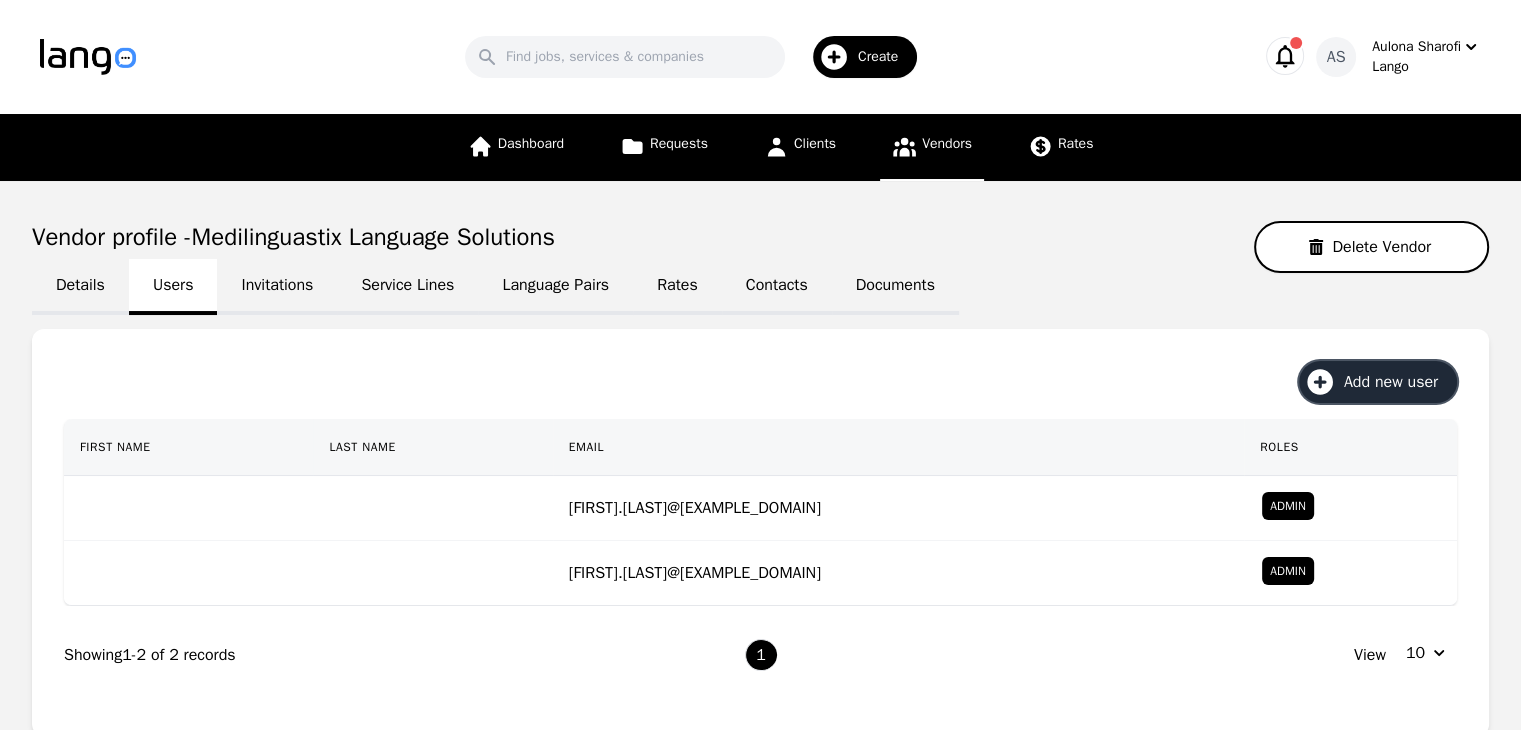 click on "Add new user" at bounding box center (1398, 382) 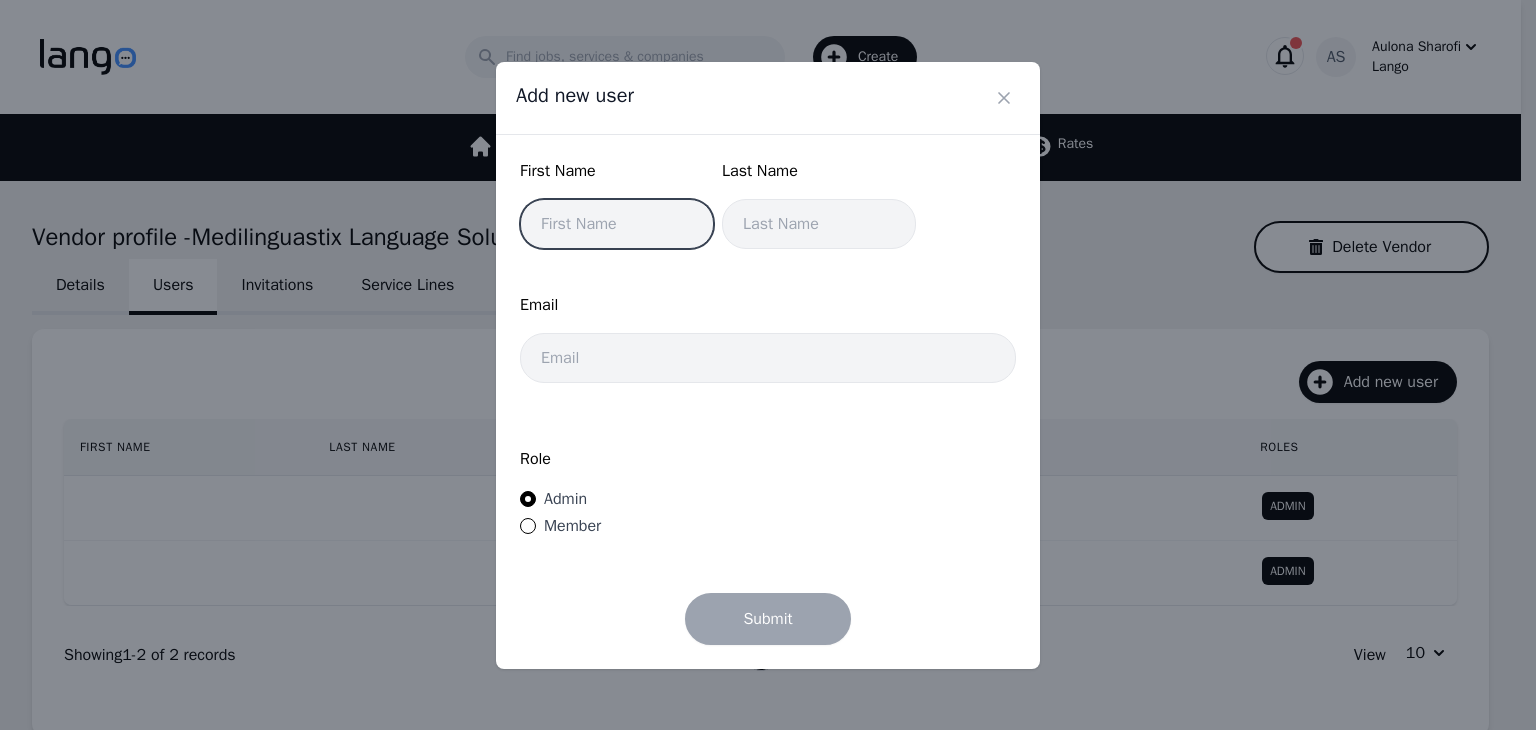 click at bounding box center (617, 224) 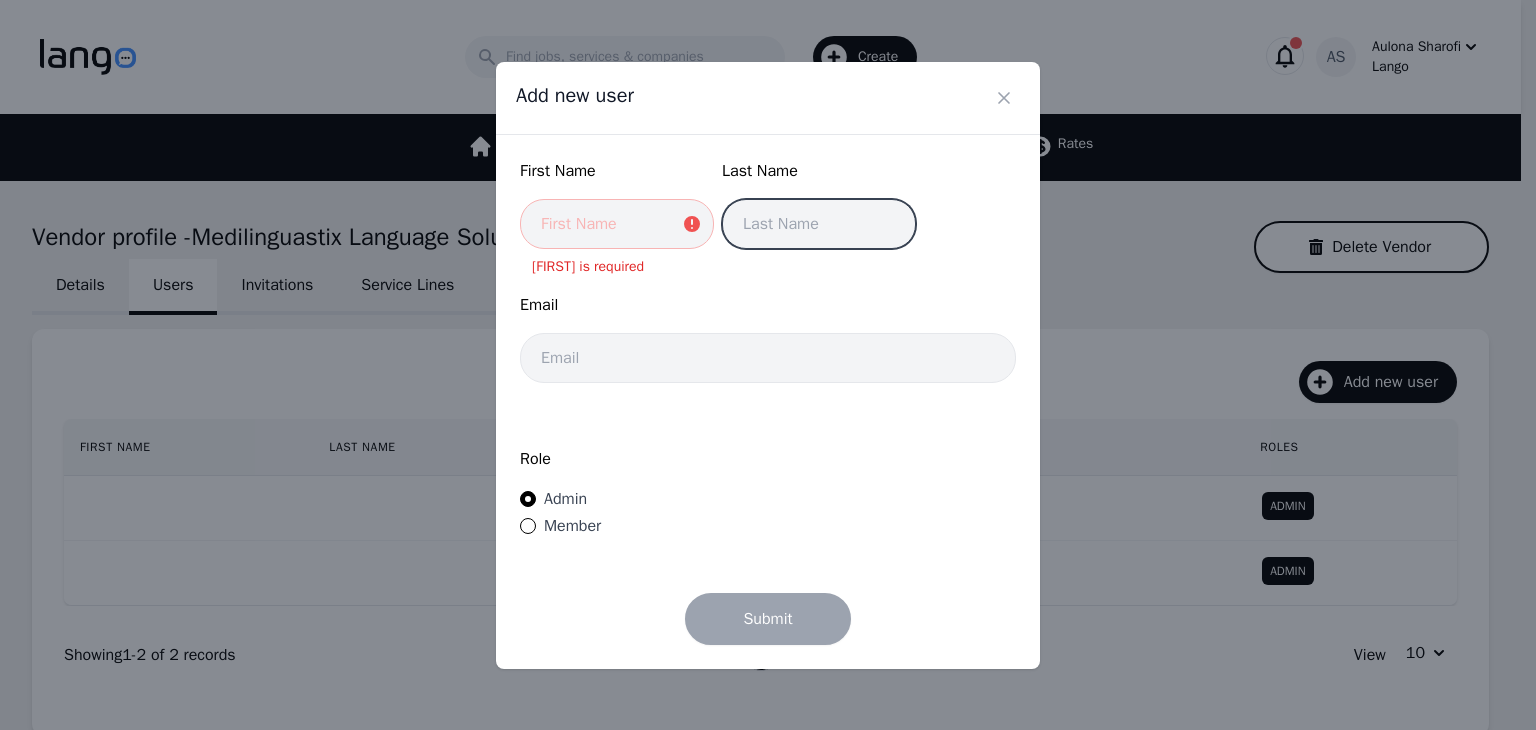 click at bounding box center [819, 224] 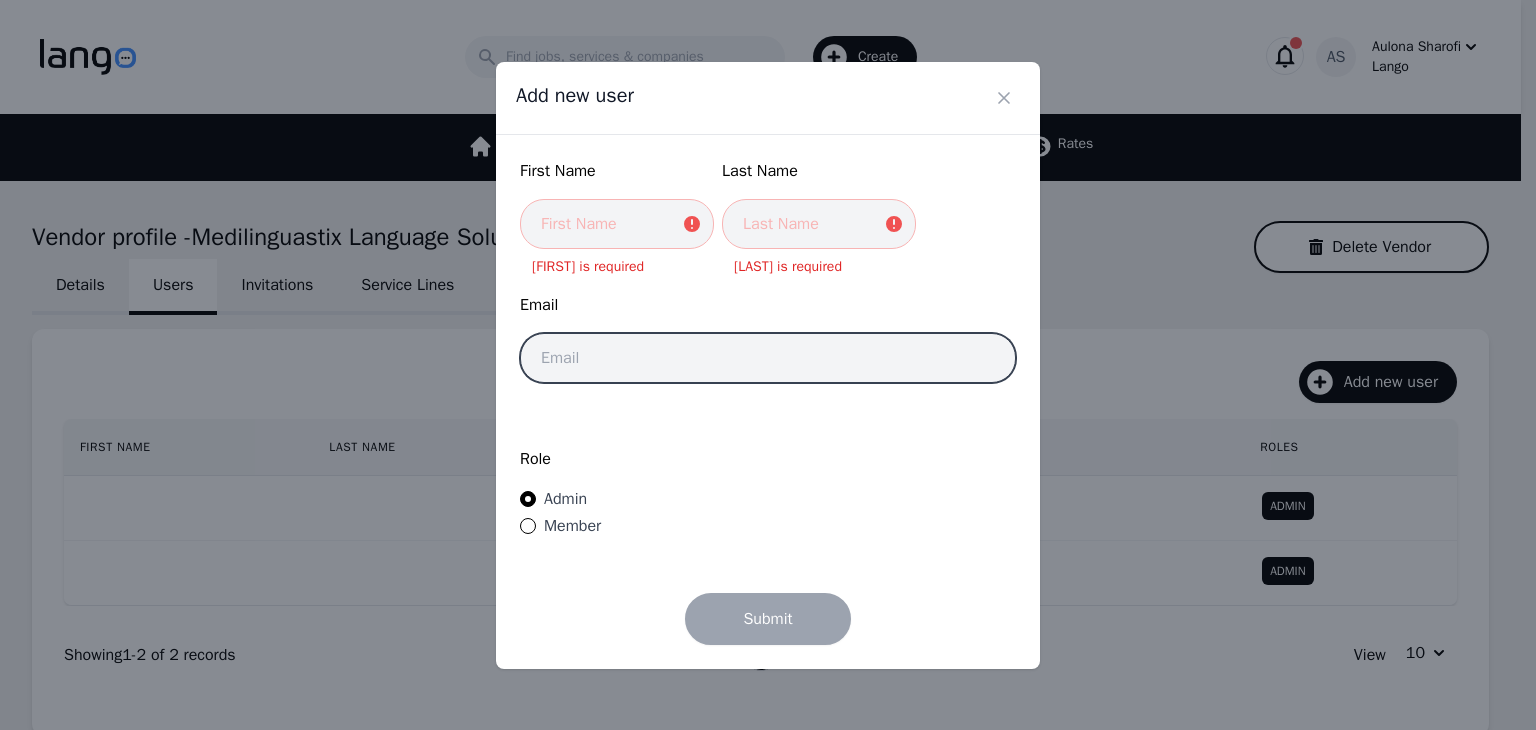 click at bounding box center (768, 358) 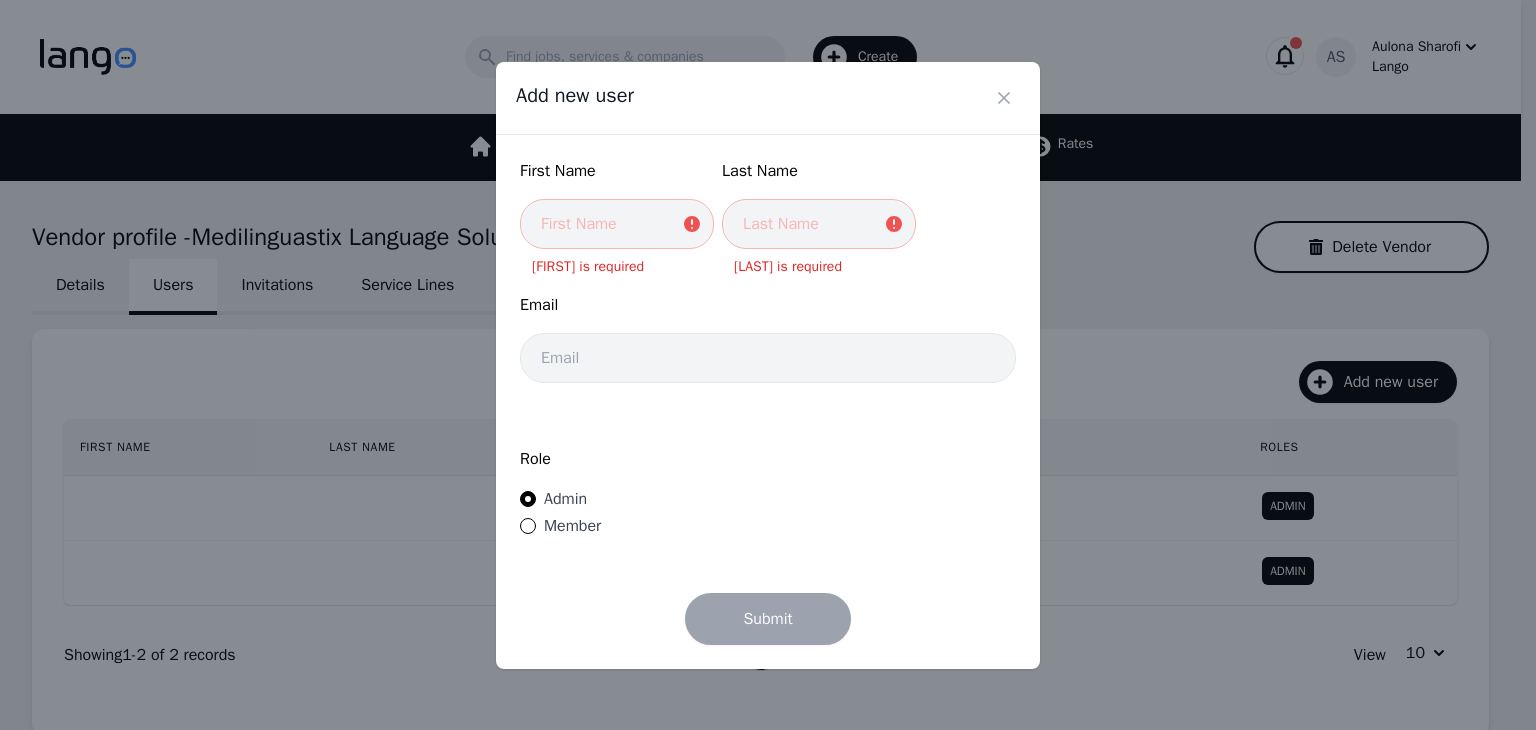 click on "Member" at bounding box center [572, 526] 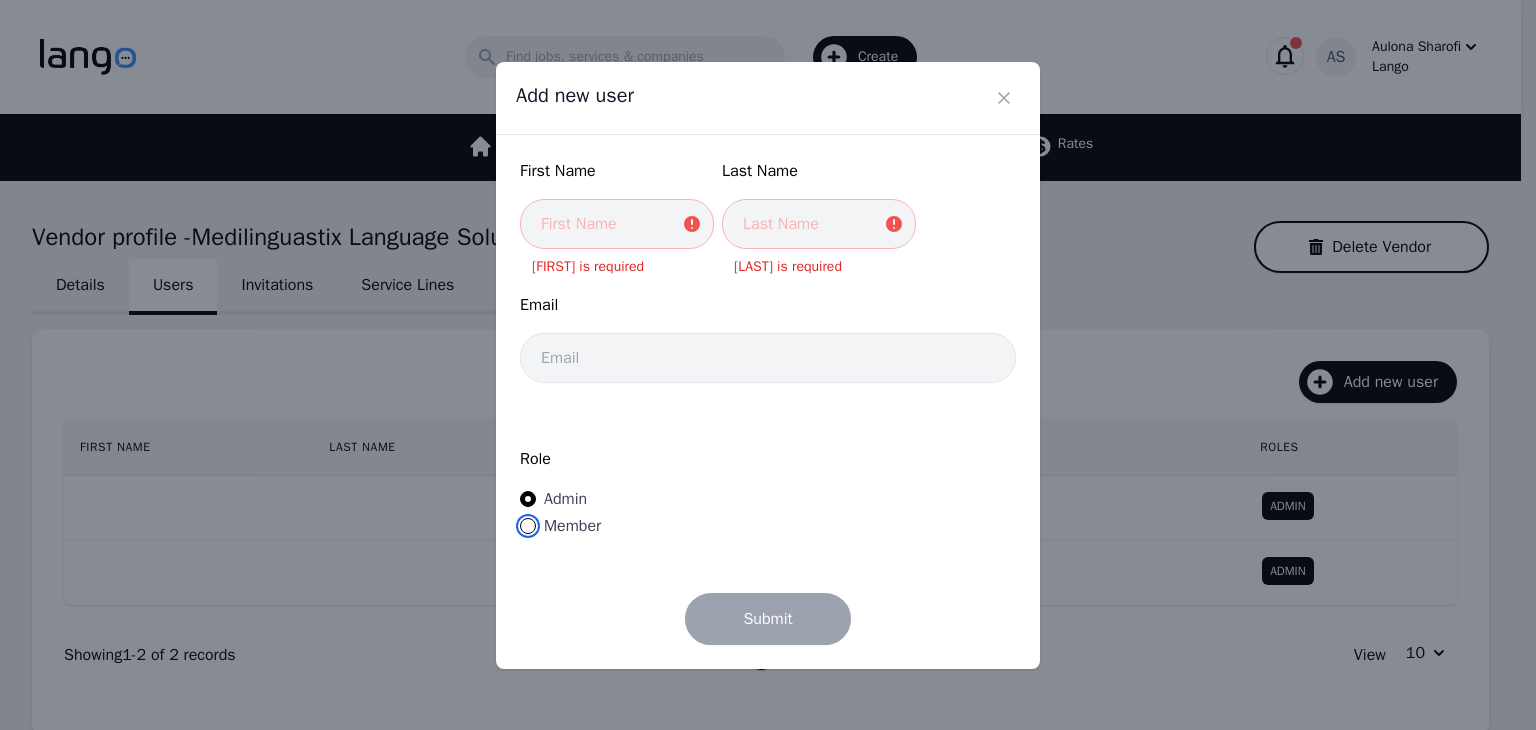 click on "Member" at bounding box center (528, 526) 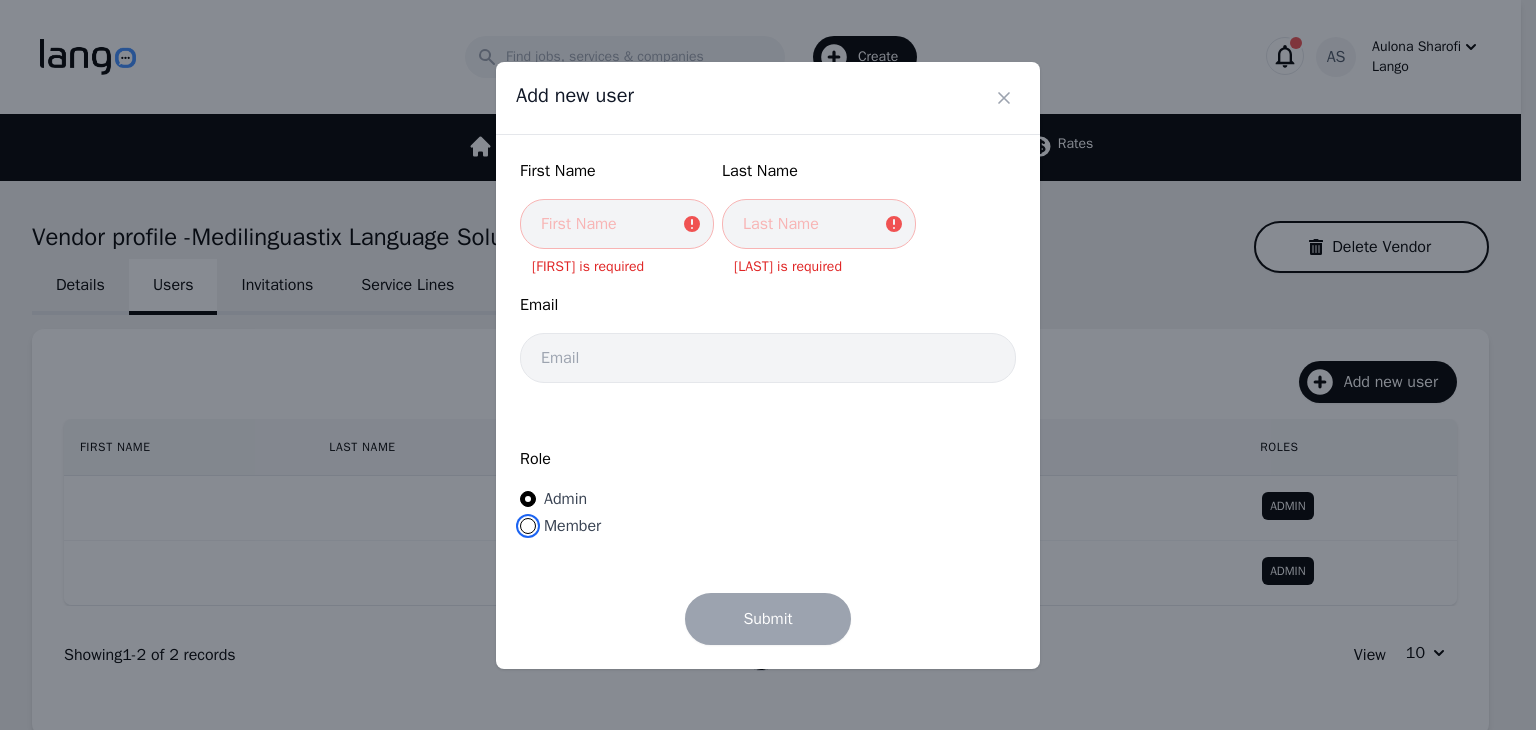 radio on "true" 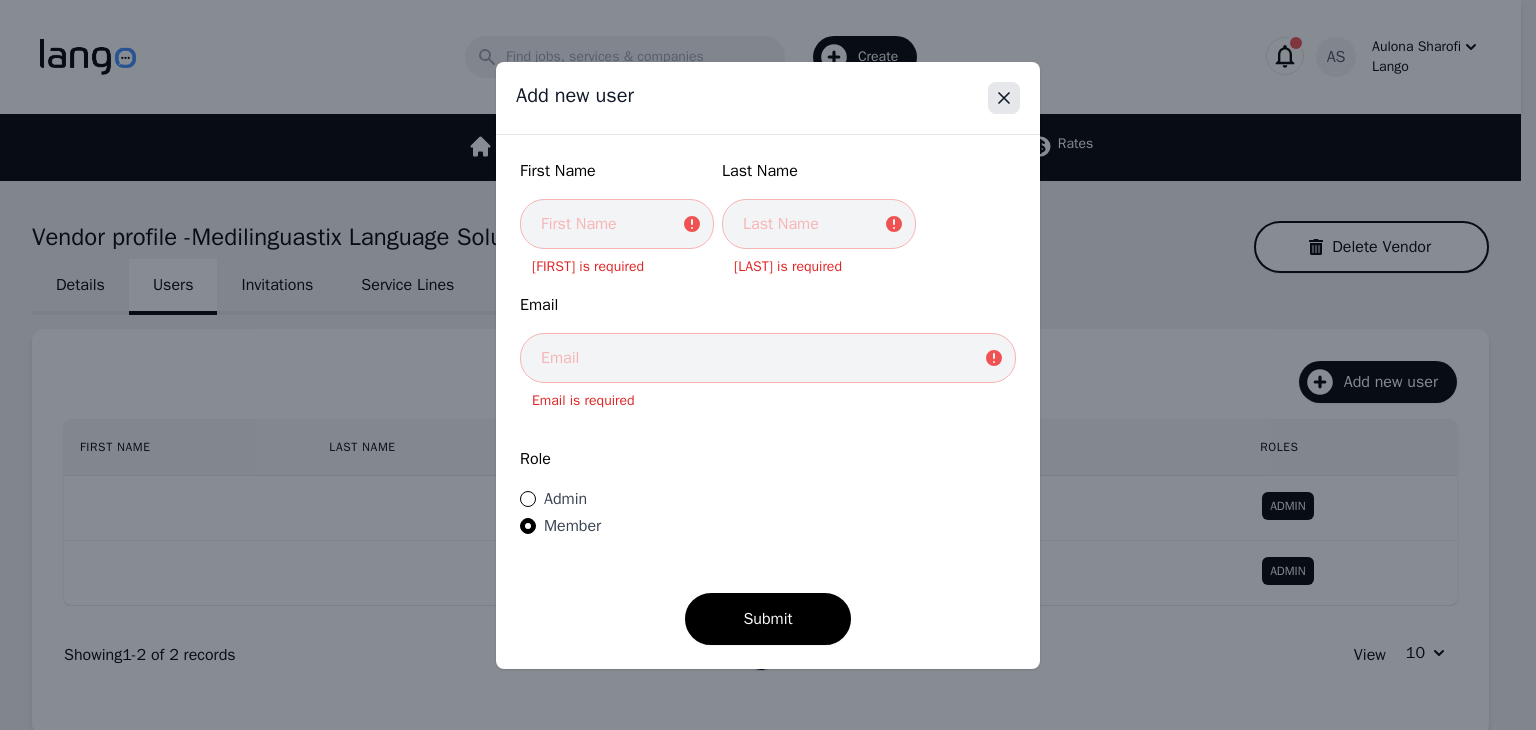 click at bounding box center [1004, 98] 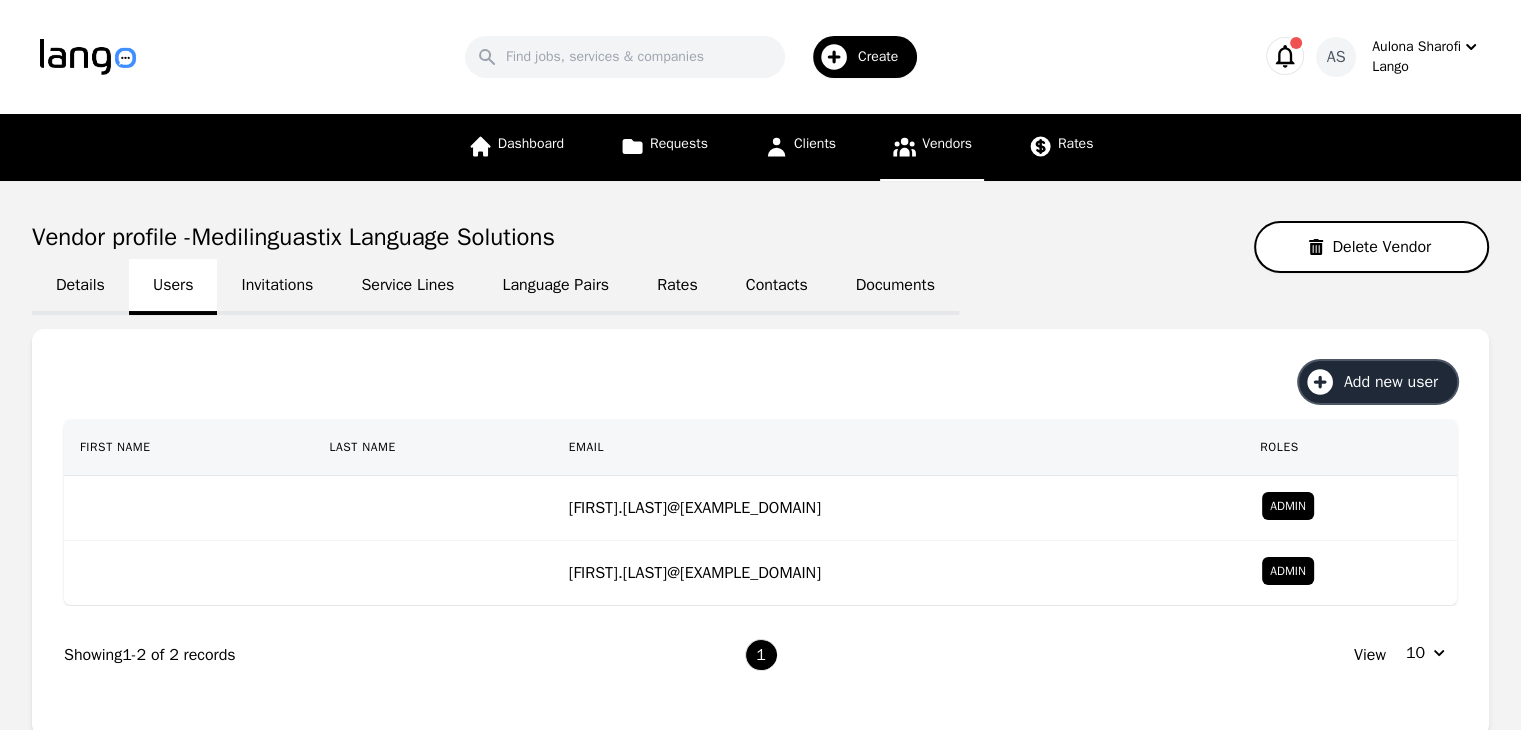 click on "Create" at bounding box center (885, 57) 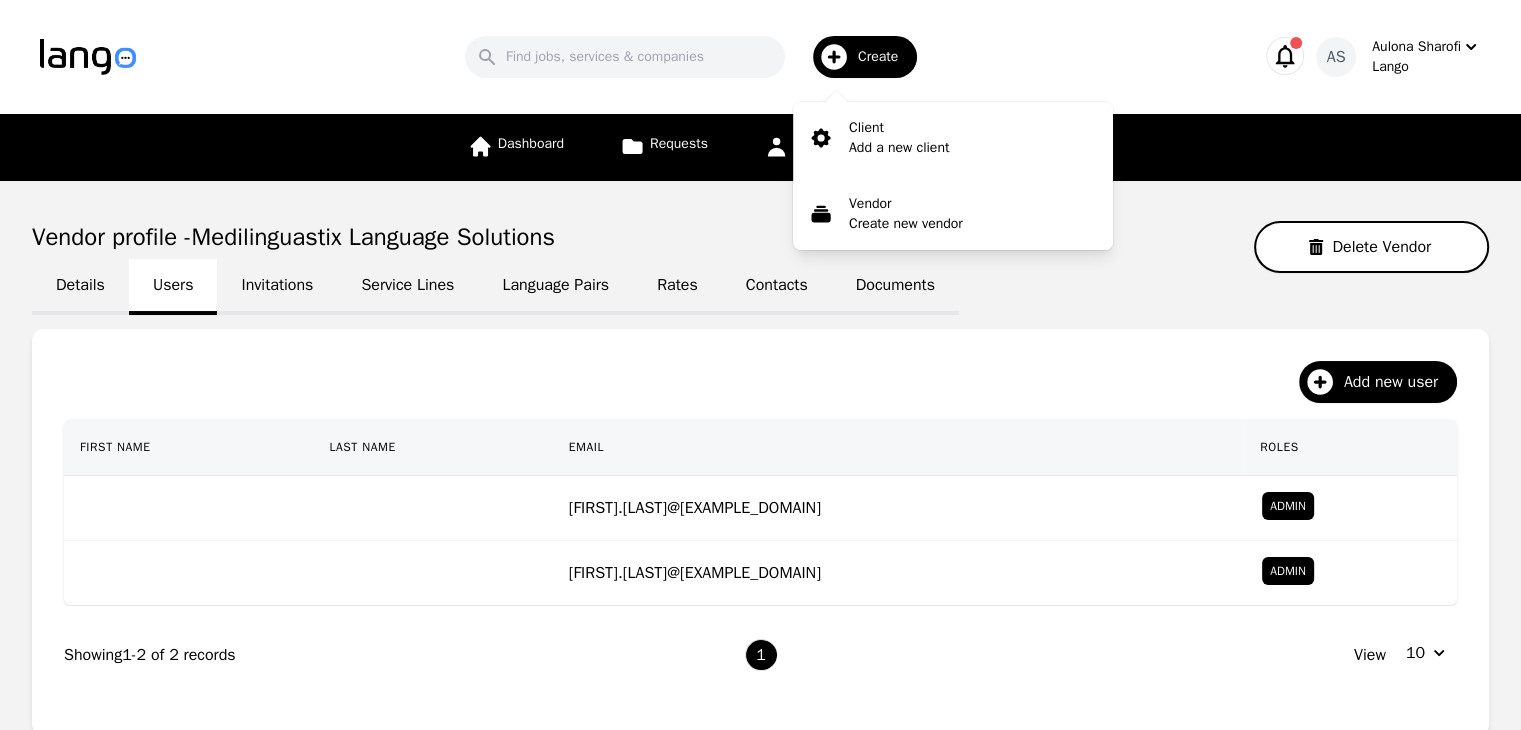 click on "Search Create Client Add a new client Vendor Create new vendor" at bounding box center [697, 57] 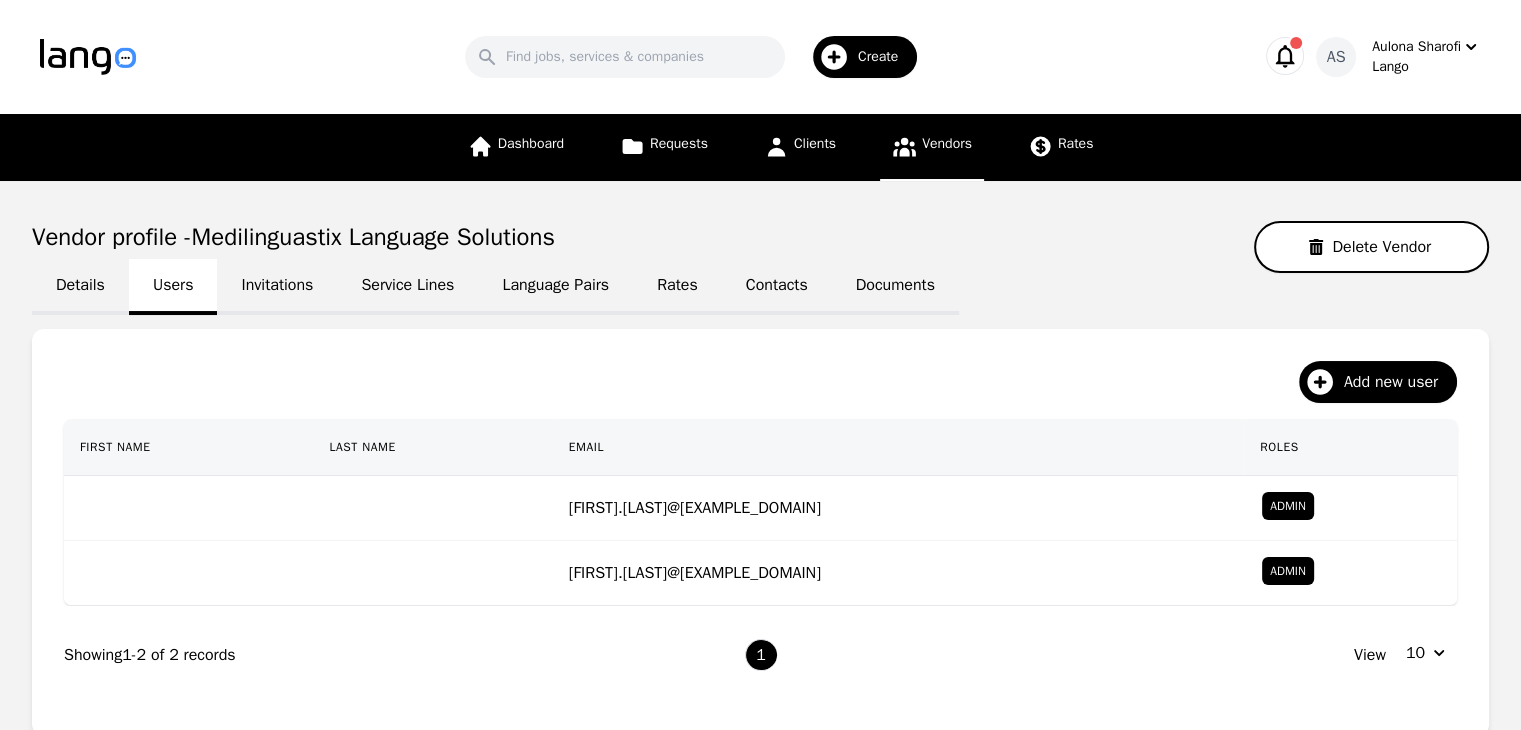 click 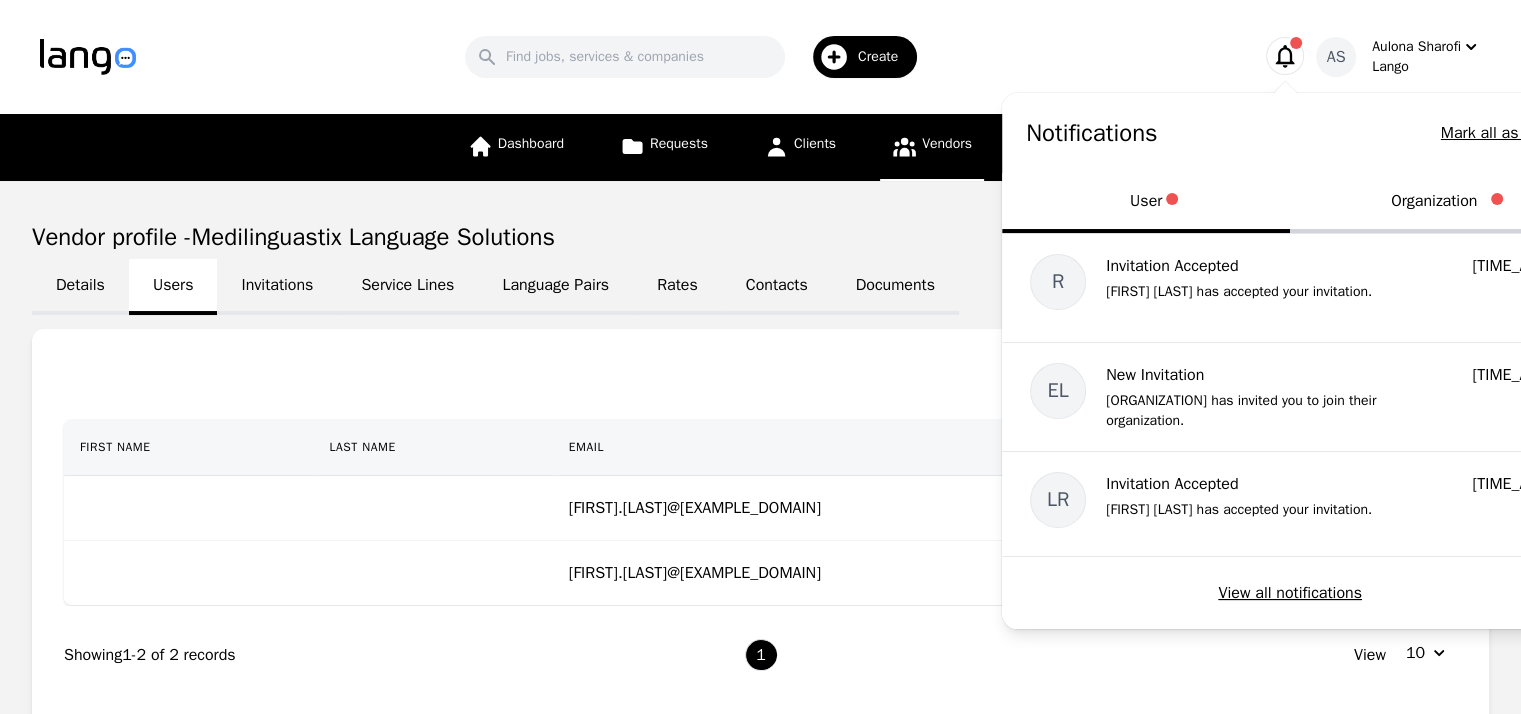 click on "Organization" at bounding box center [1434, 203] 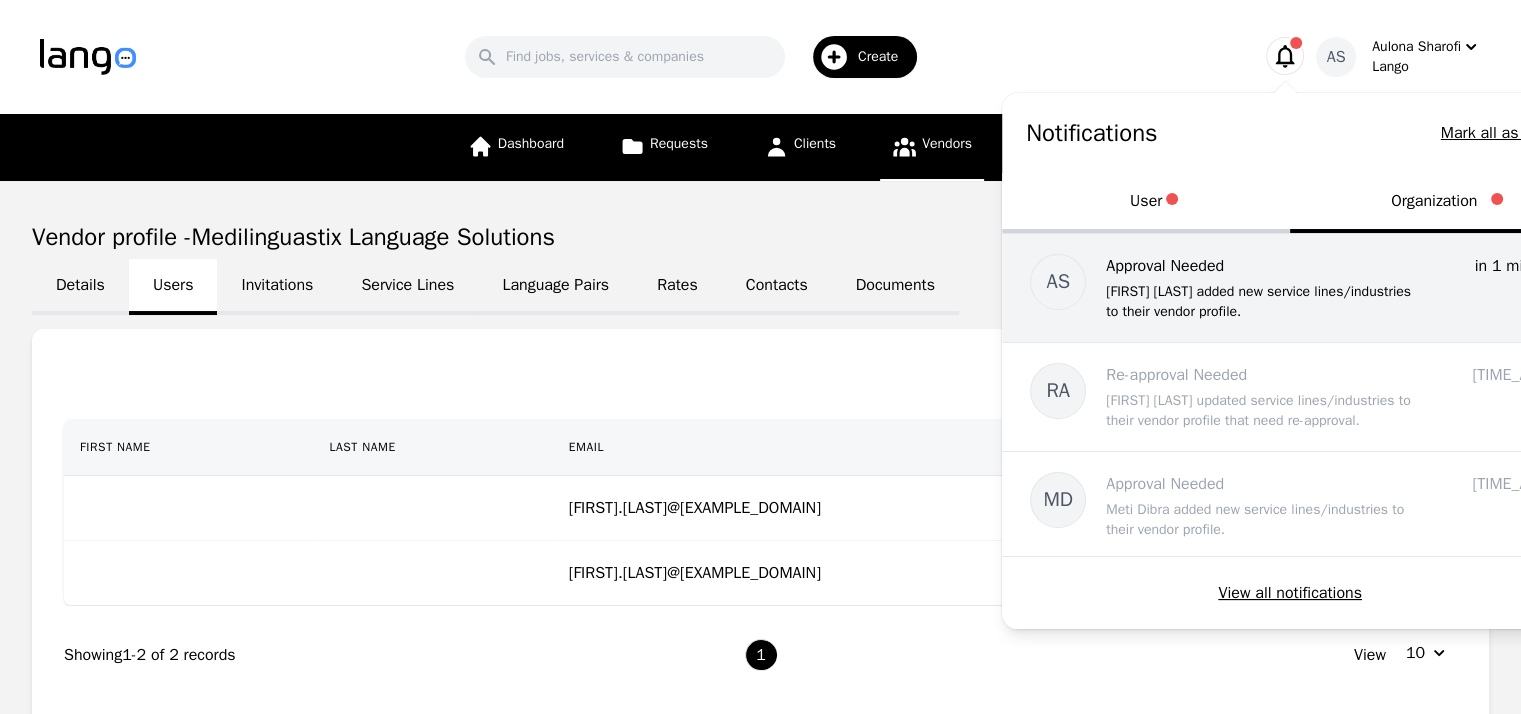 click on "[FIRST] [LAST] added new service lines/industries to their vendor profile." at bounding box center (1266, 302) 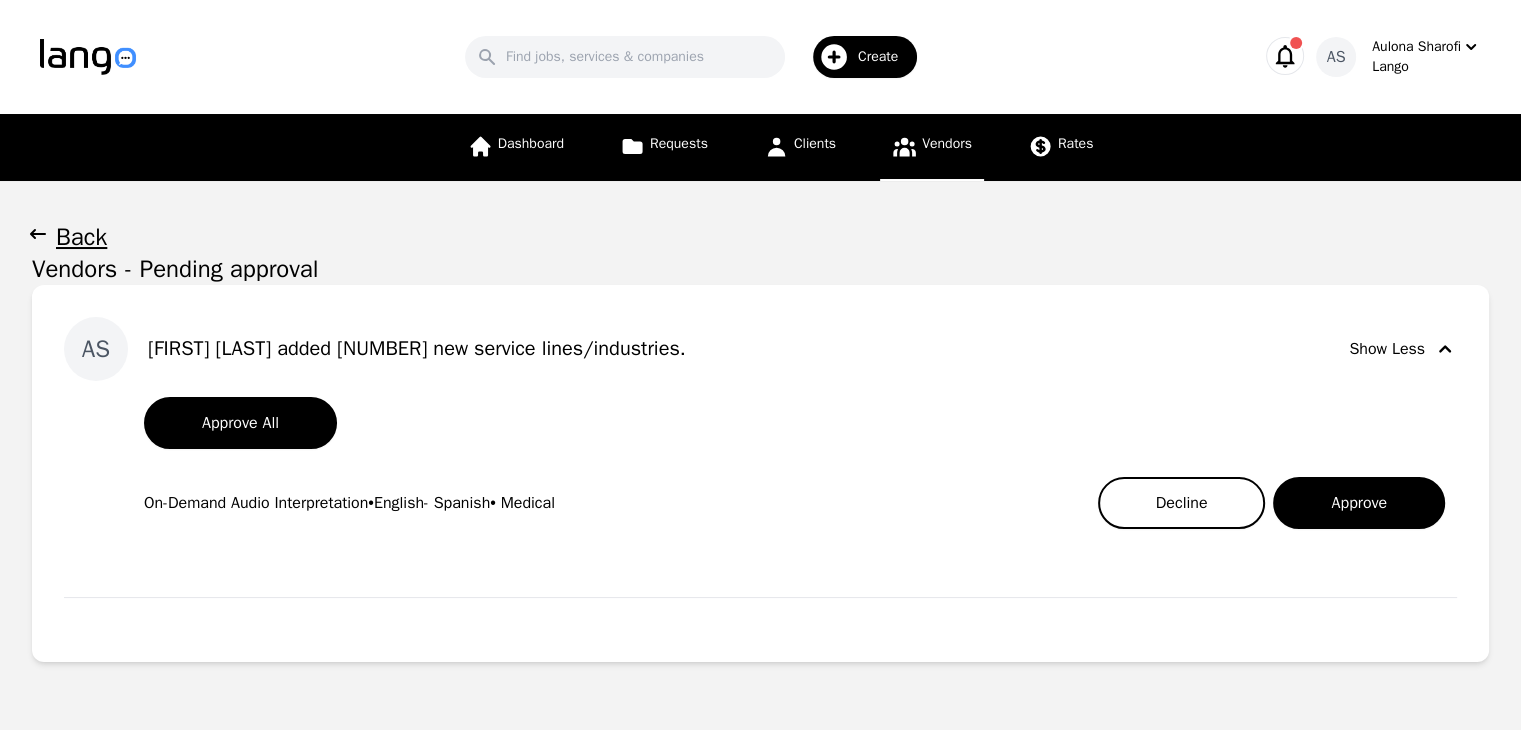 drag, startPoint x: 147, startPoint y: 511, endPoint x: 603, endPoint y: 510, distance: 456.0011 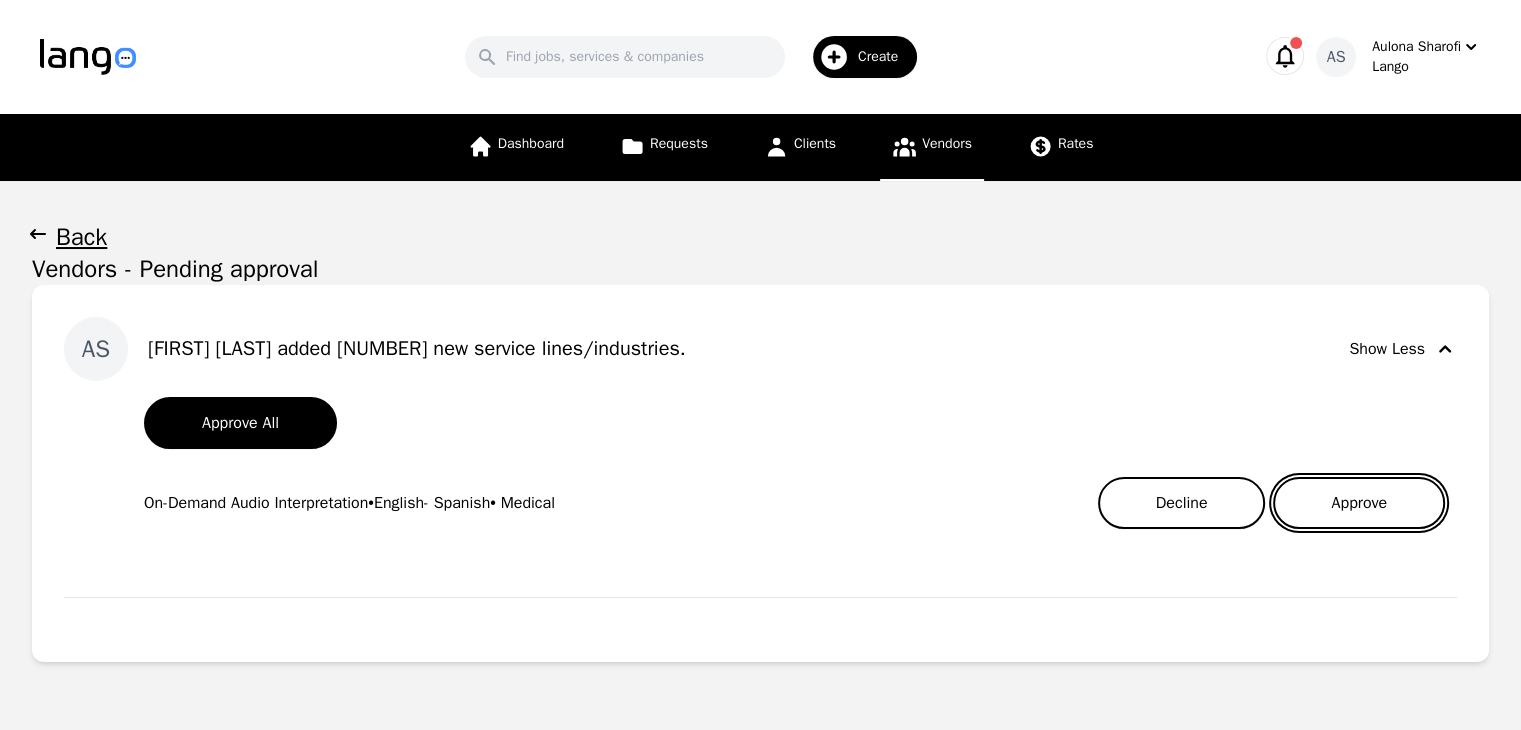 click on "Approve" at bounding box center [1359, 503] 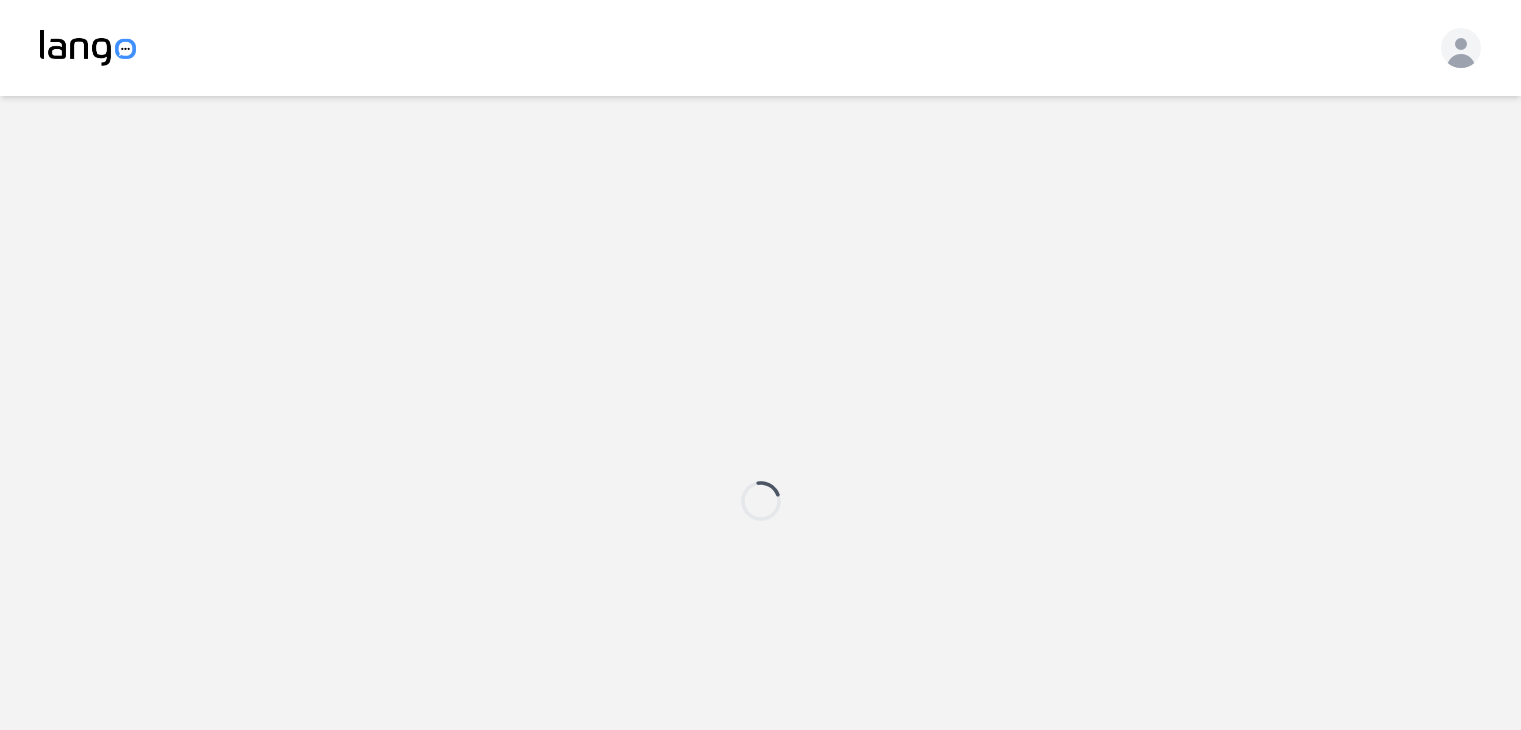 scroll, scrollTop: 0, scrollLeft: 0, axis: both 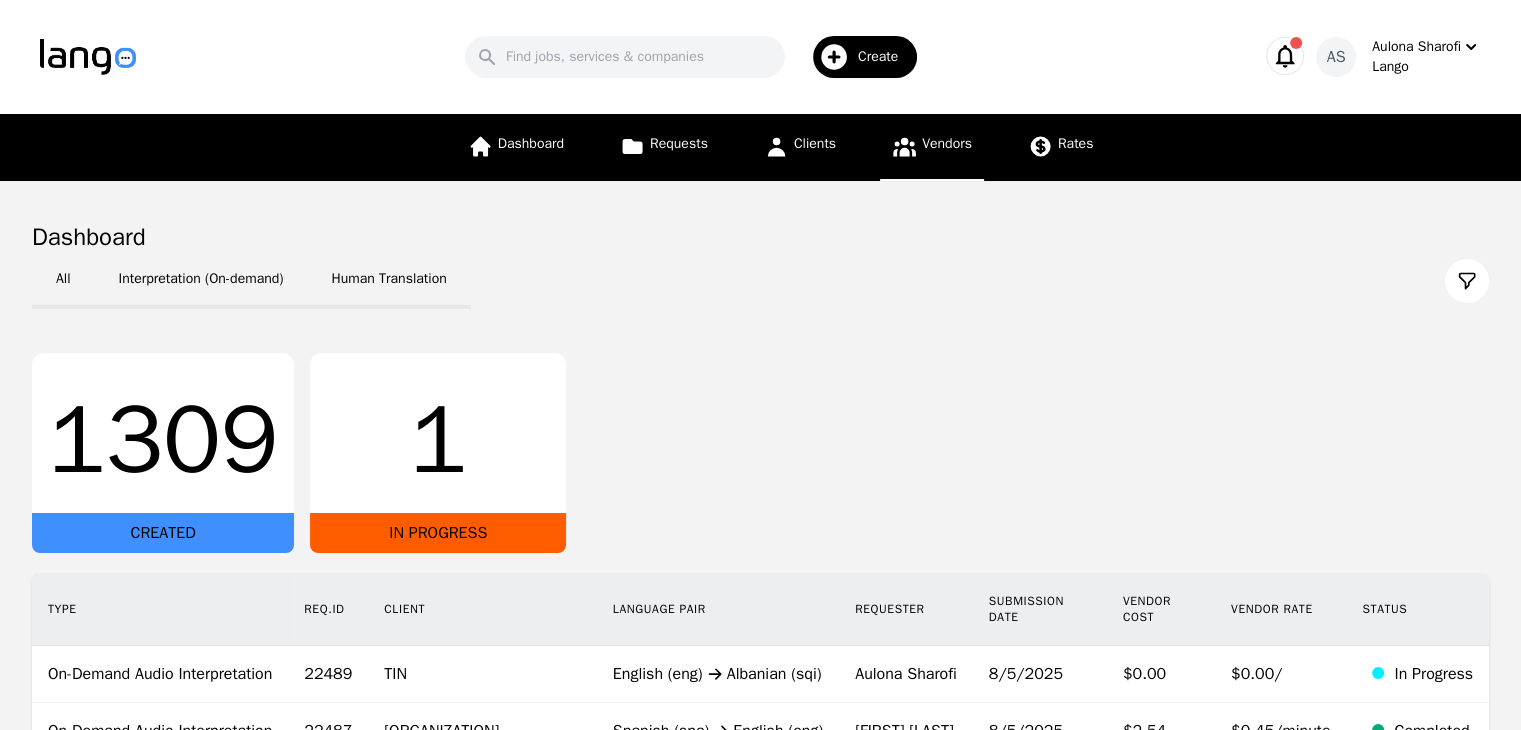 click on "Vendors" at bounding box center (932, 147) 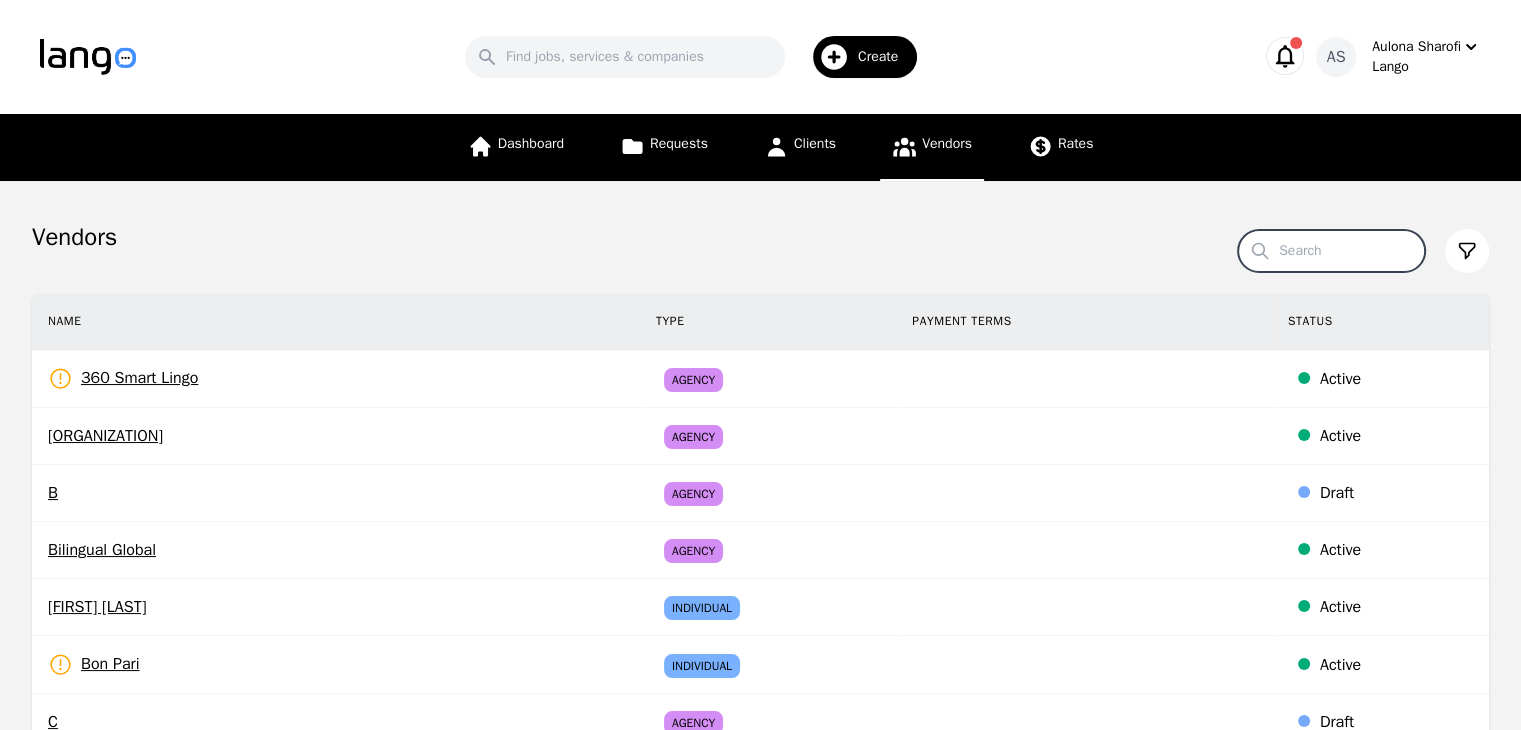 click on "Search" at bounding box center [1331, 251] 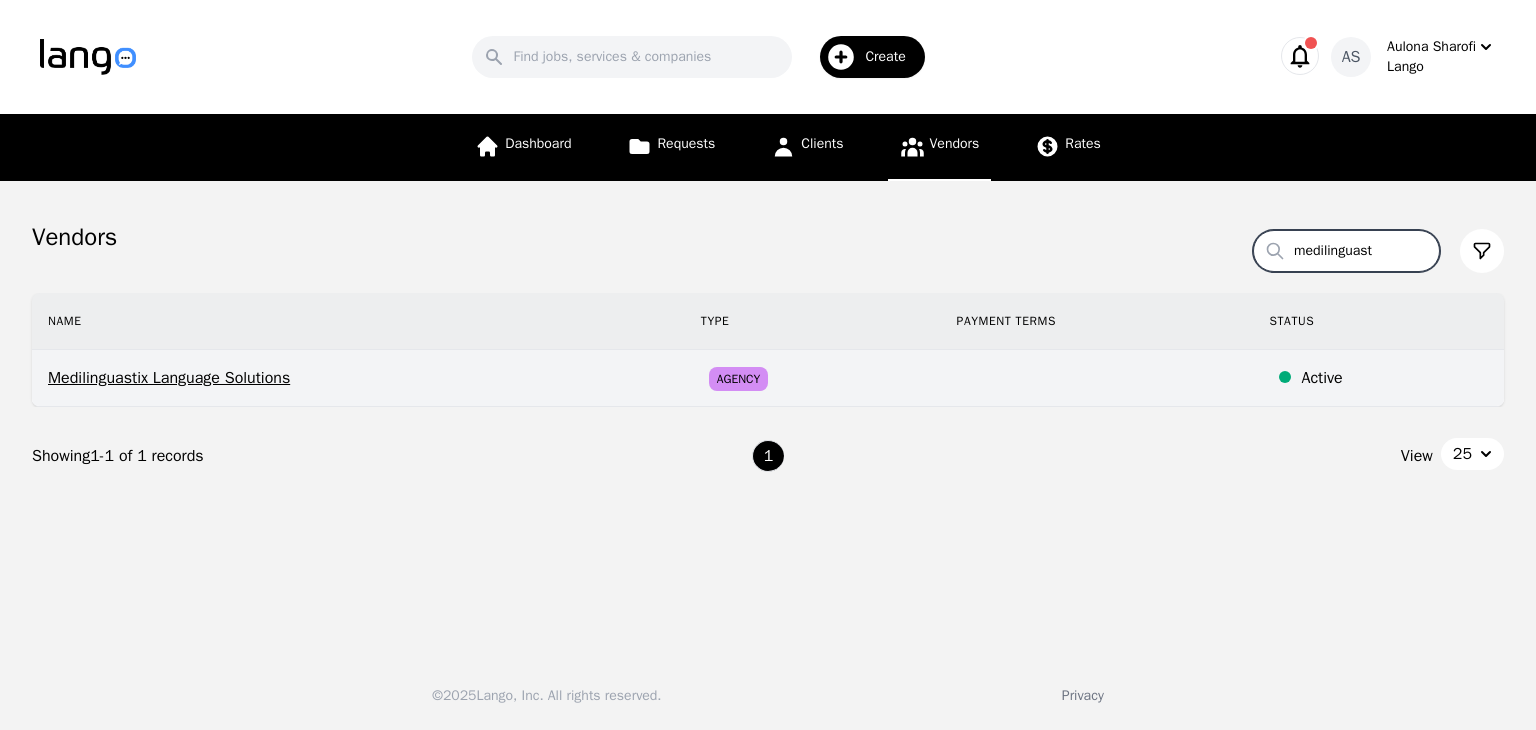 type on "medilinguast" 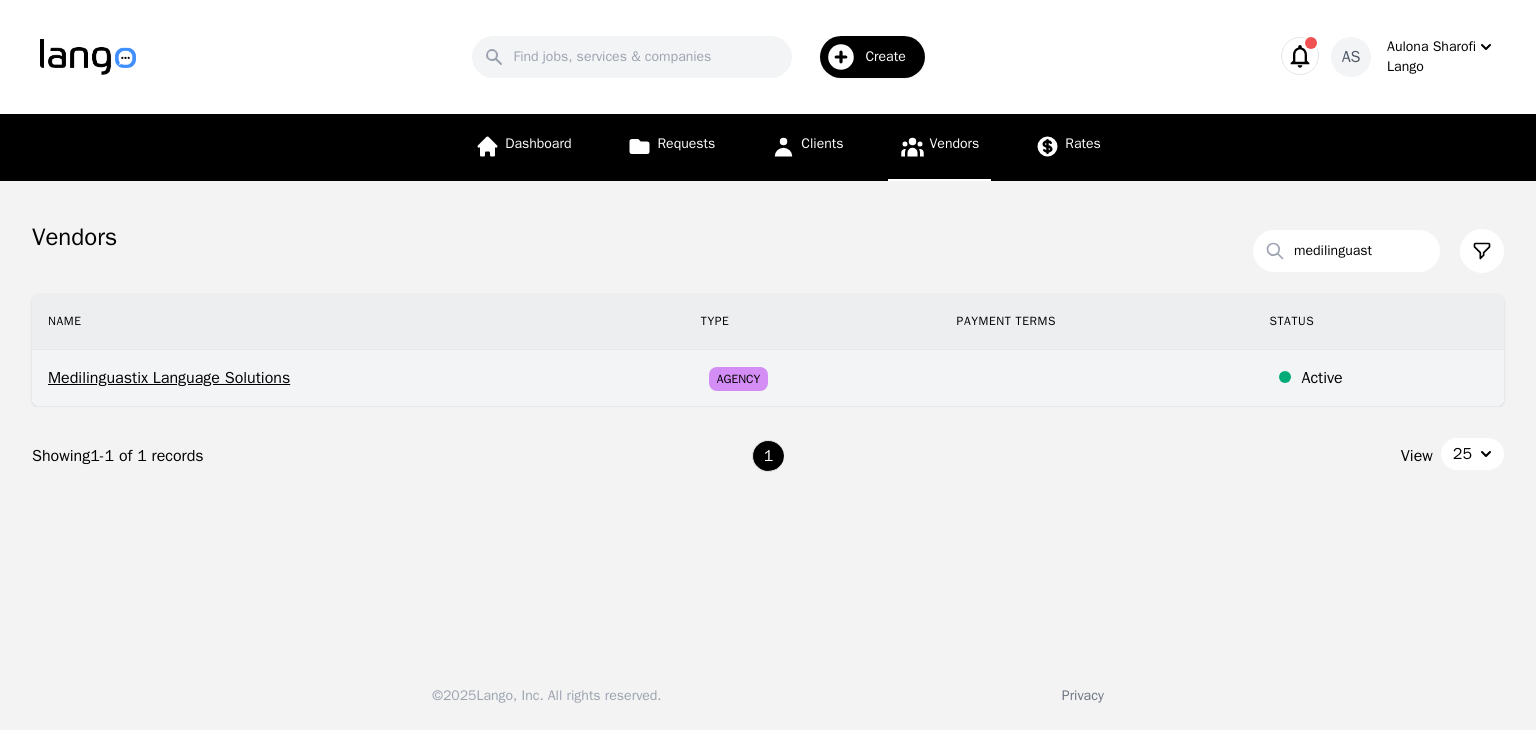 click on "Medilinguastix Language Solutions" at bounding box center [358, 378] 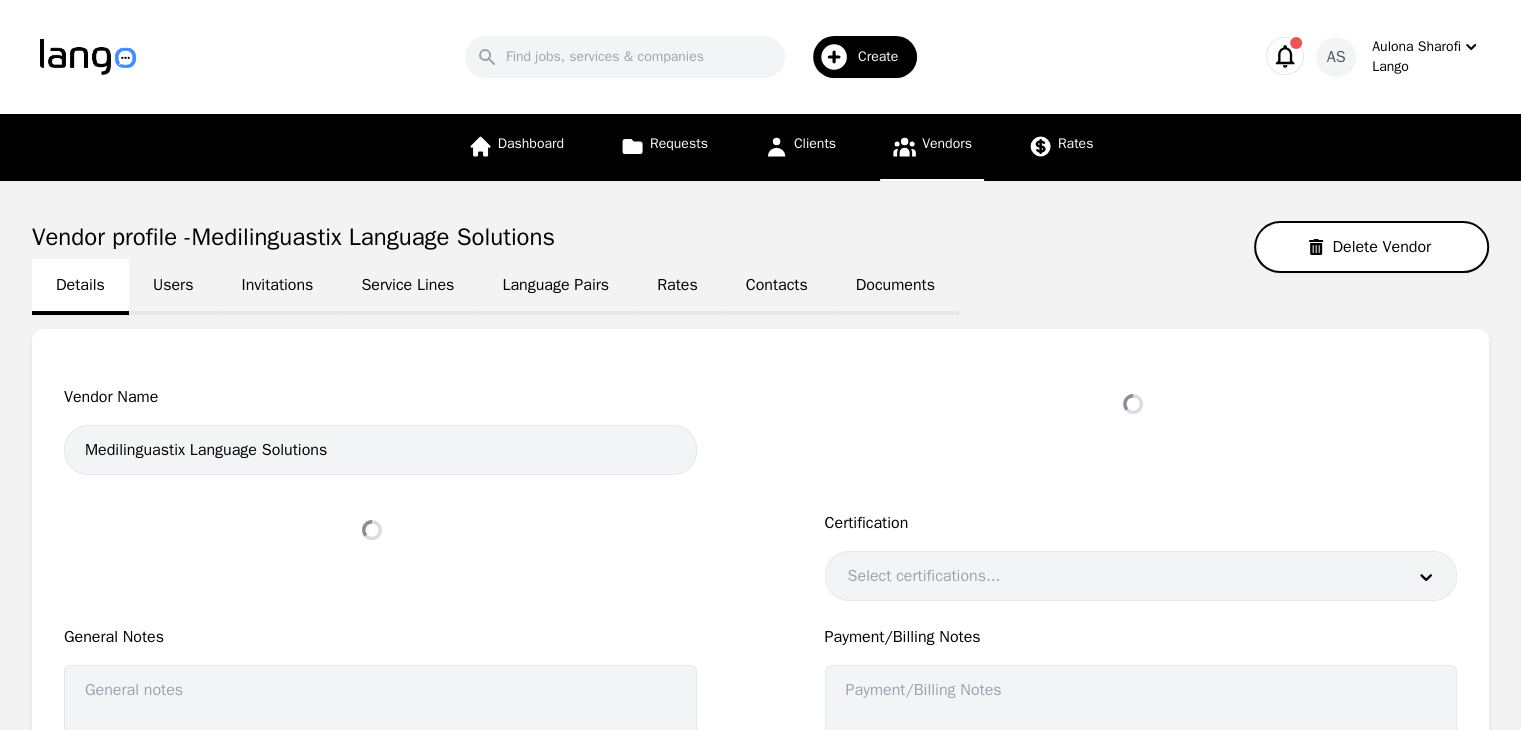 select on "active" 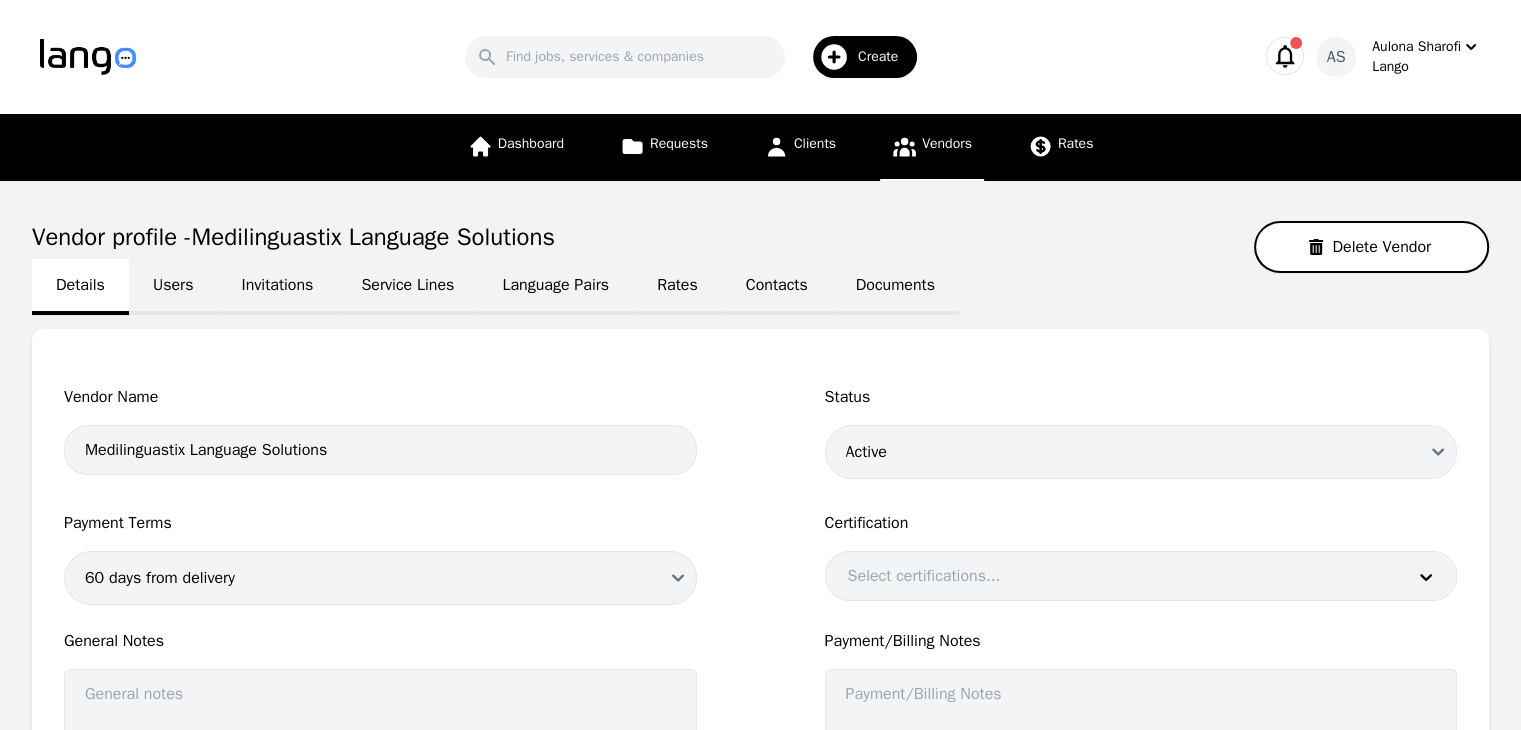 click on "Rates" at bounding box center (677, 287) 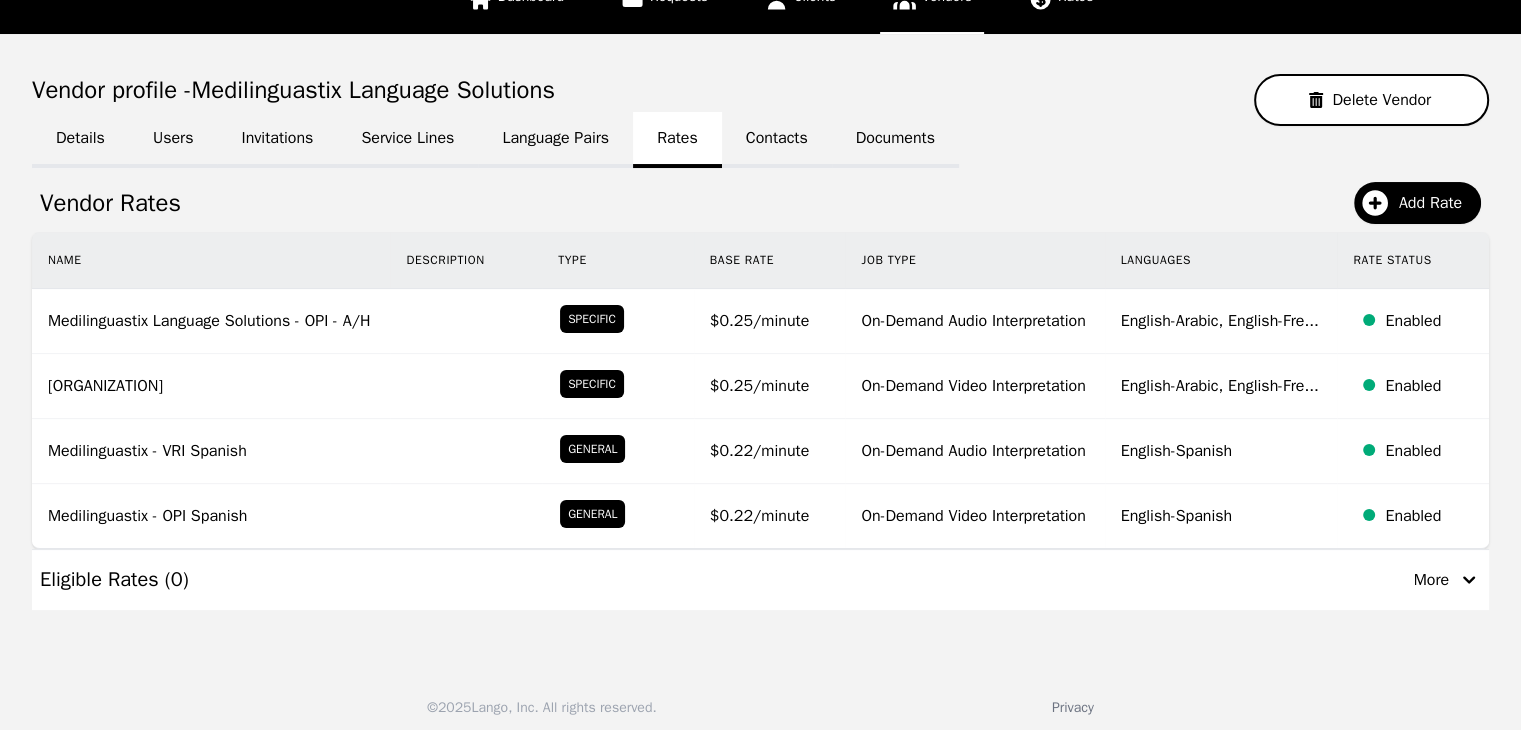 scroll, scrollTop: 156, scrollLeft: 0, axis: vertical 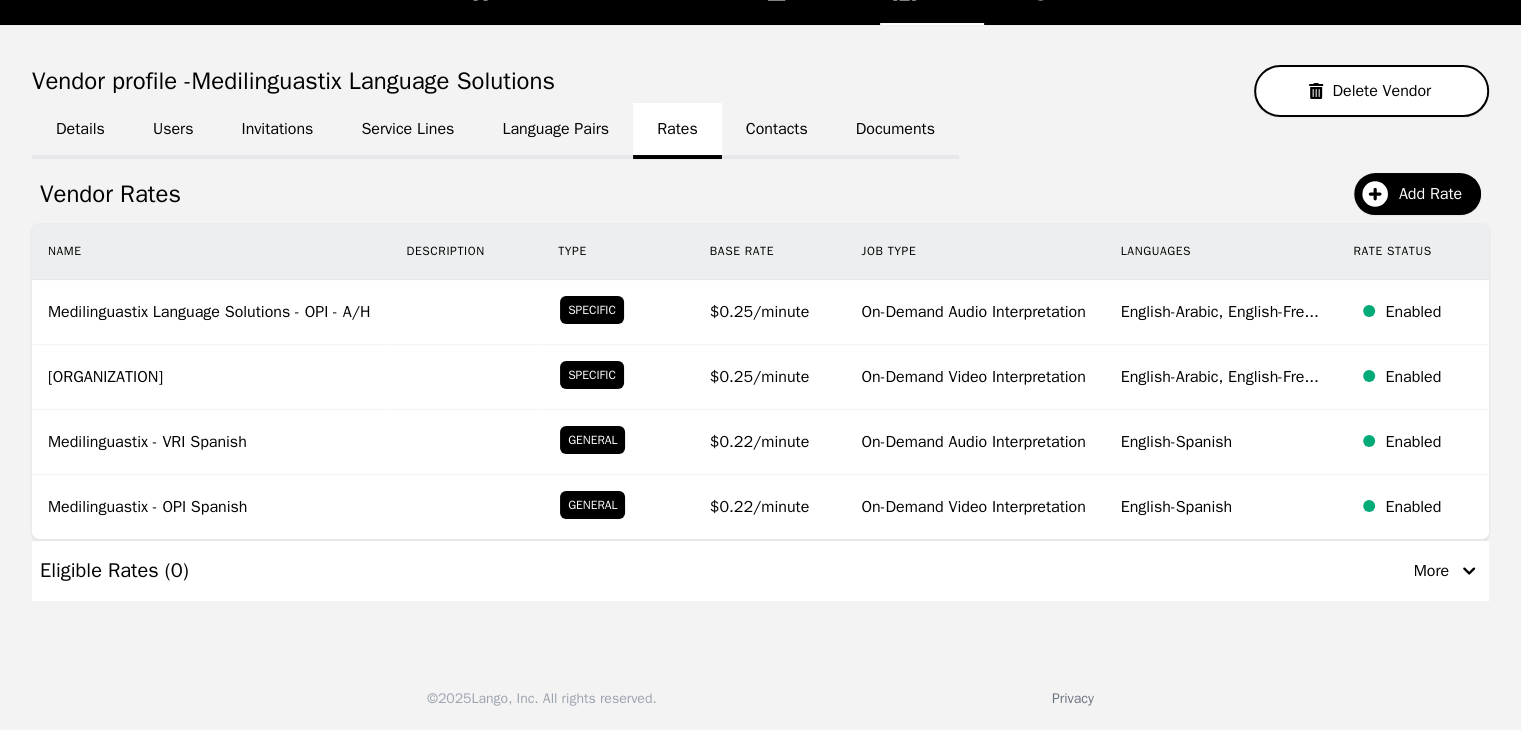 click on "Language Pairs" at bounding box center [555, 131] 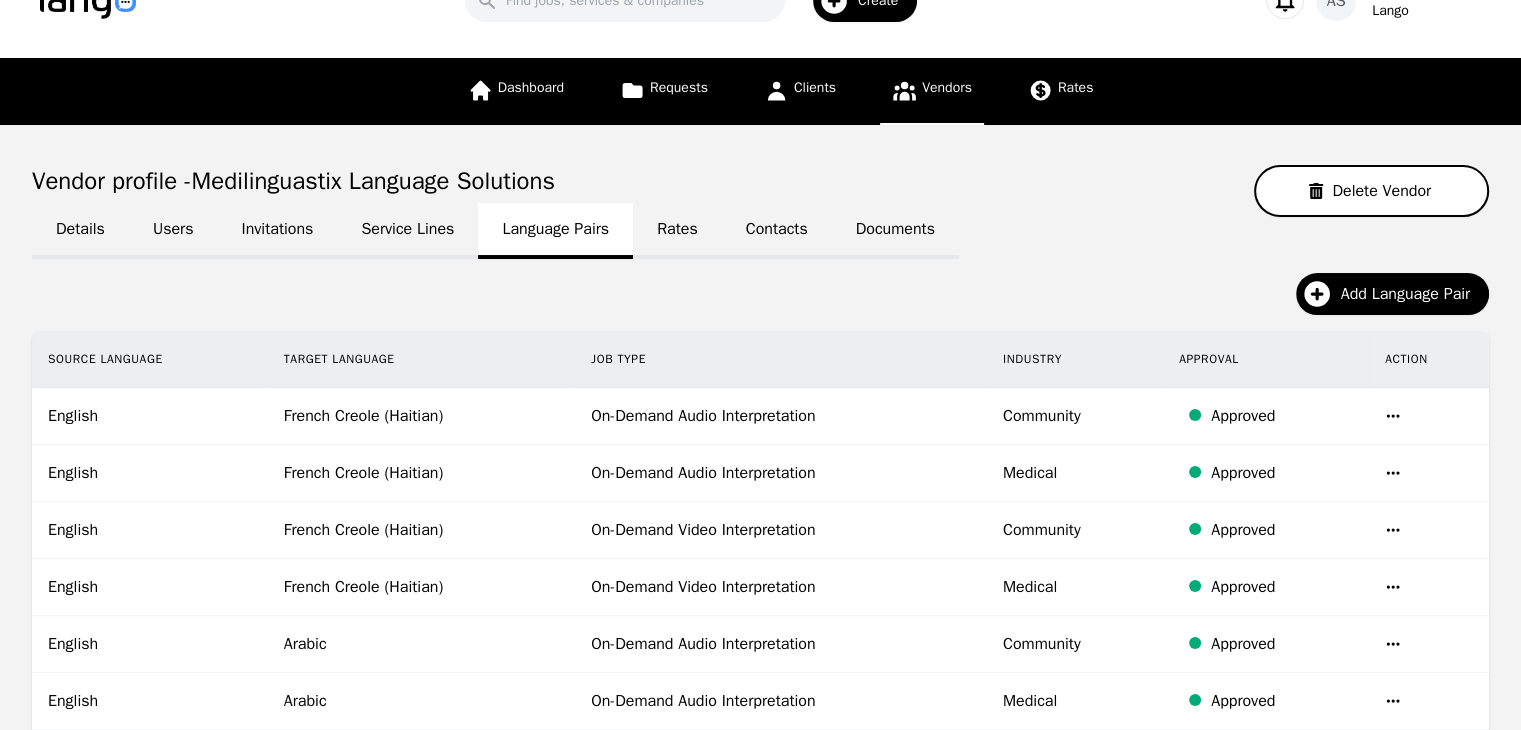 scroll, scrollTop: 100, scrollLeft: 0, axis: vertical 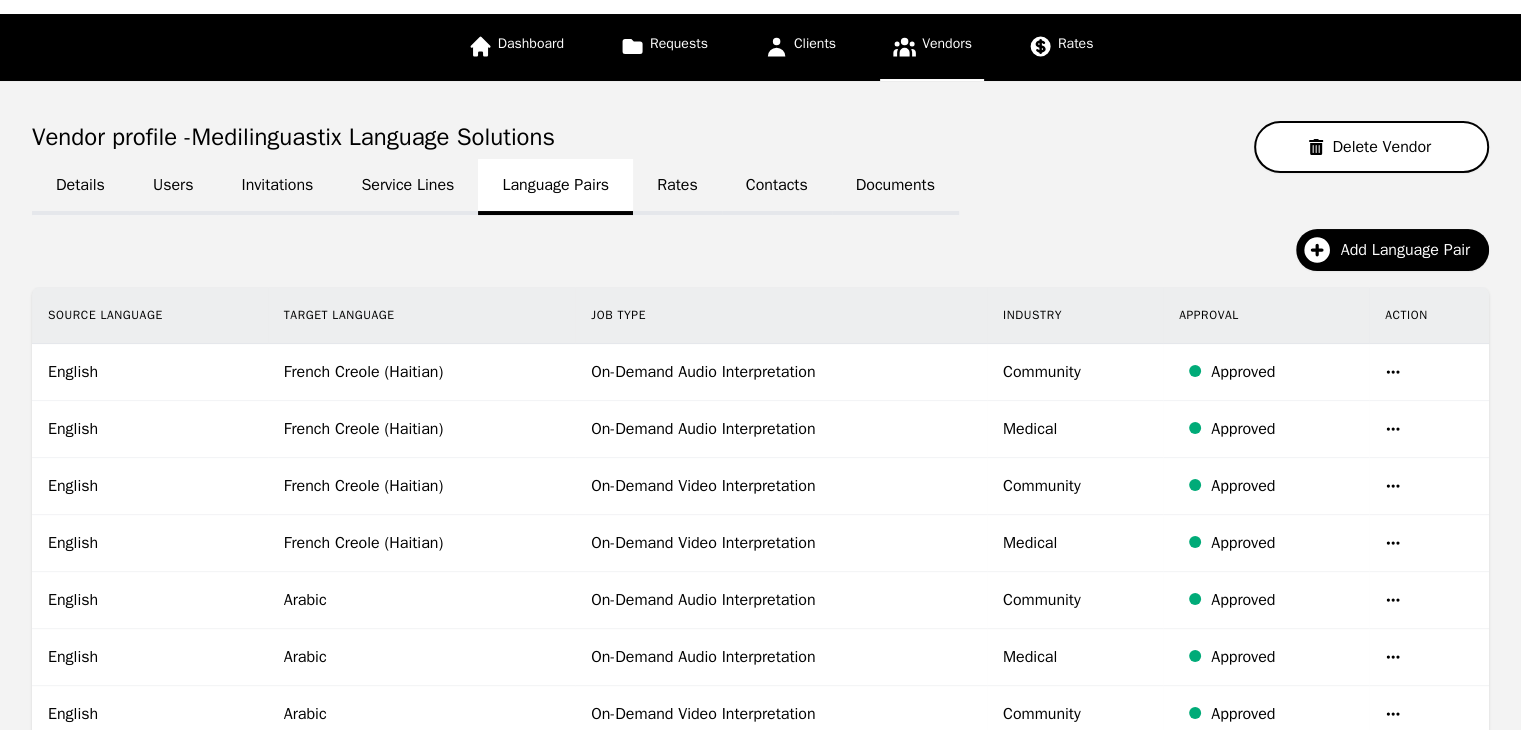 click on "Rates" at bounding box center (677, 187) 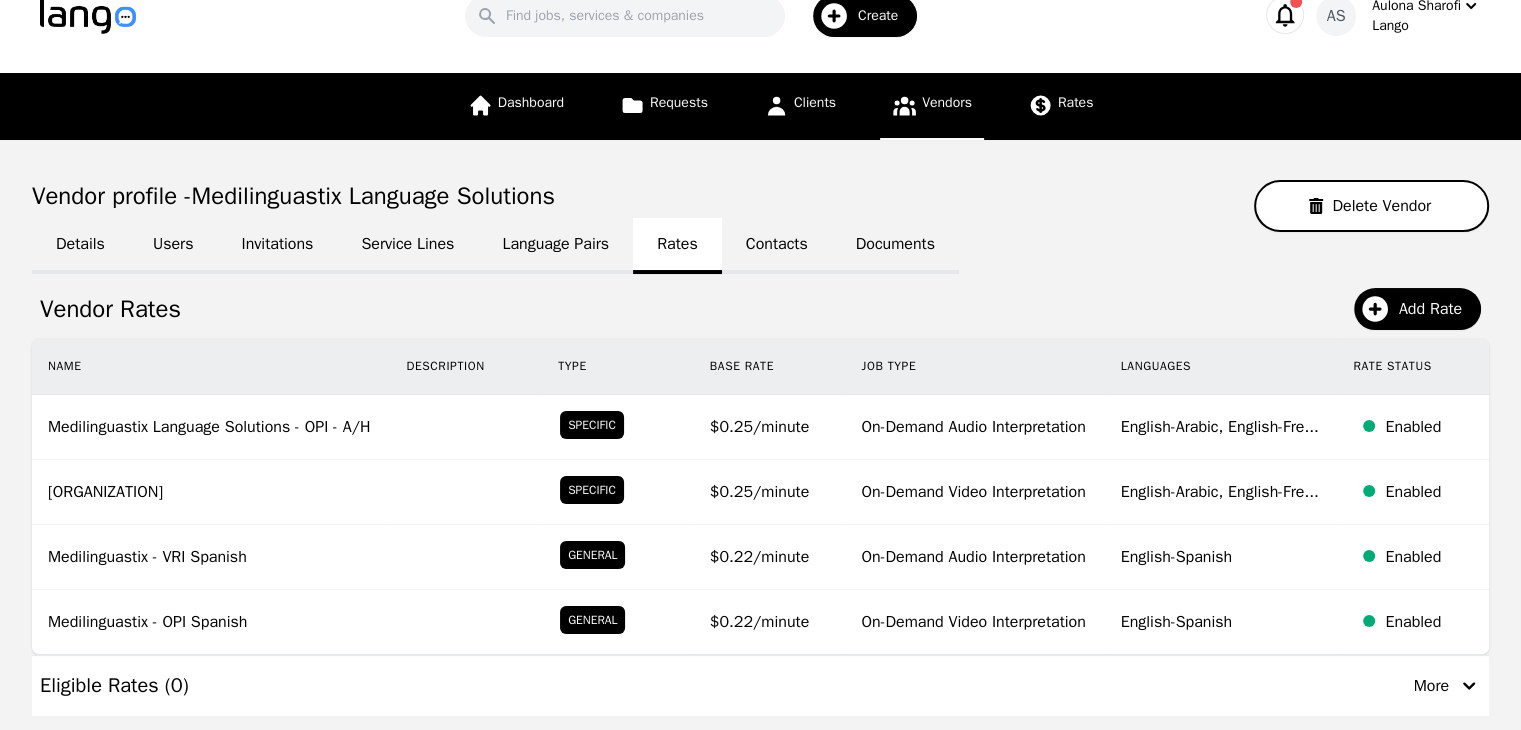 scroll, scrollTop: 100, scrollLeft: 0, axis: vertical 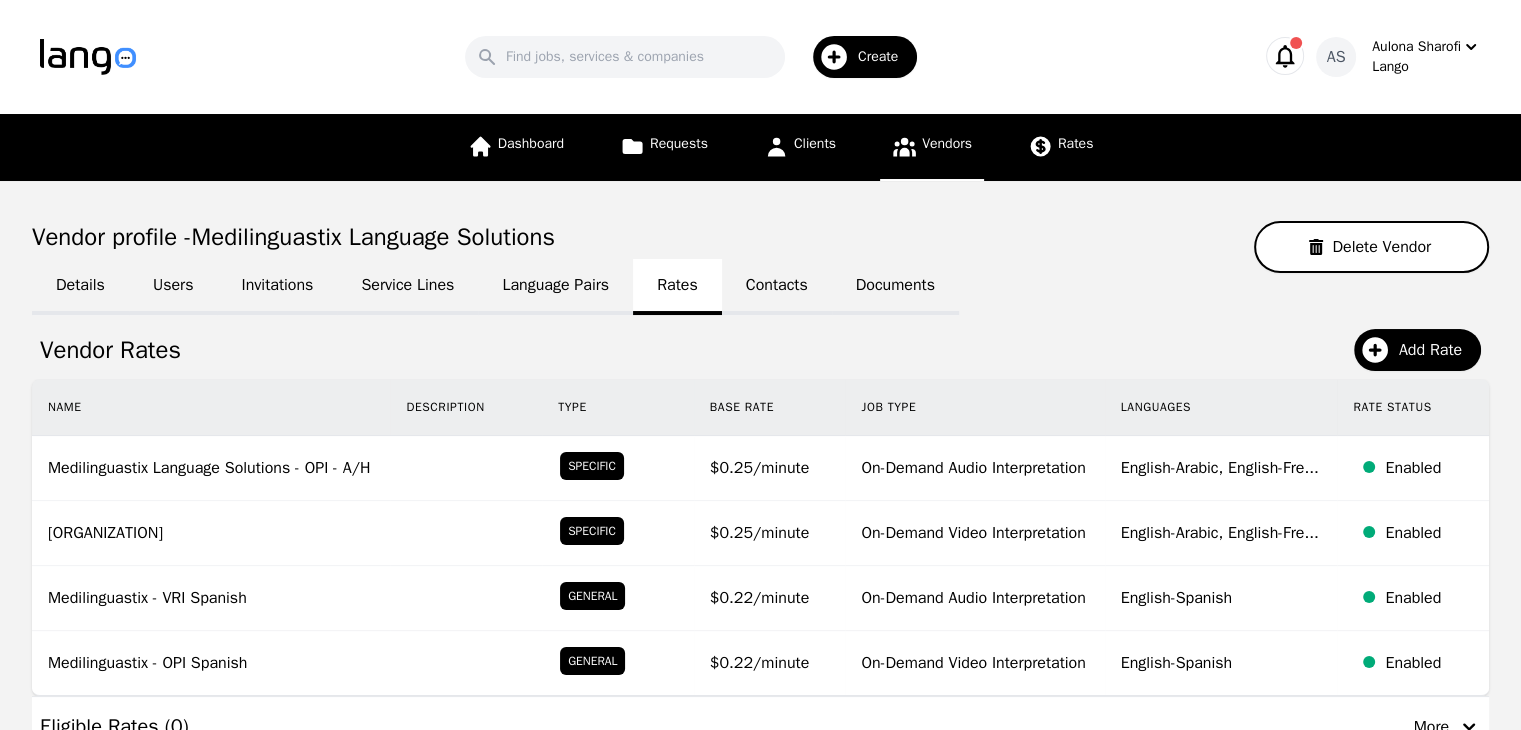click on "Create" at bounding box center [865, 57] 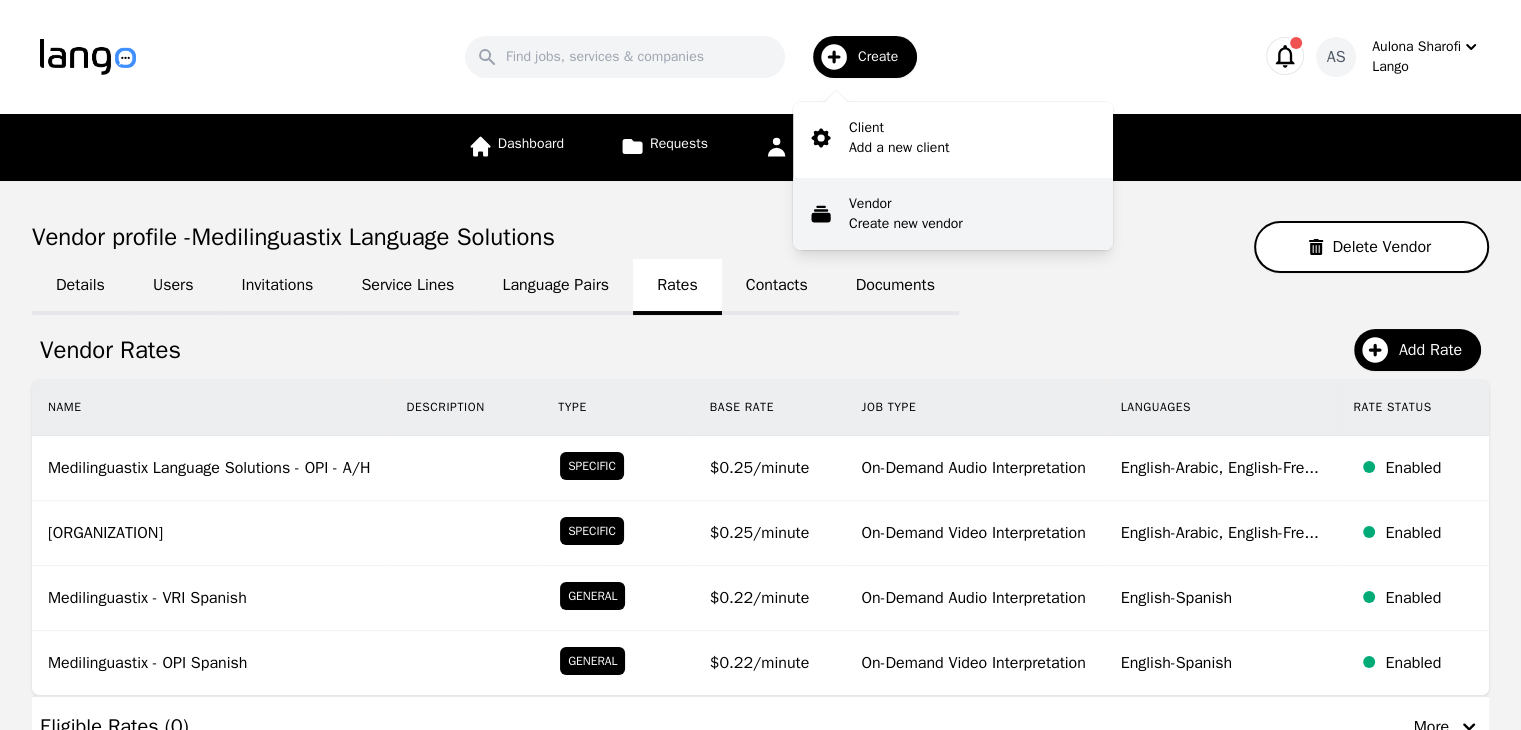 click on "Create new vendor" at bounding box center [906, 224] 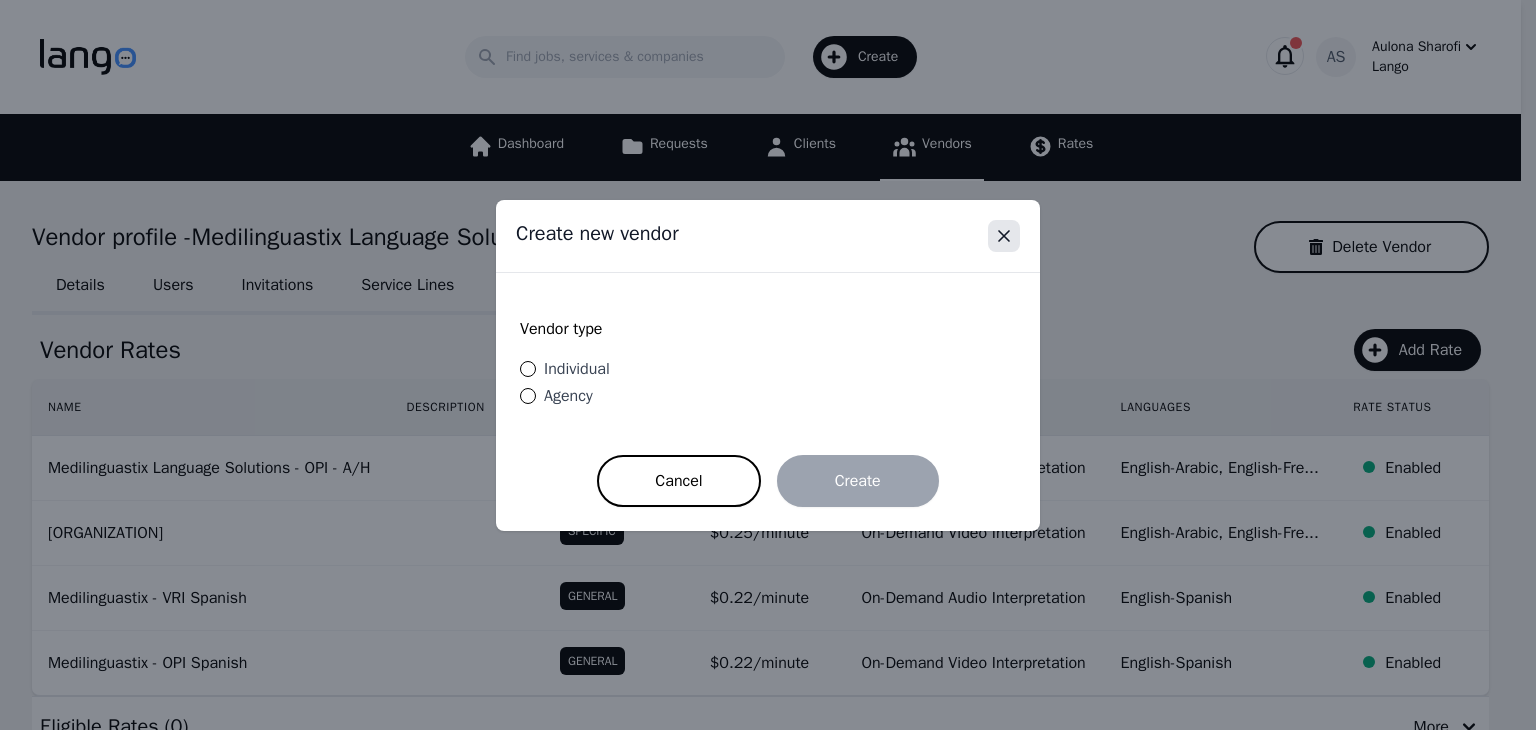 click 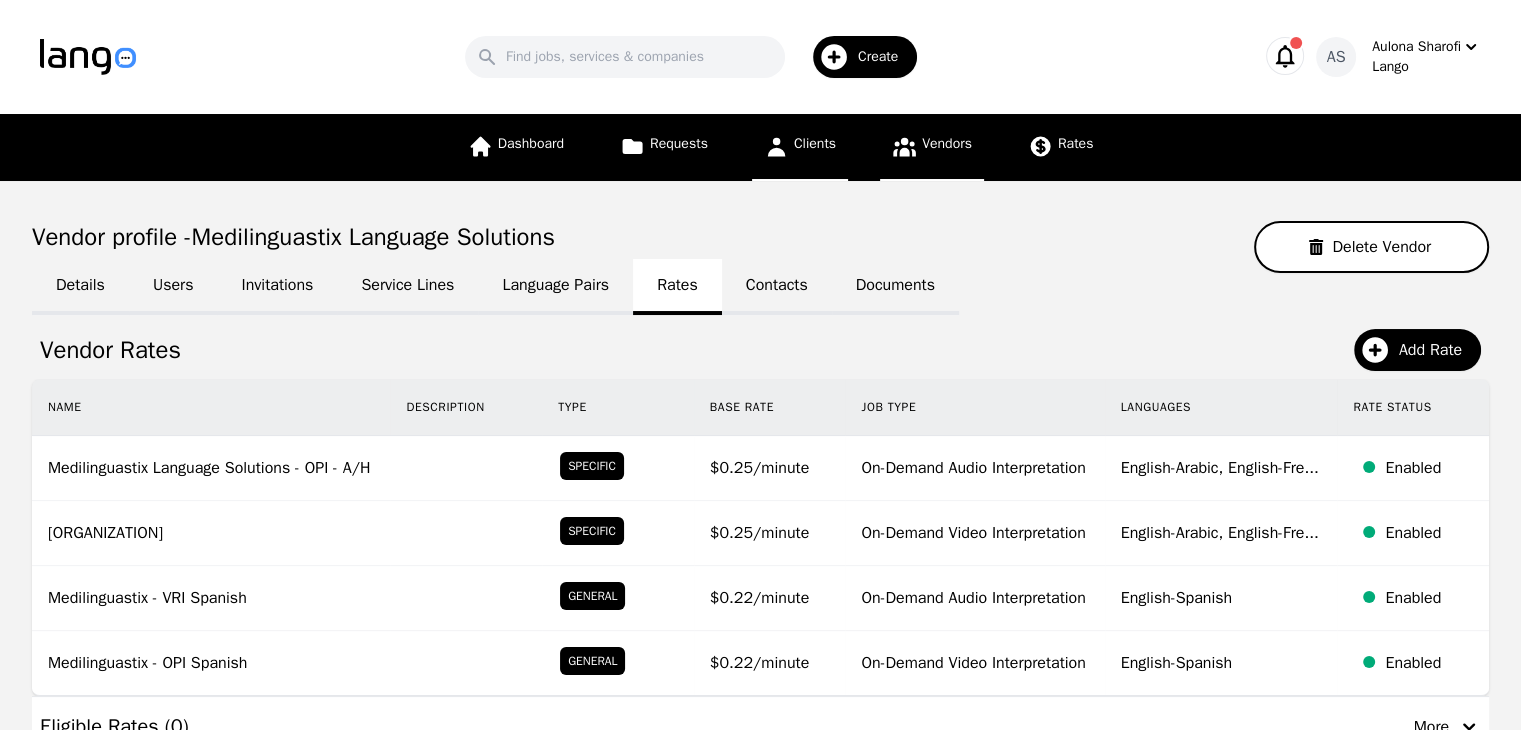 click on "Clients" at bounding box center (800, 147) 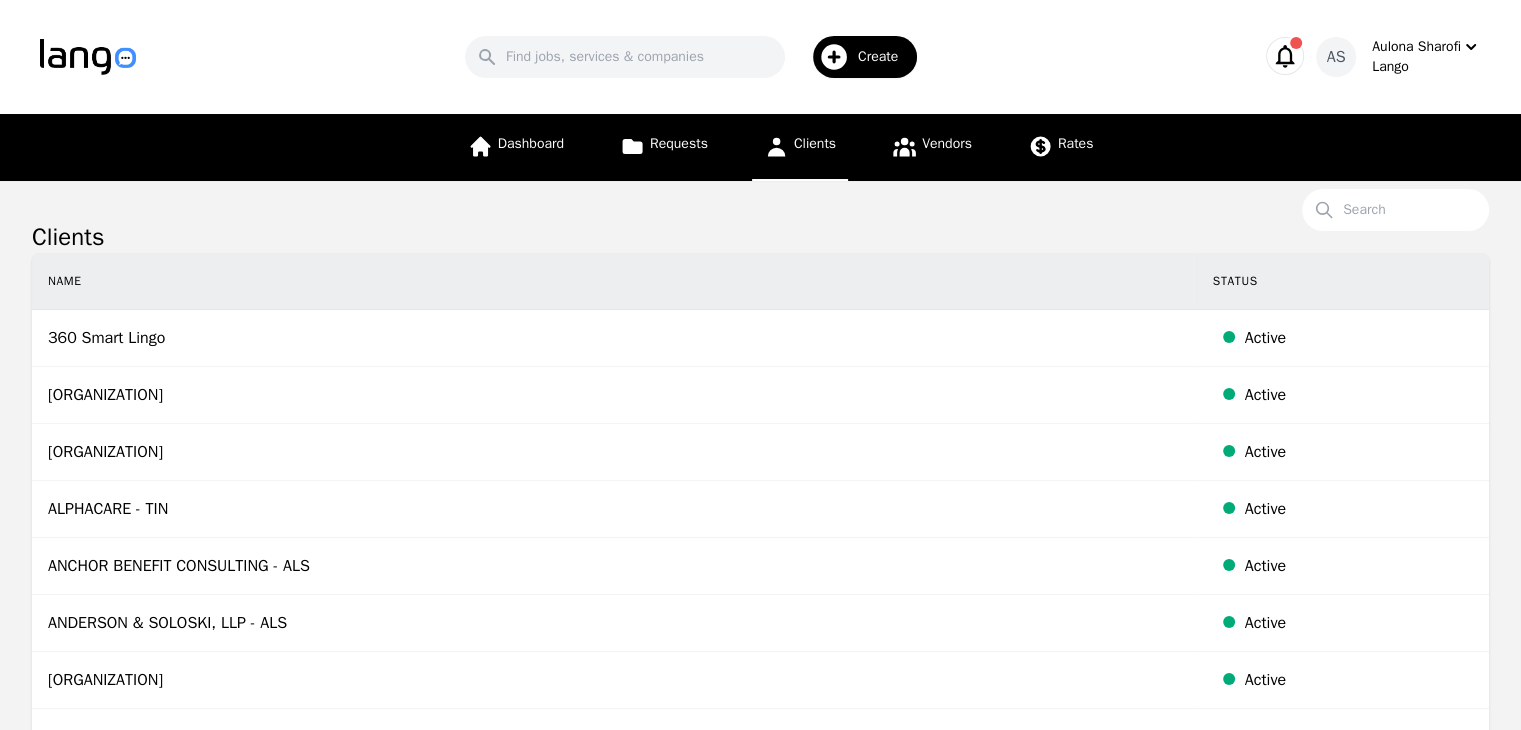 click on "Clients" at bounding box center [760, 237] 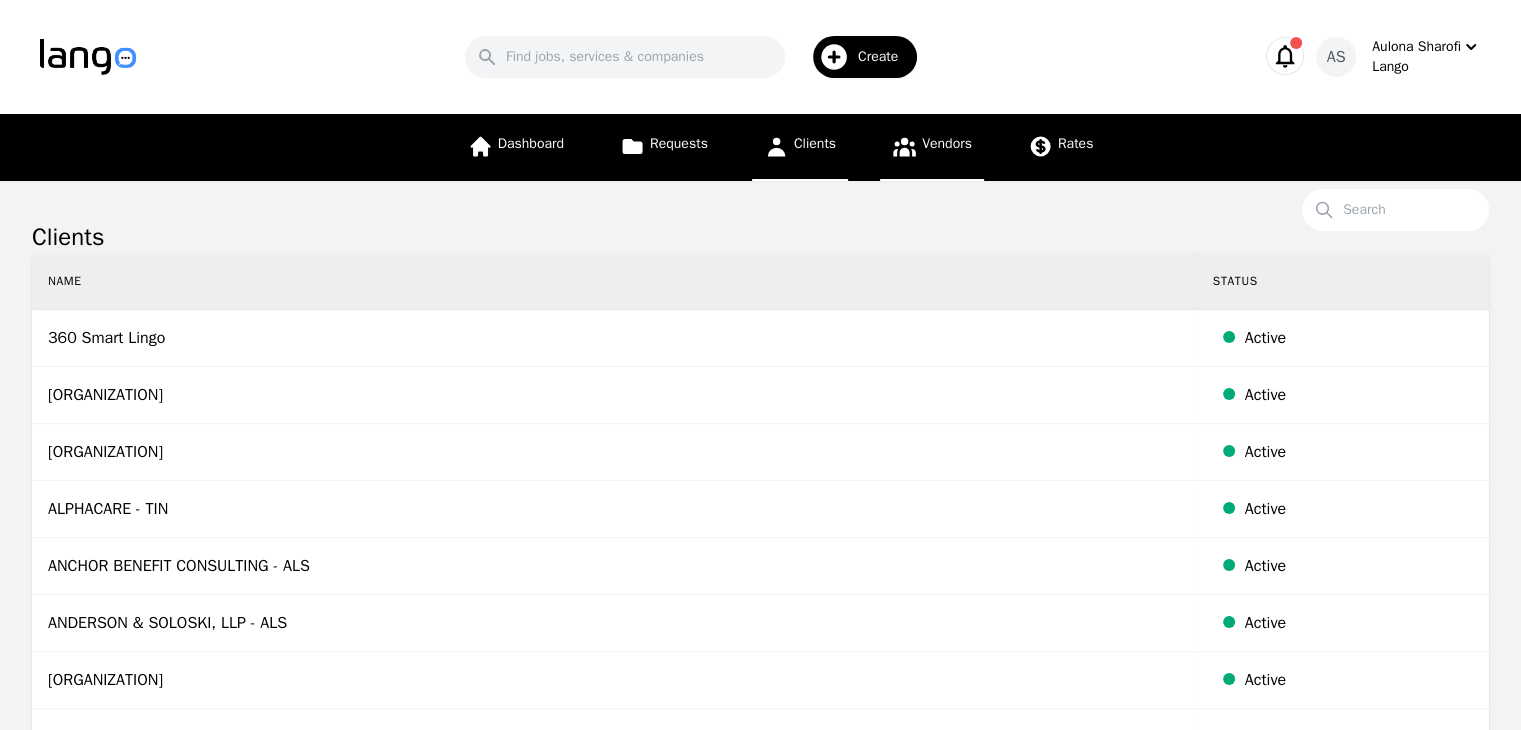 click on "Vendors" at bounding box center (932, 147) 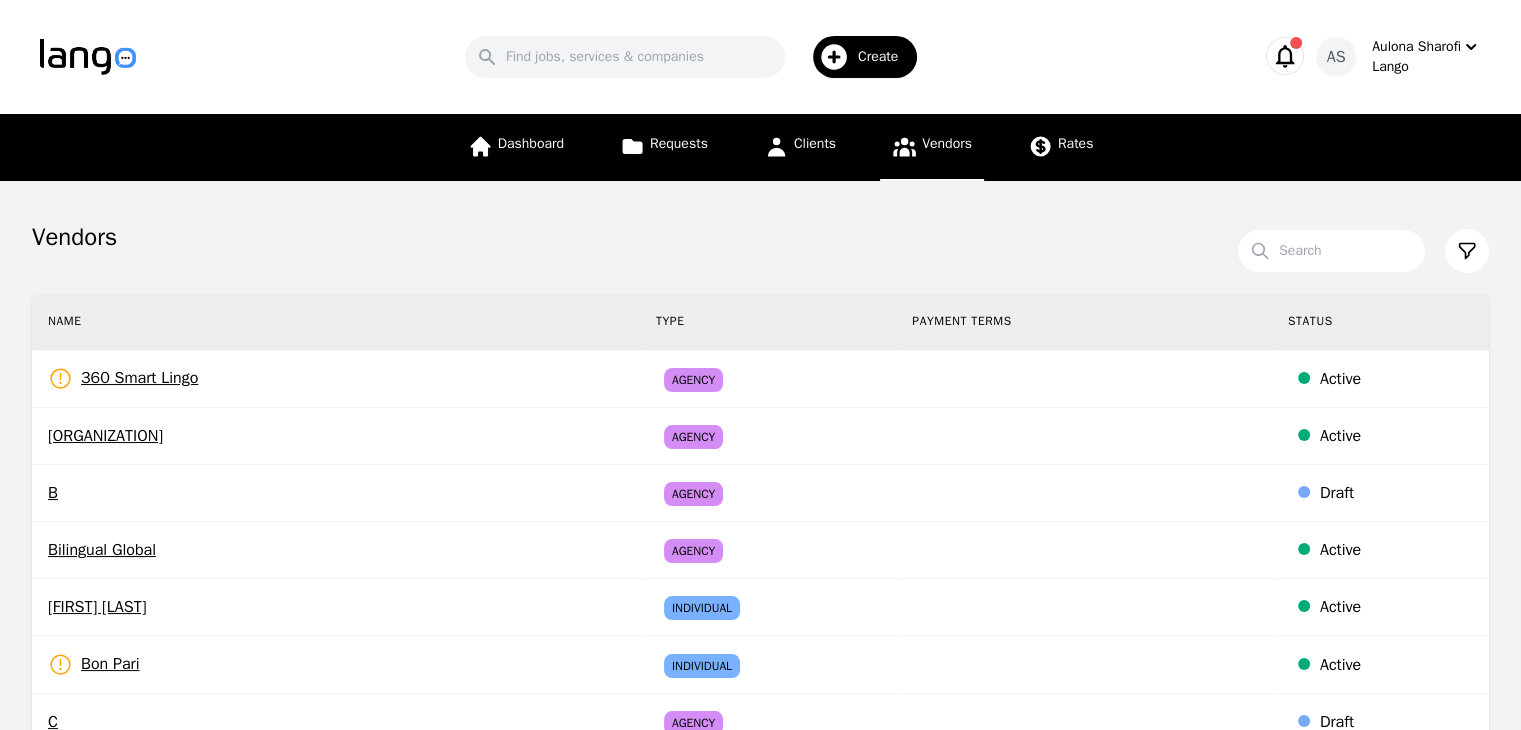 click on "Vendors" at bounding box center [760, 237] 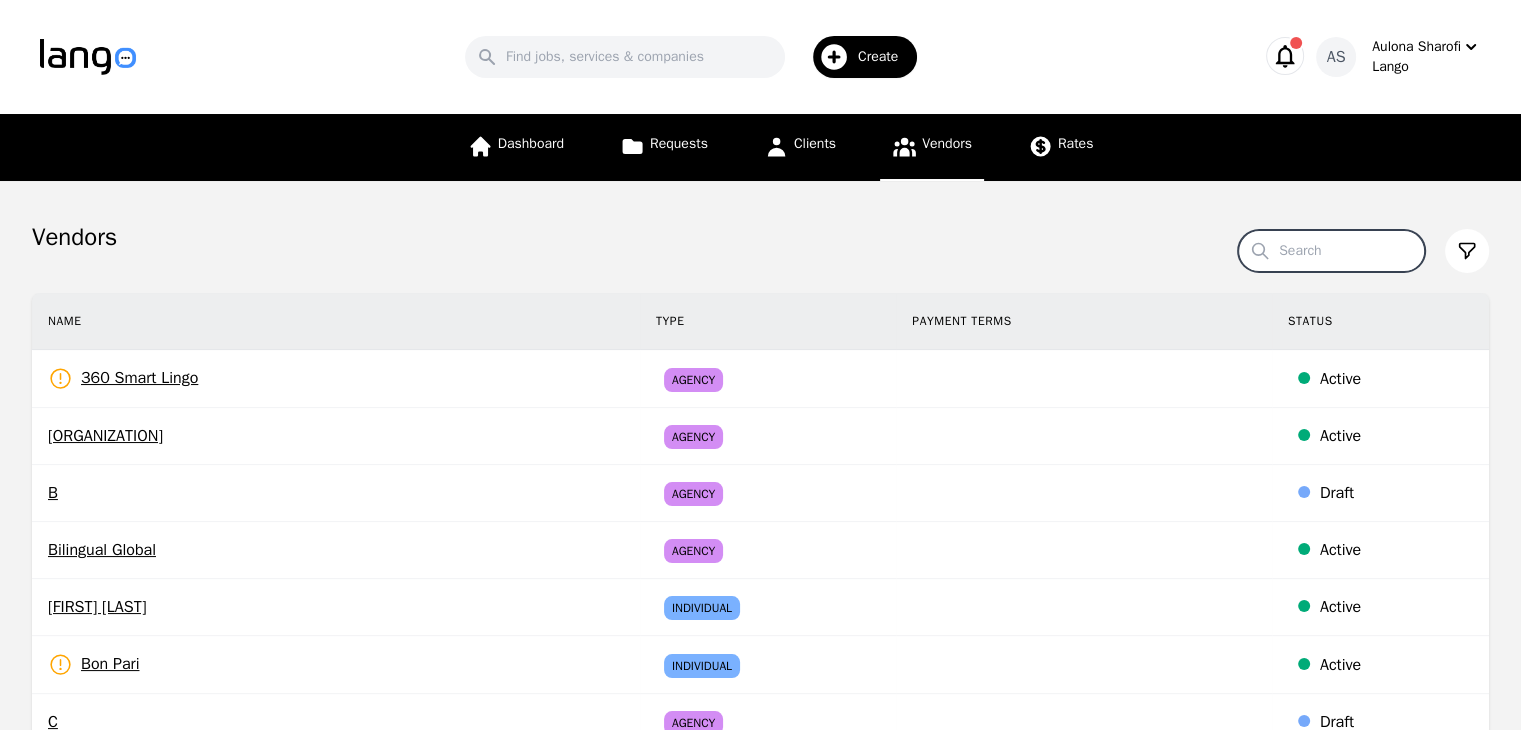click on "Search" at bounding box center [1331, 251] 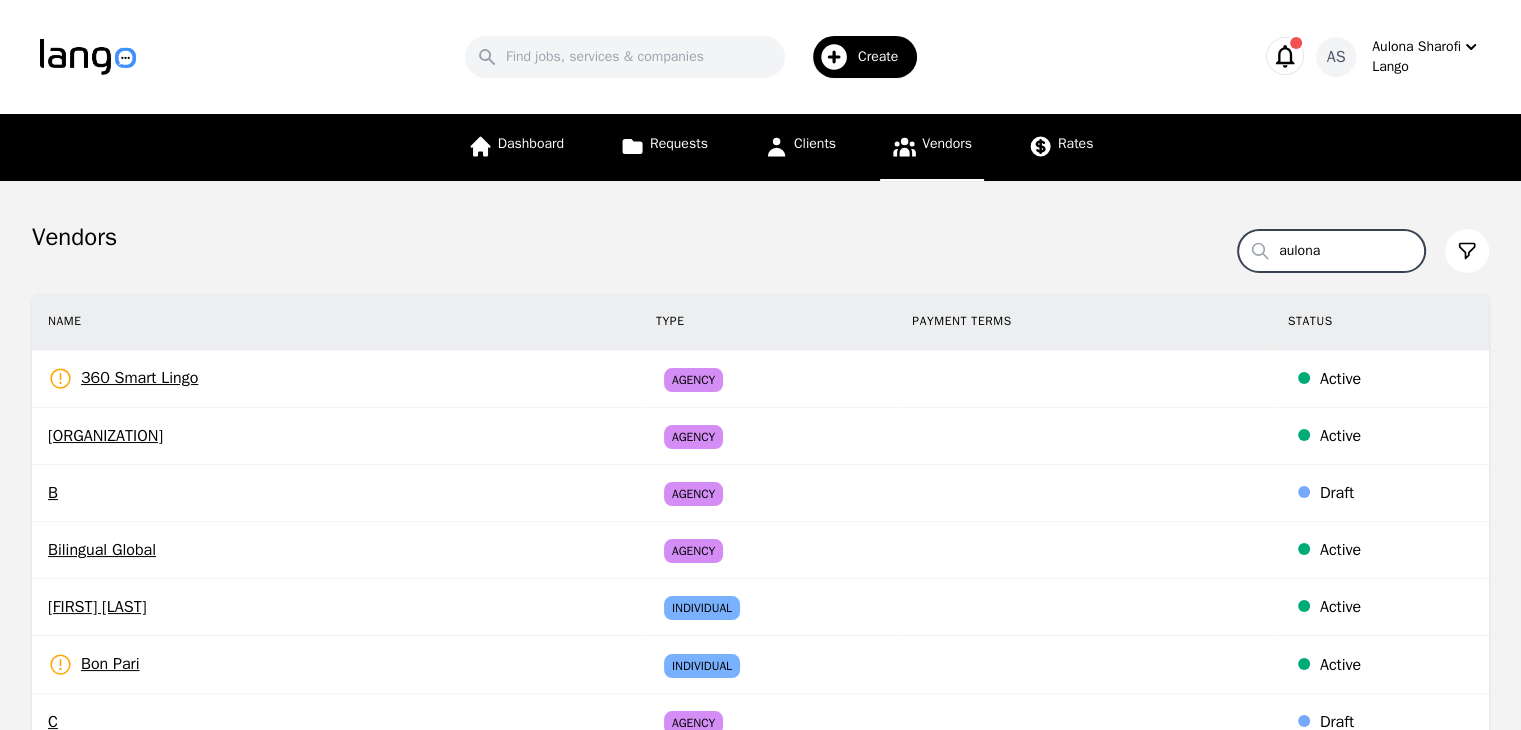 type on "aulona" 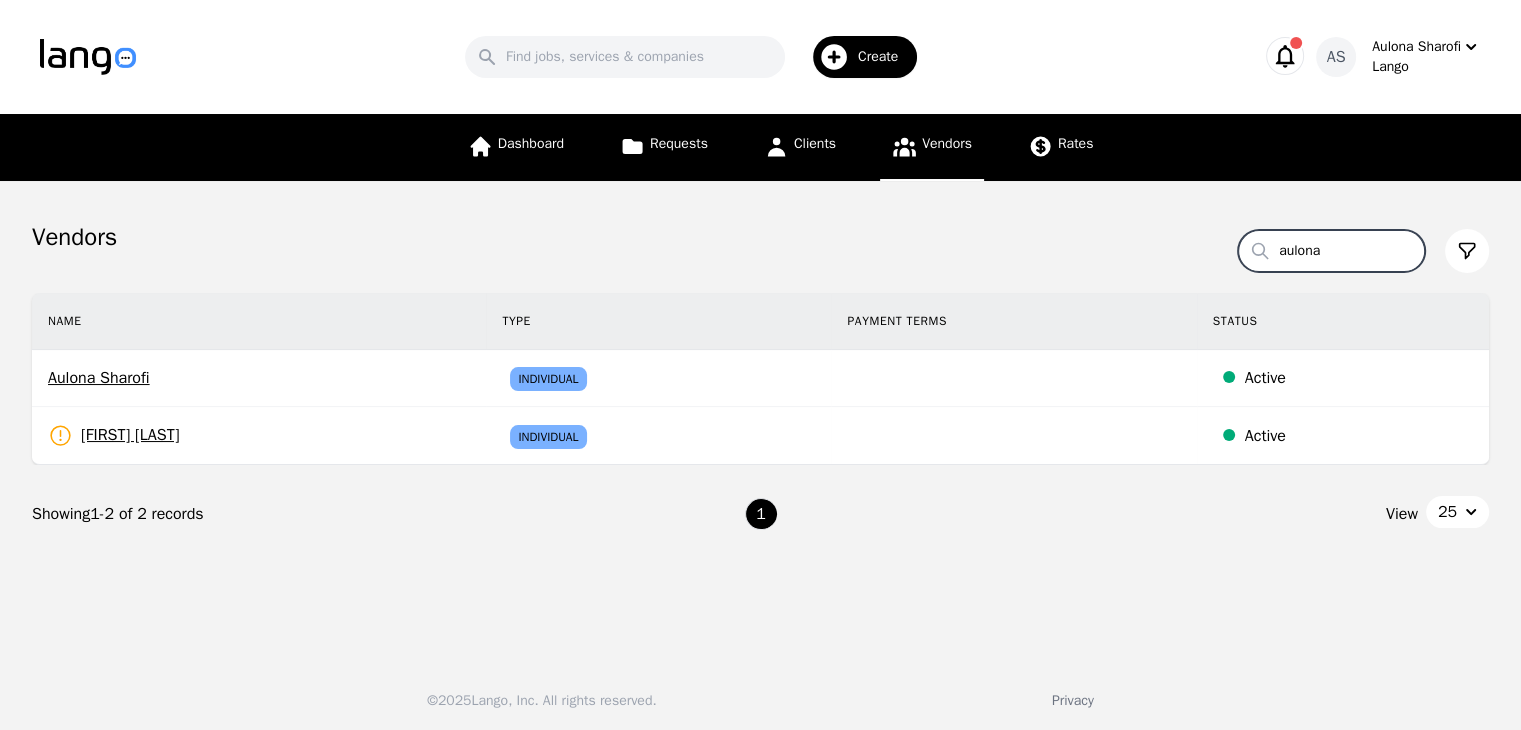 click on "Create" at bounding box center (885, 57) 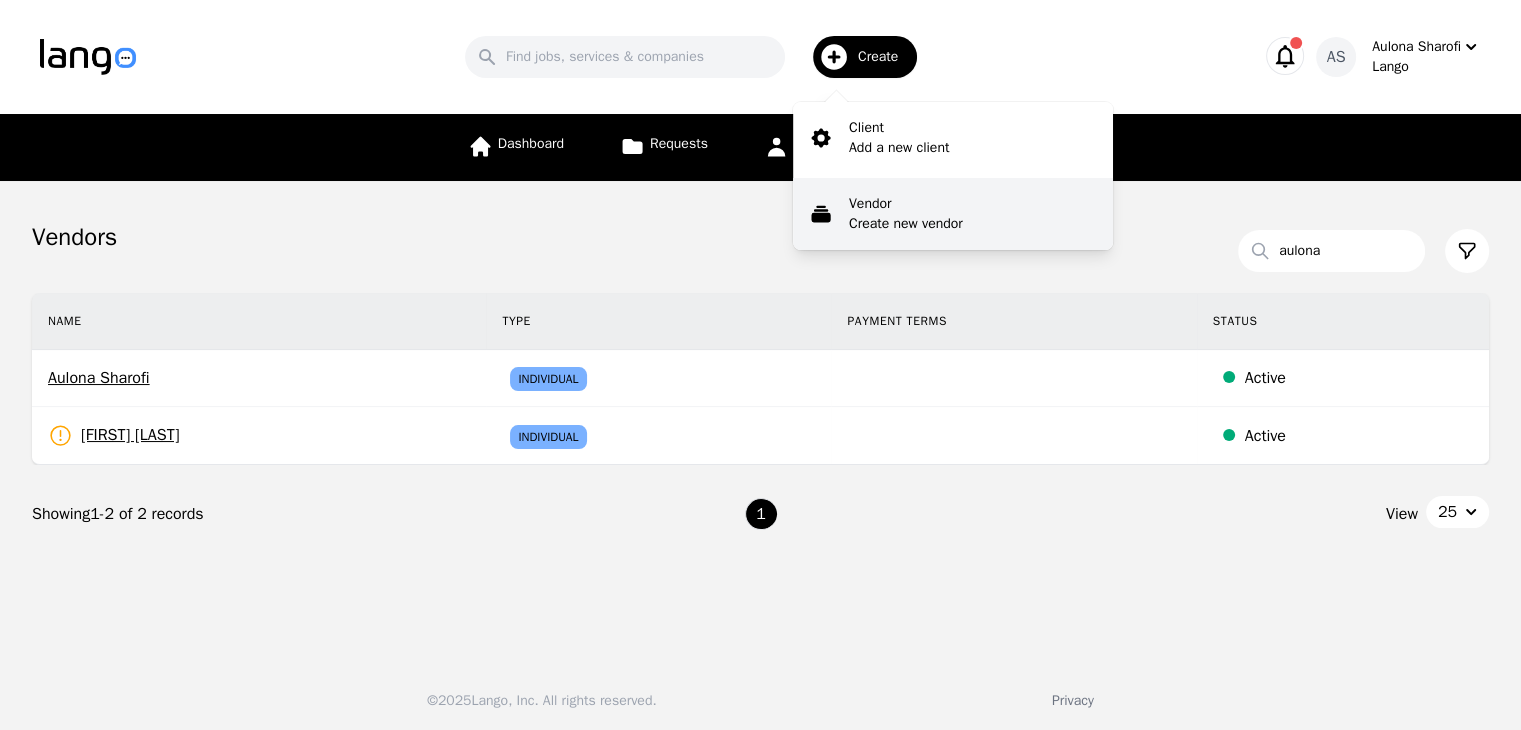 click on "Create new vendor" at bounding box center [906, 224] 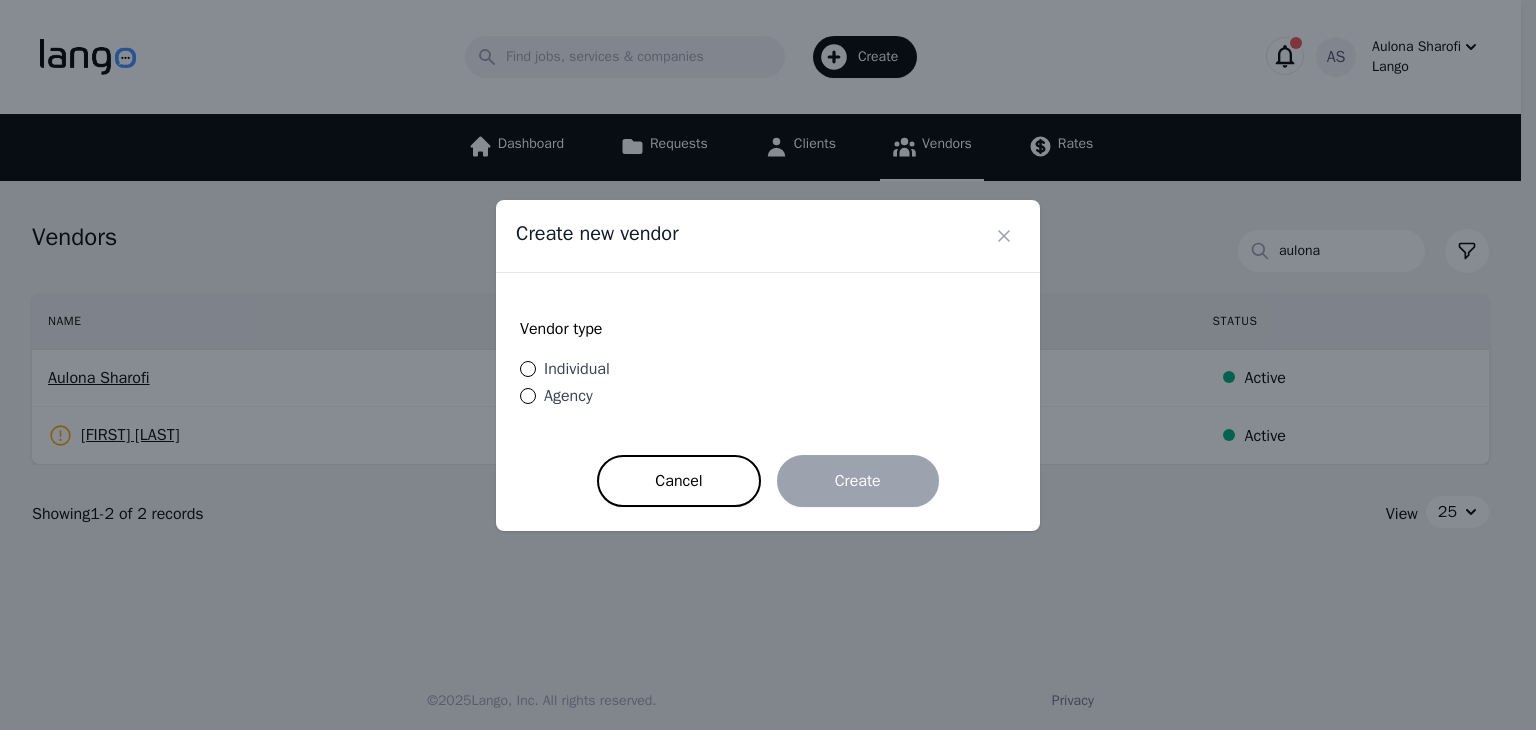click on "Individual" at bounding box center [577, 369] 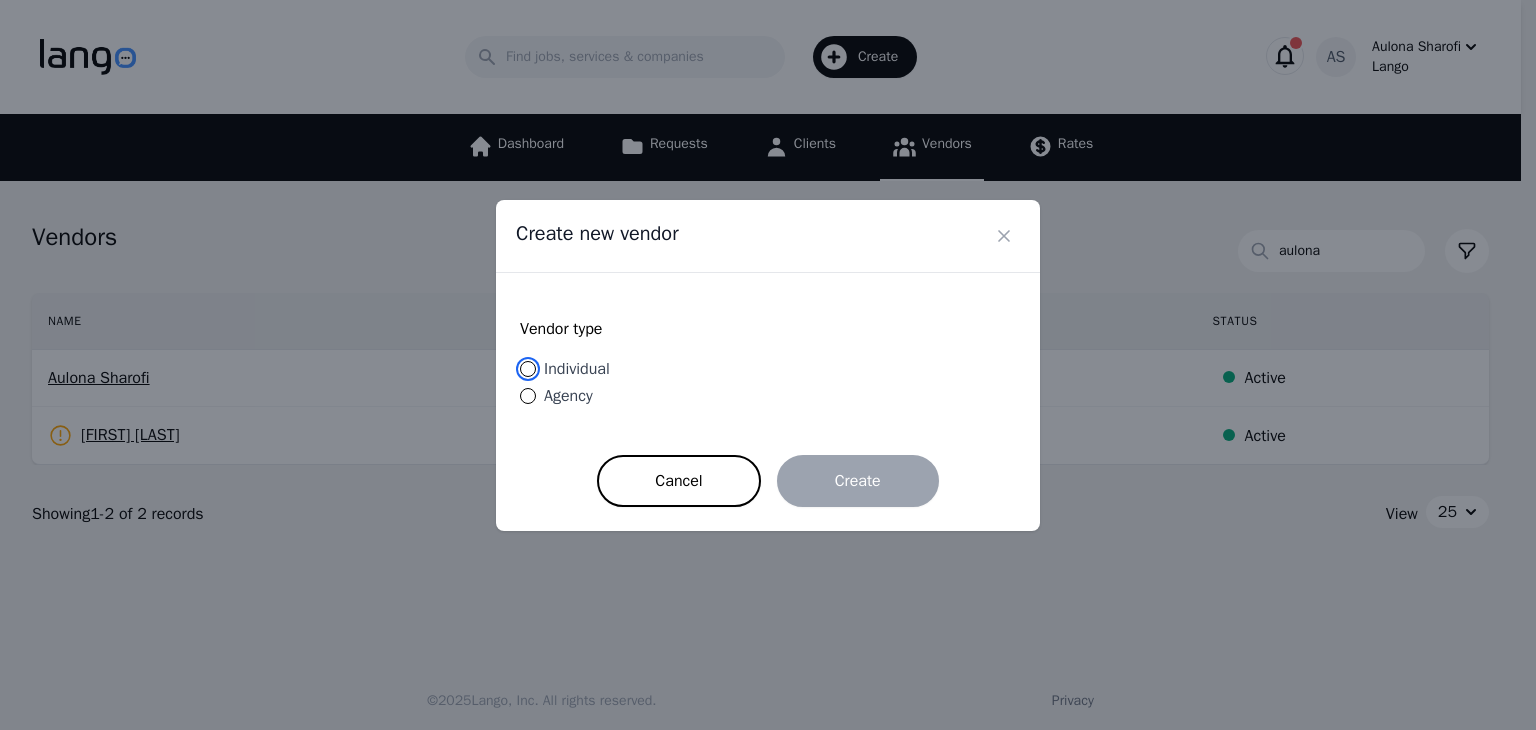 click on "Individual" at bounding box center [528, 369] 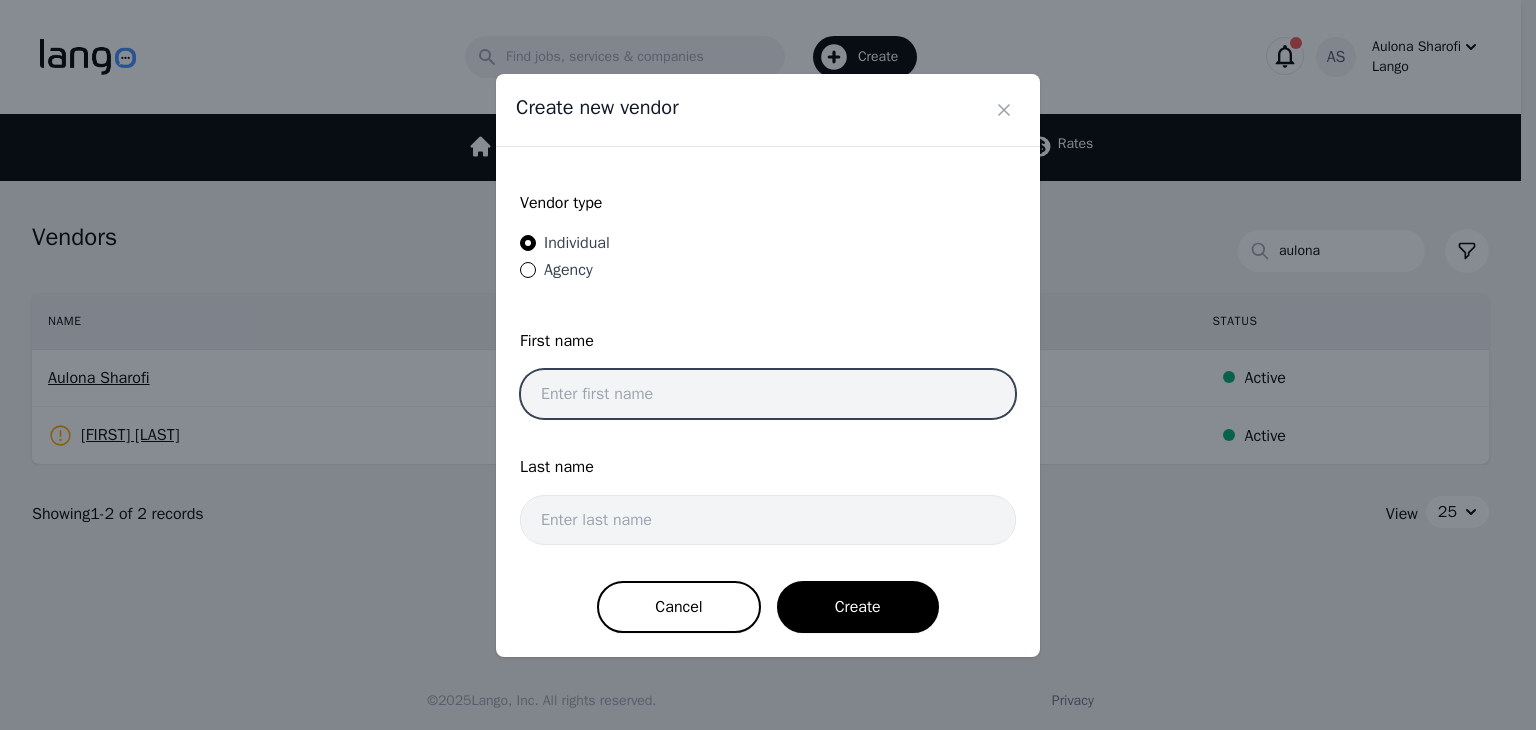 click at bounding box center [768, 394] 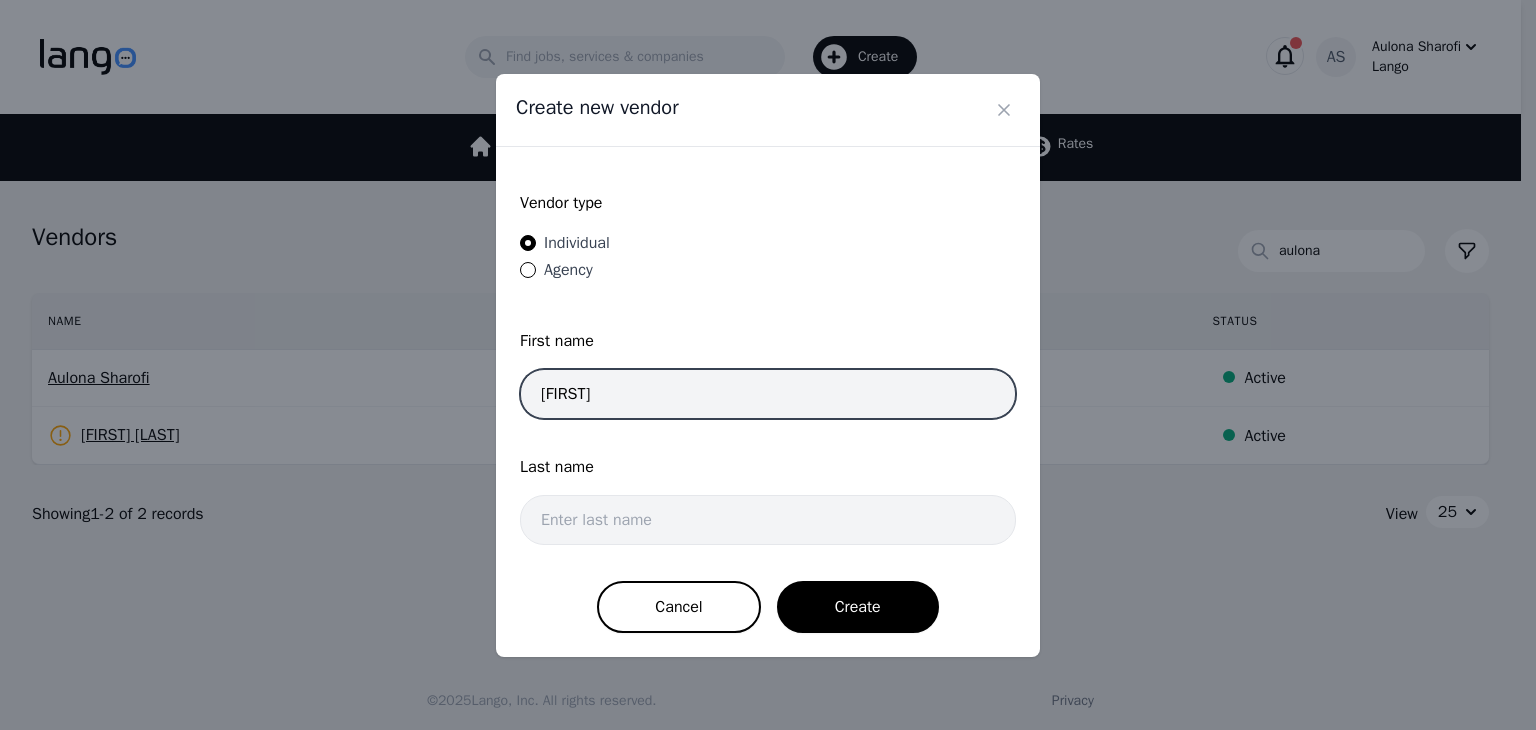 type on "Ameet" 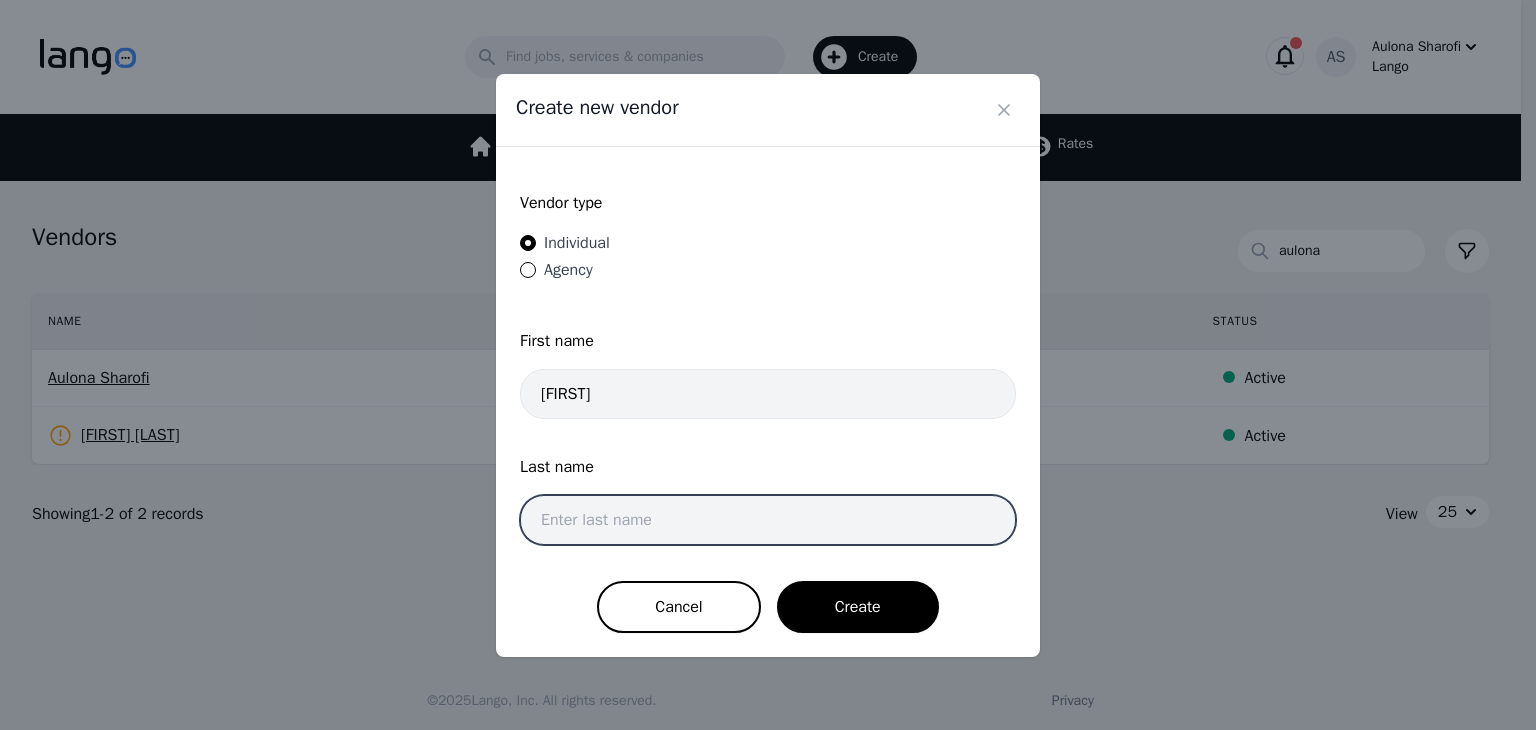 click at bounding box center [768, 520] 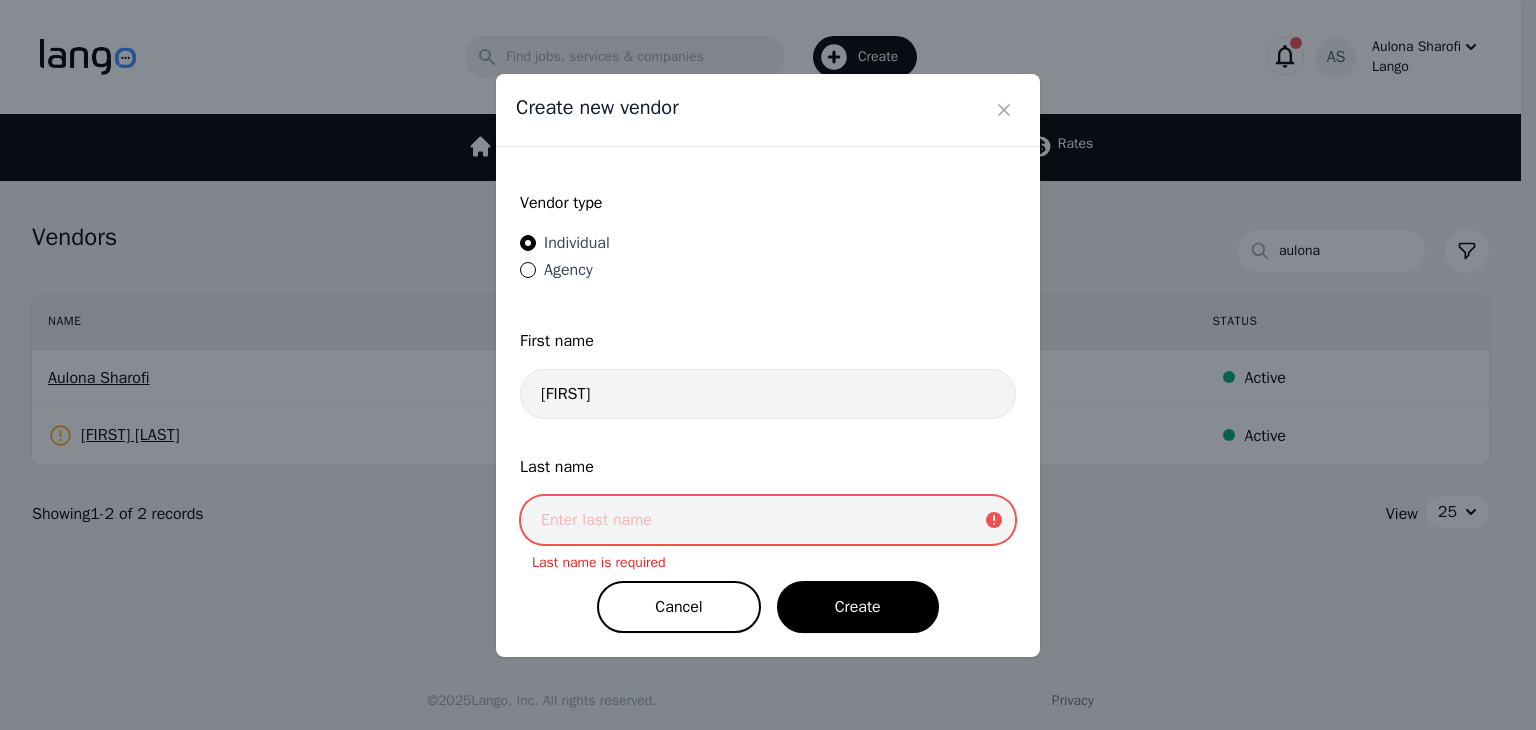 click at bounding box center [768, 520] 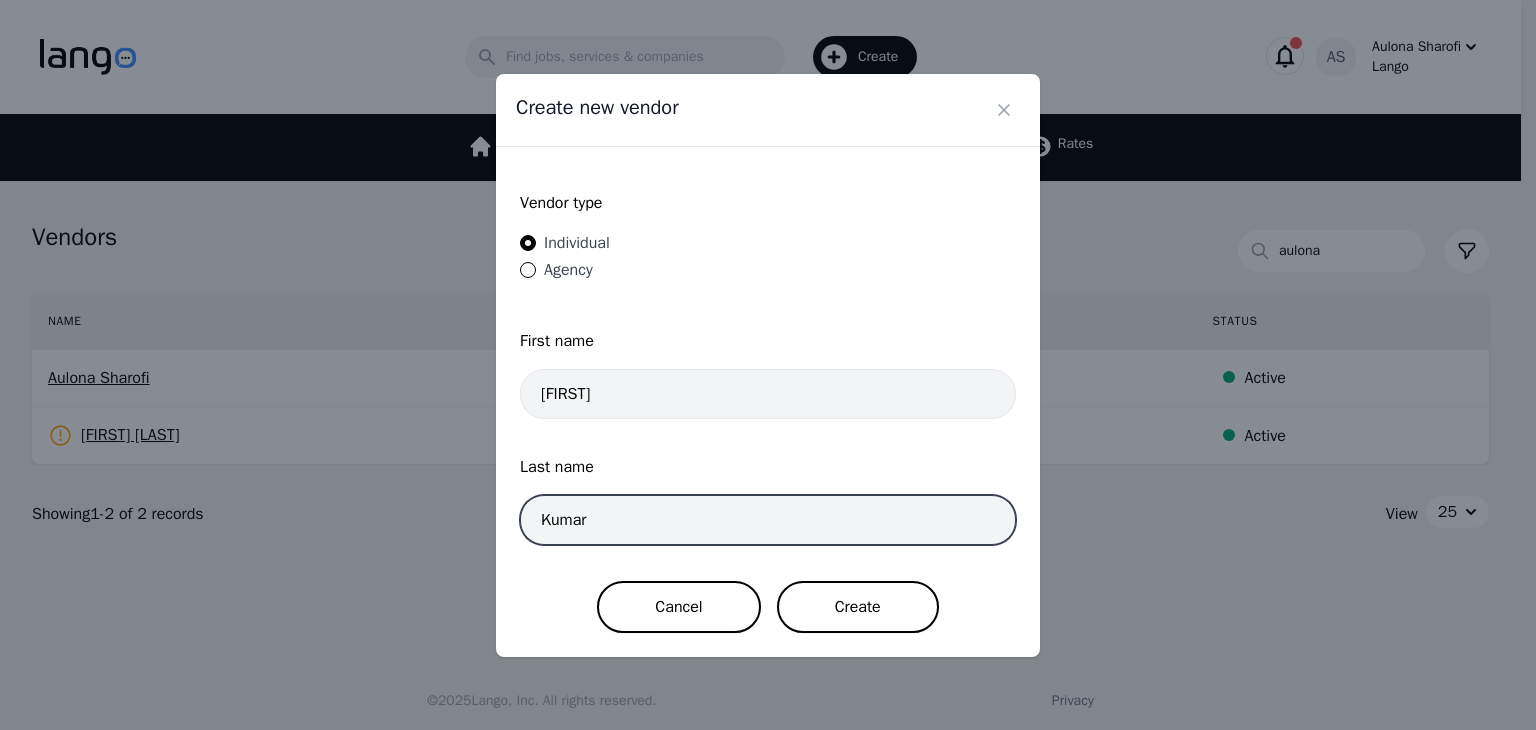 type on "Kumar" 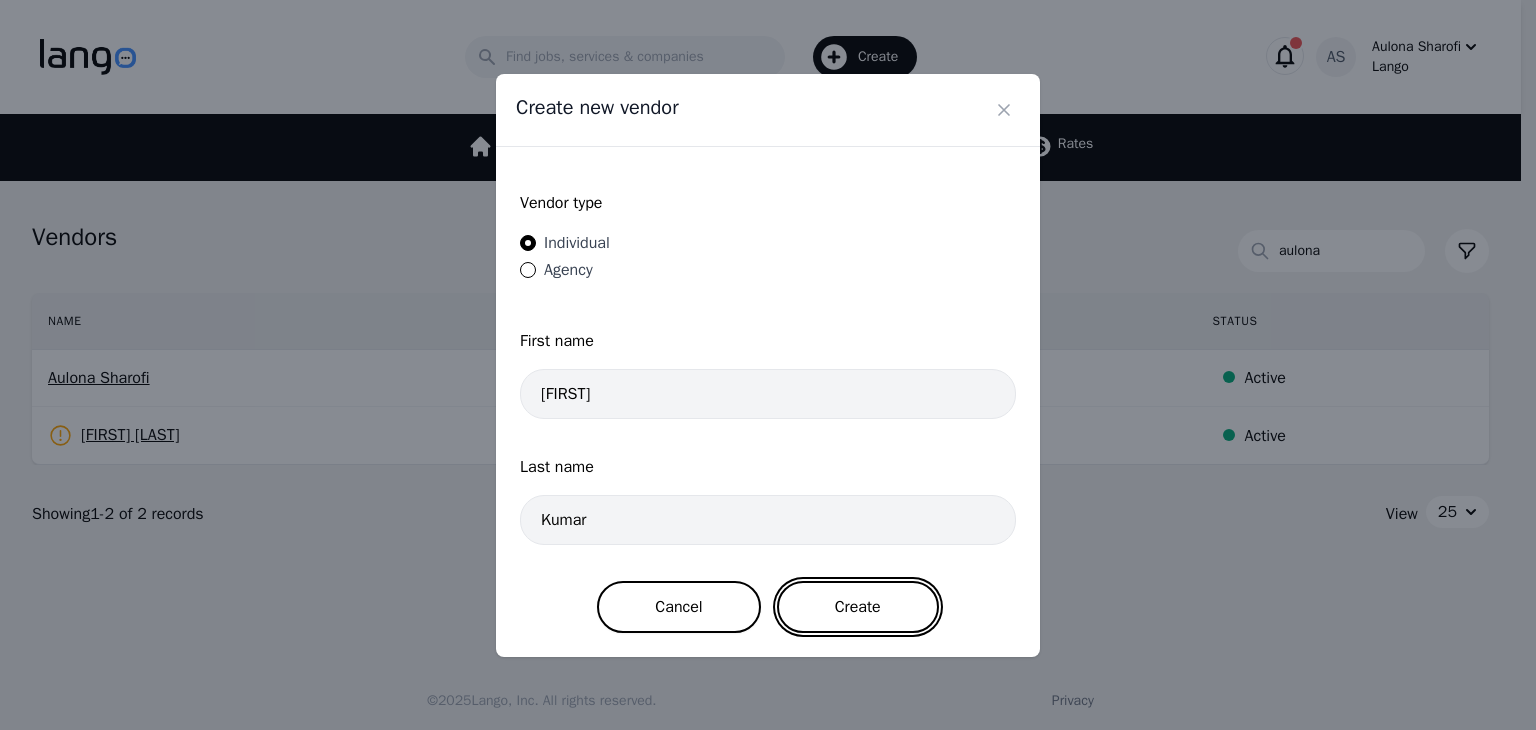 click on "Create" at bounding box center (858, 607) 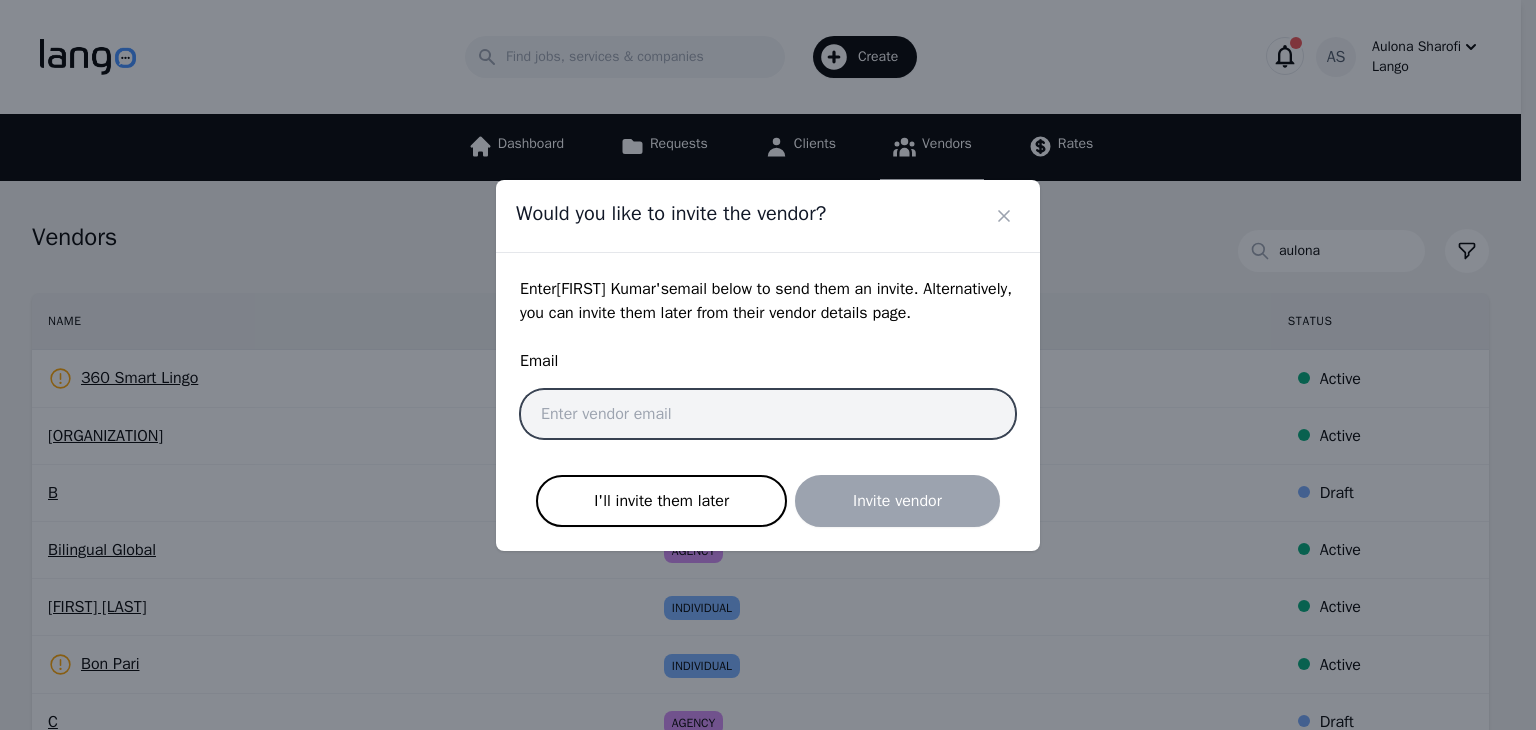 click at bounding box center (768, 414) 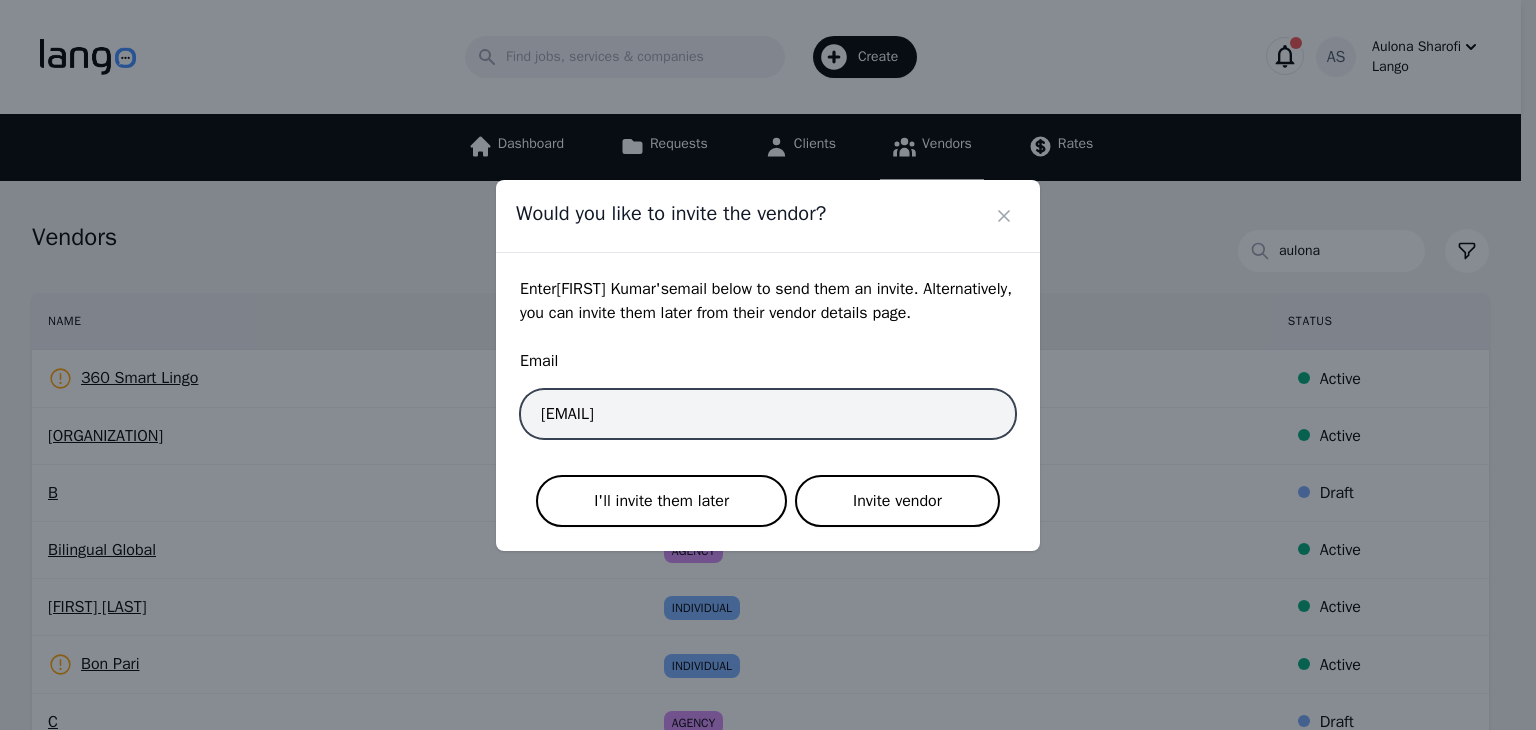 type on "ameet71982@gmail.com" 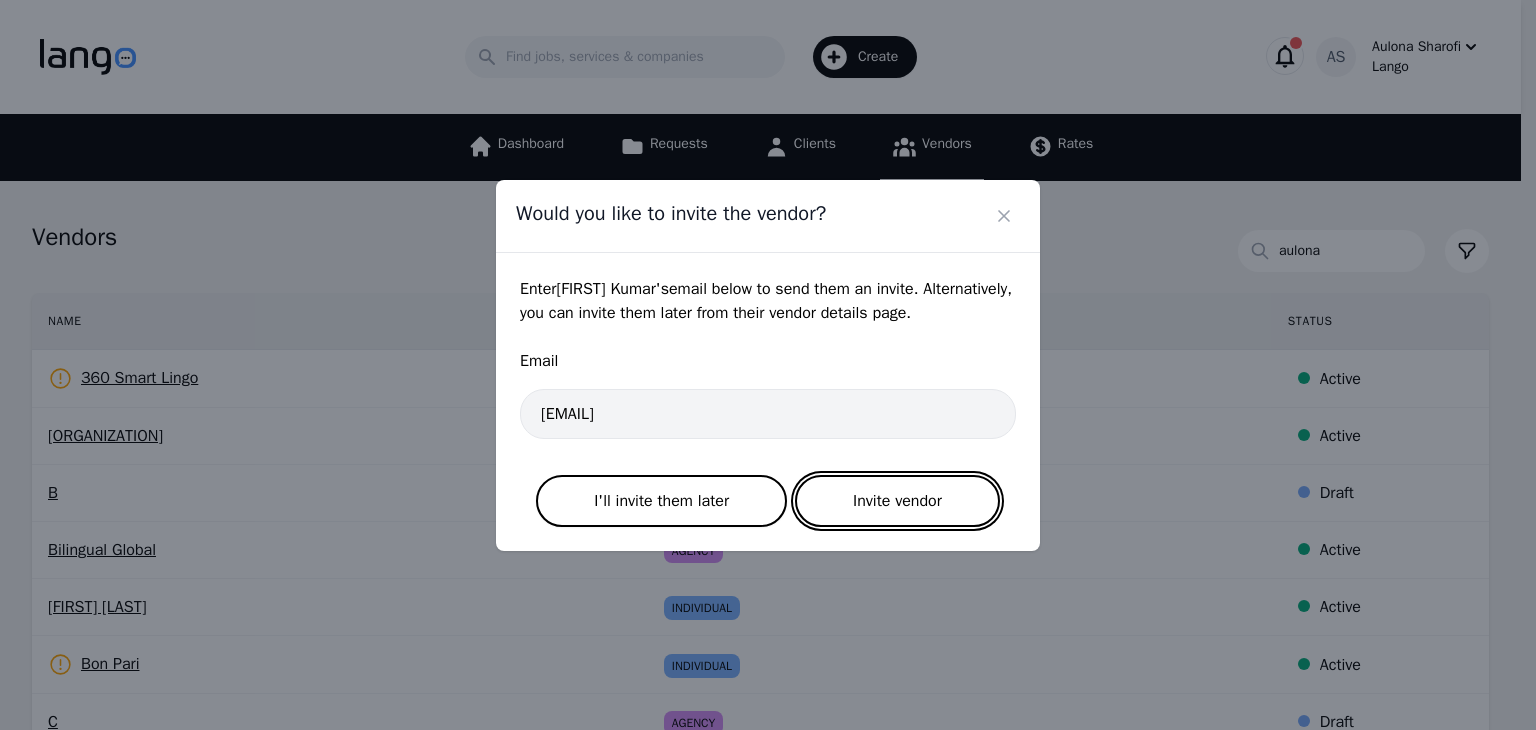 click on "Invite vendor" at bounding box center (897, 501) 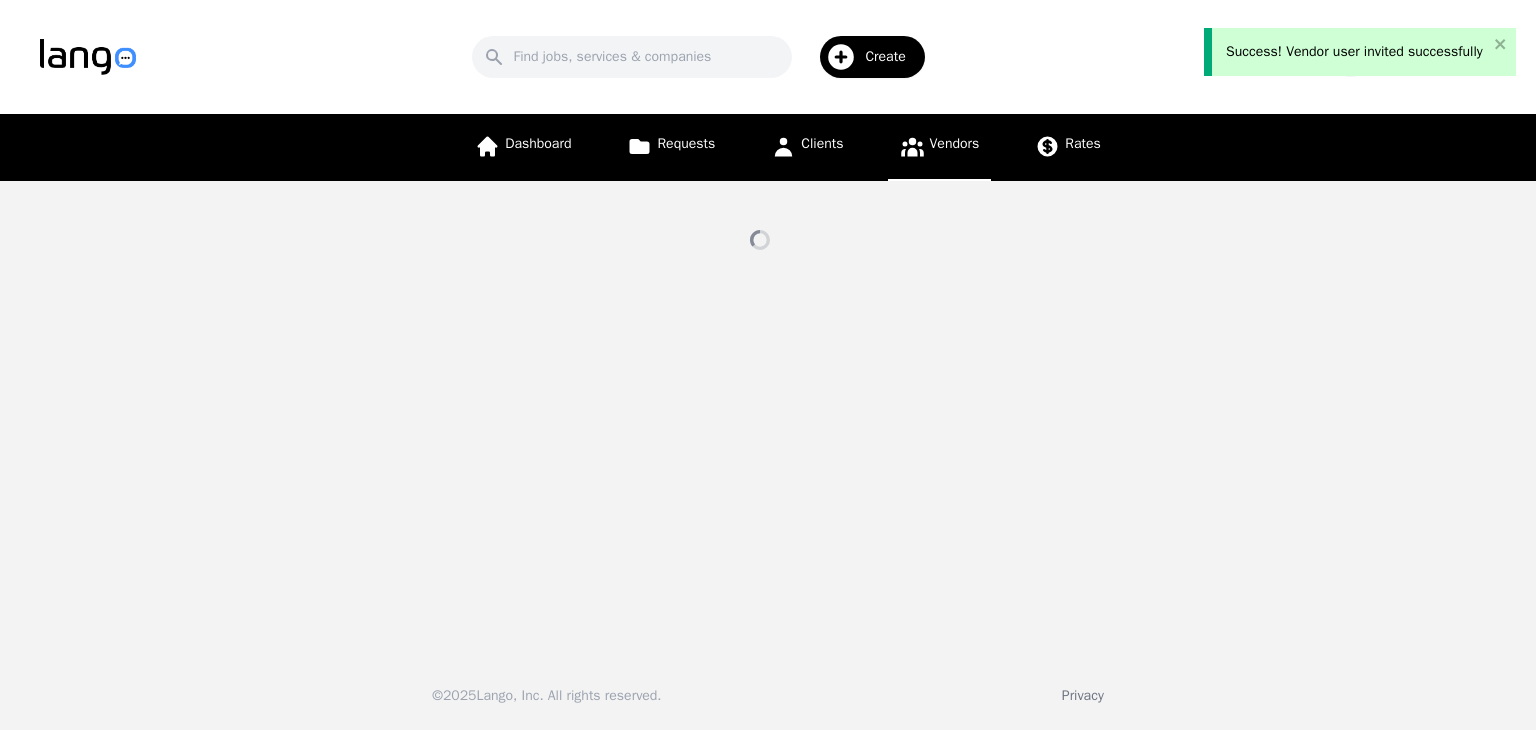 select on "active" 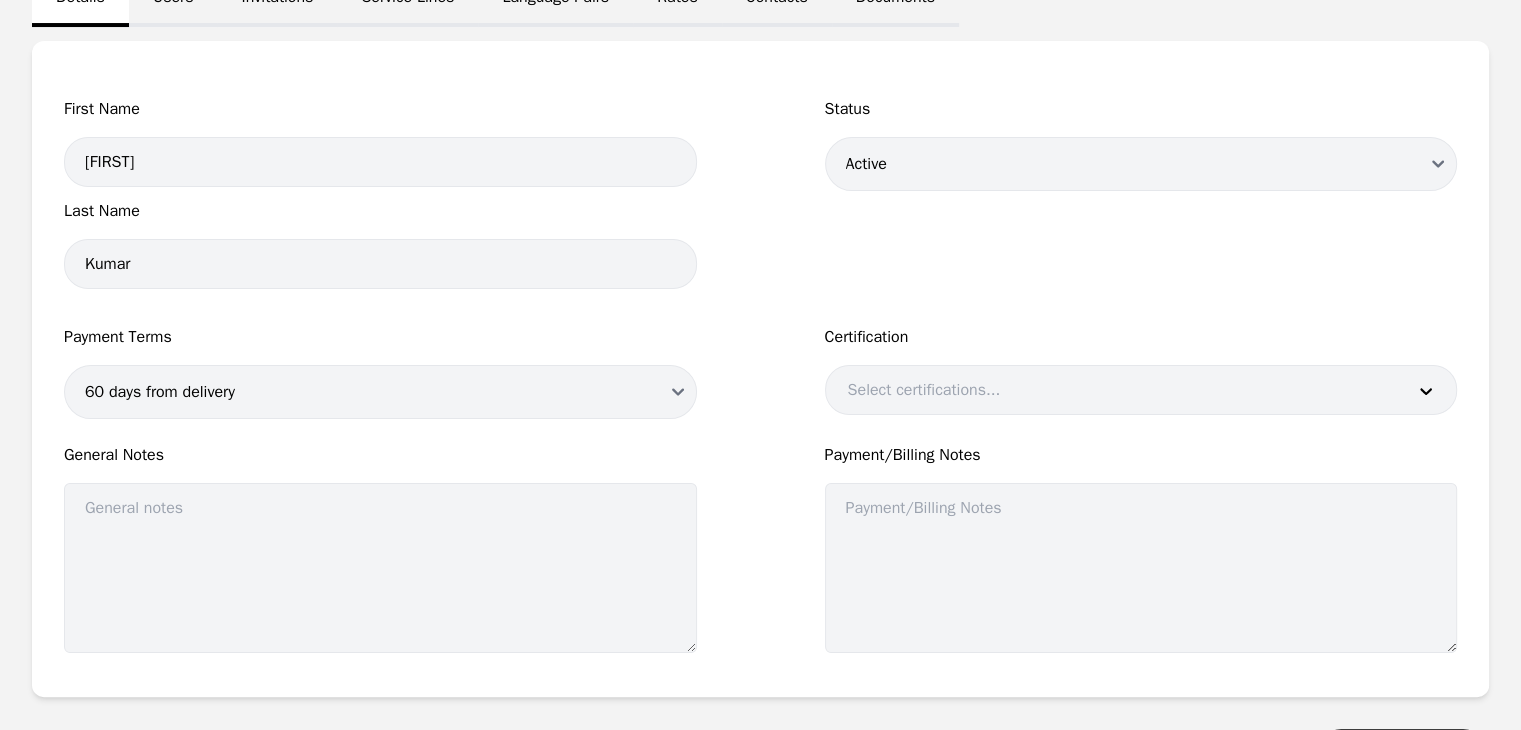 scroll, scrollTop: 0, scrollLeft: 0, axis: both 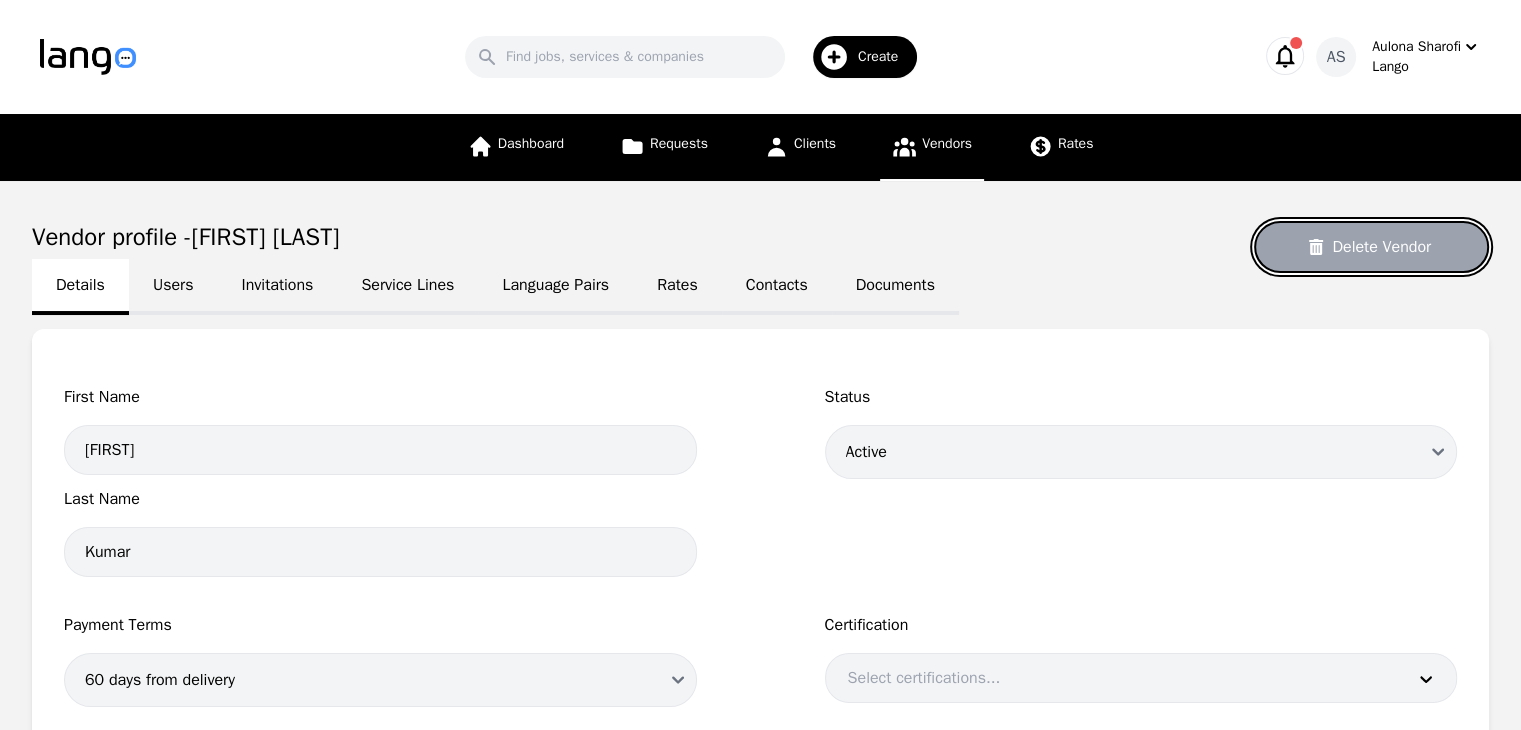click on "Delete Vendor" at bounding box center [1371, 247] 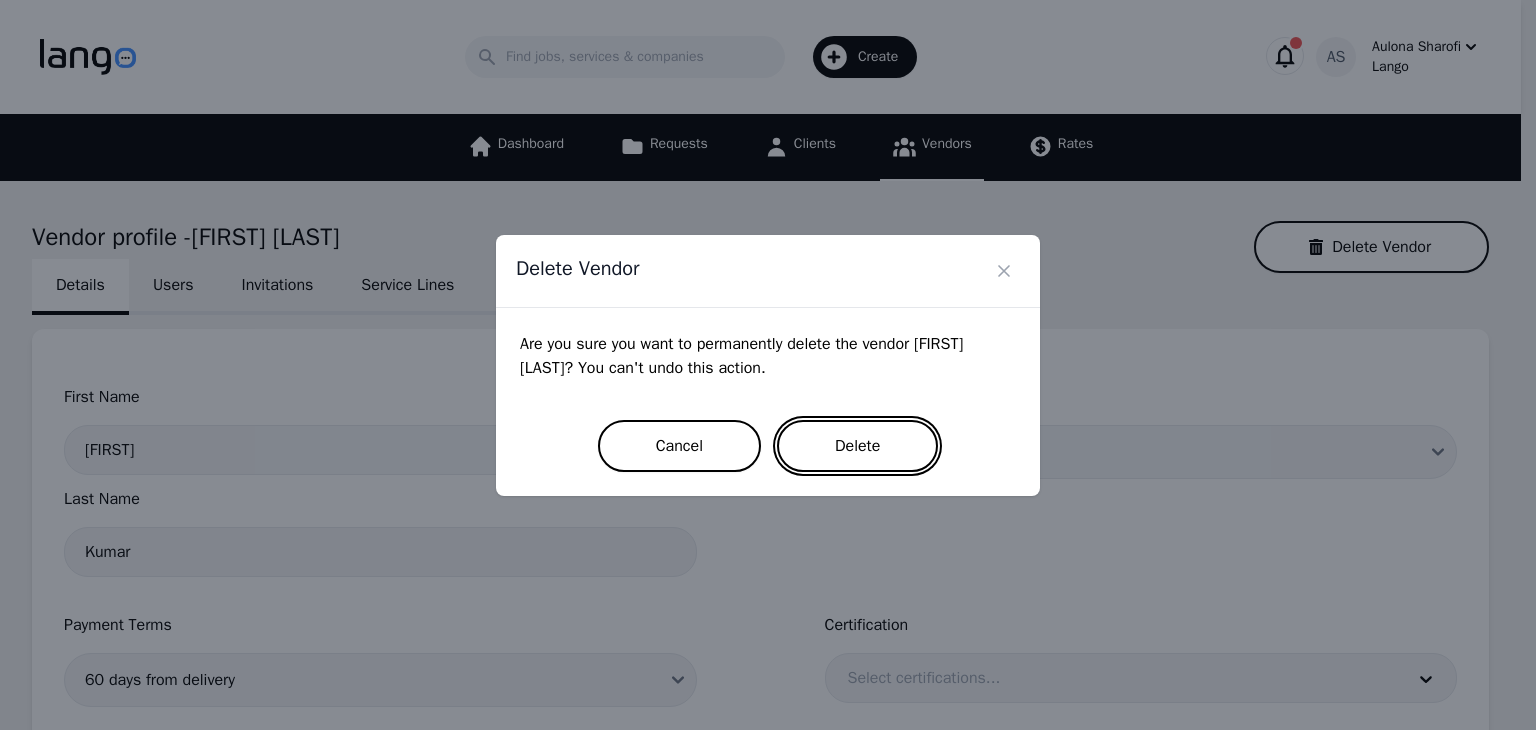click on "Delete" at bounding box center (857, 446) 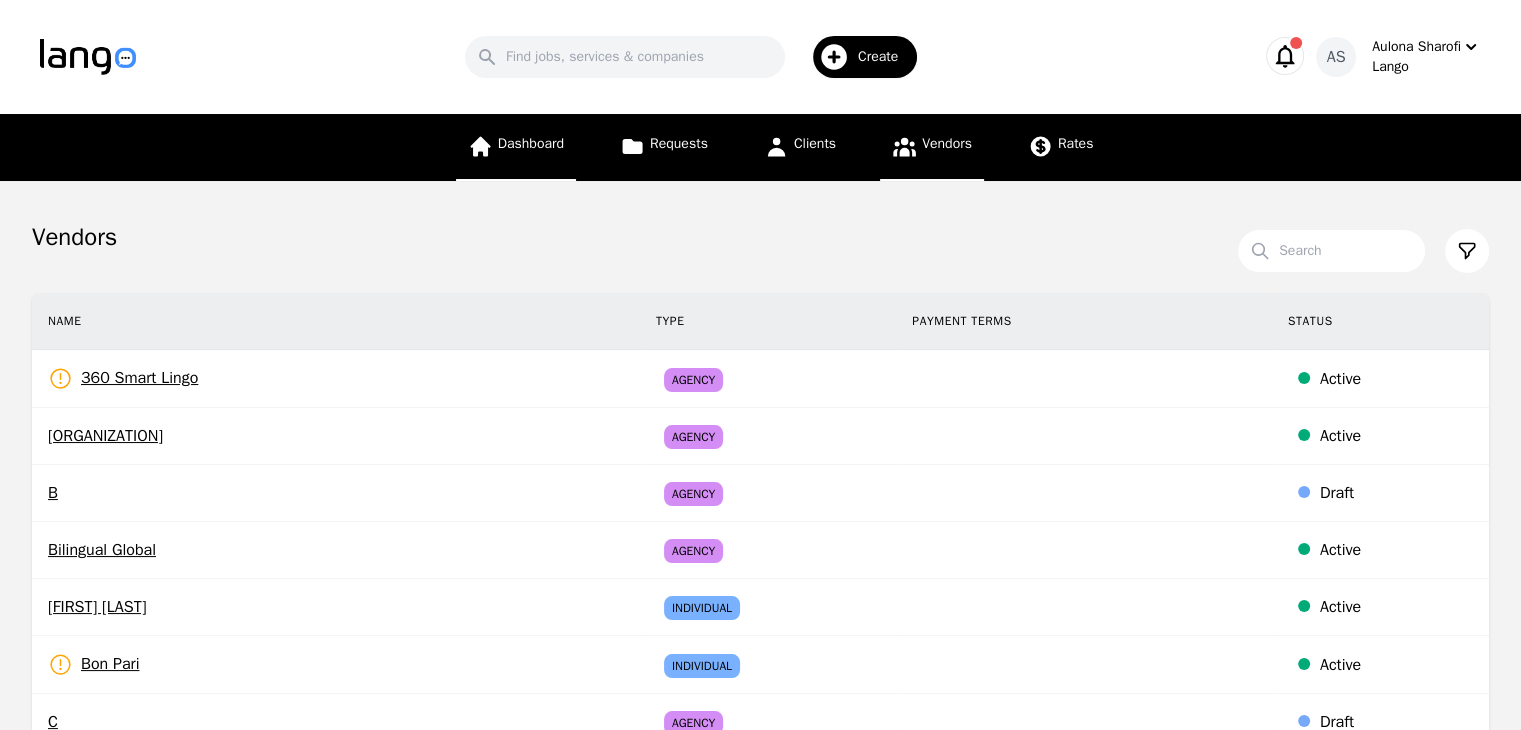 click on "Dashboard" at bounding box center [516, 147] 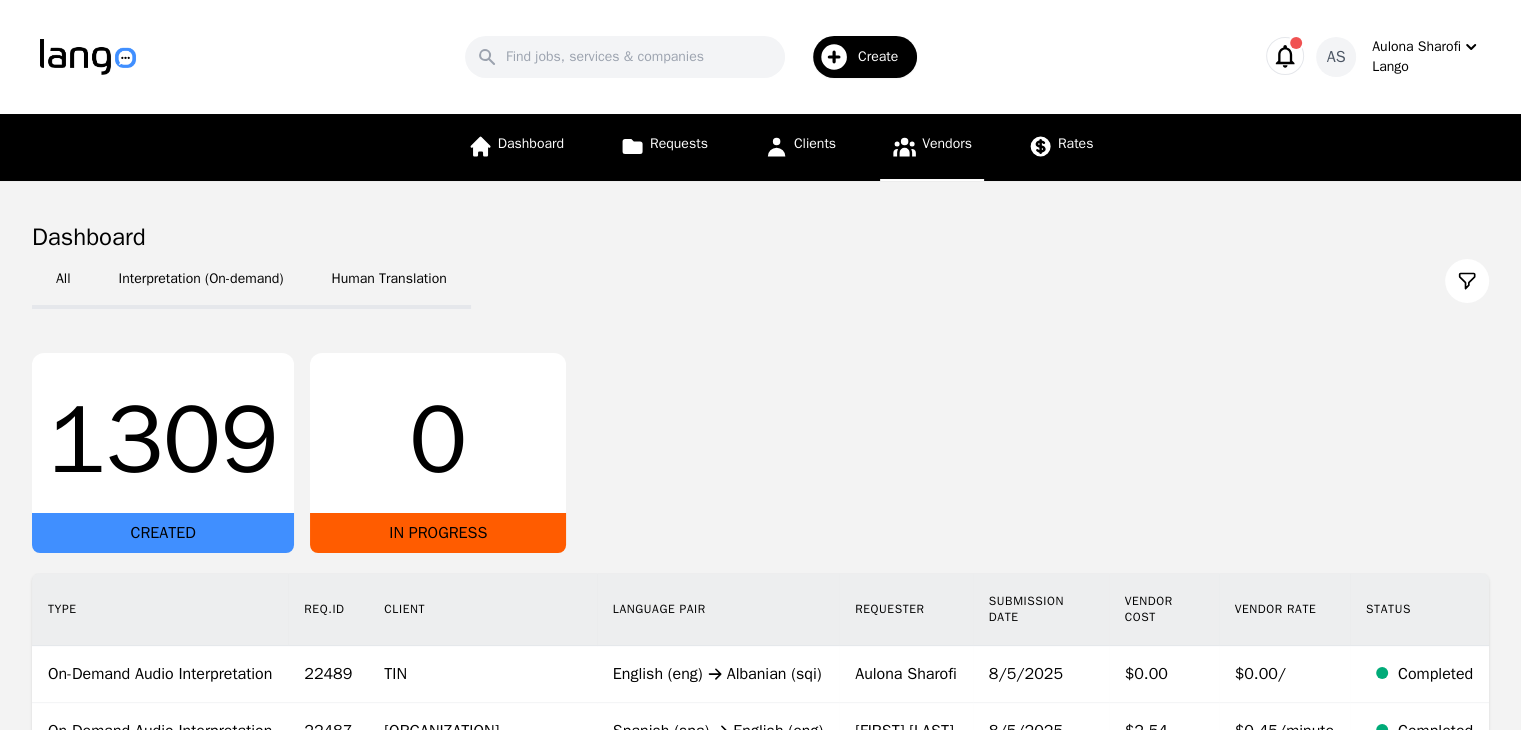 click on "Vendors" at bounding box center [947, 143] 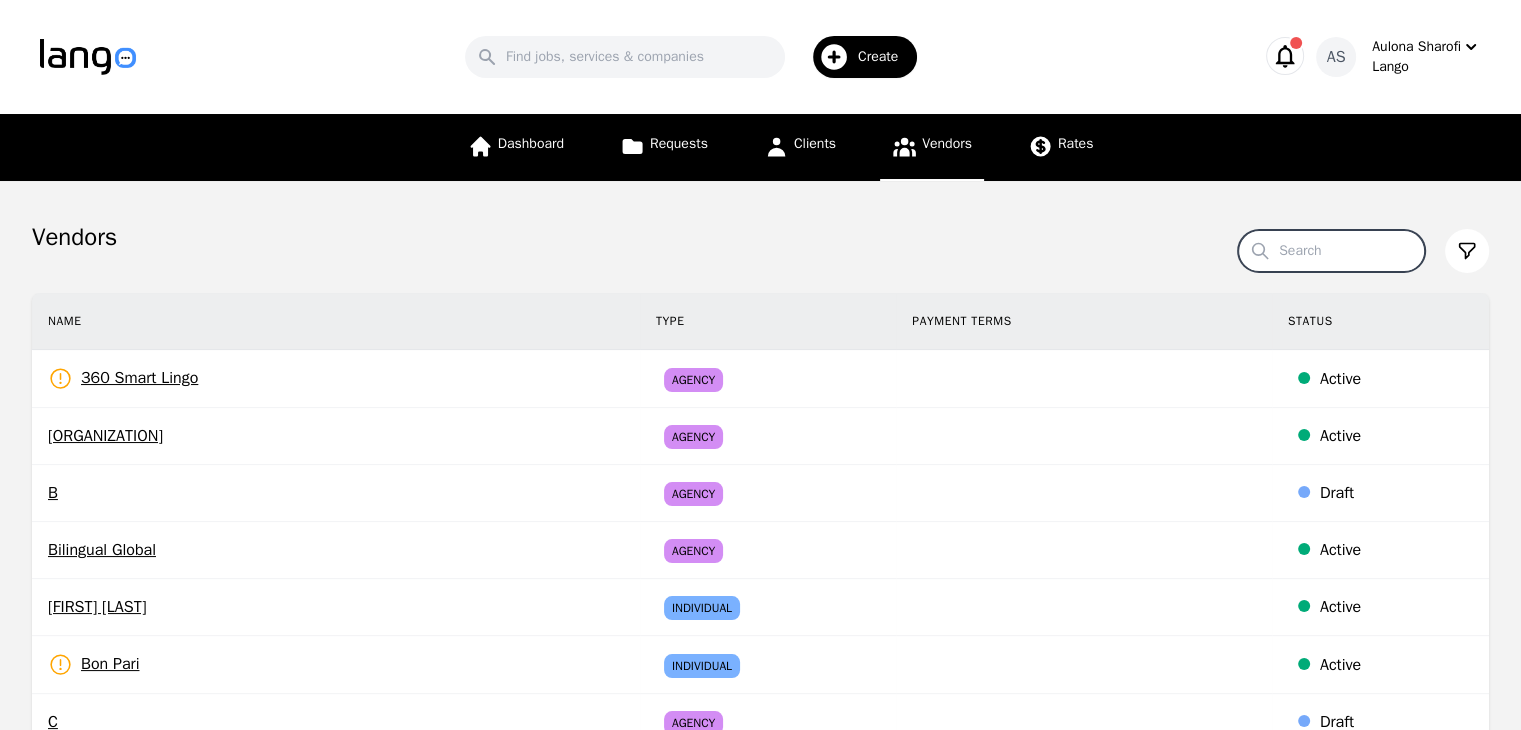 click on "Search" at bounding box center (1331, 251) 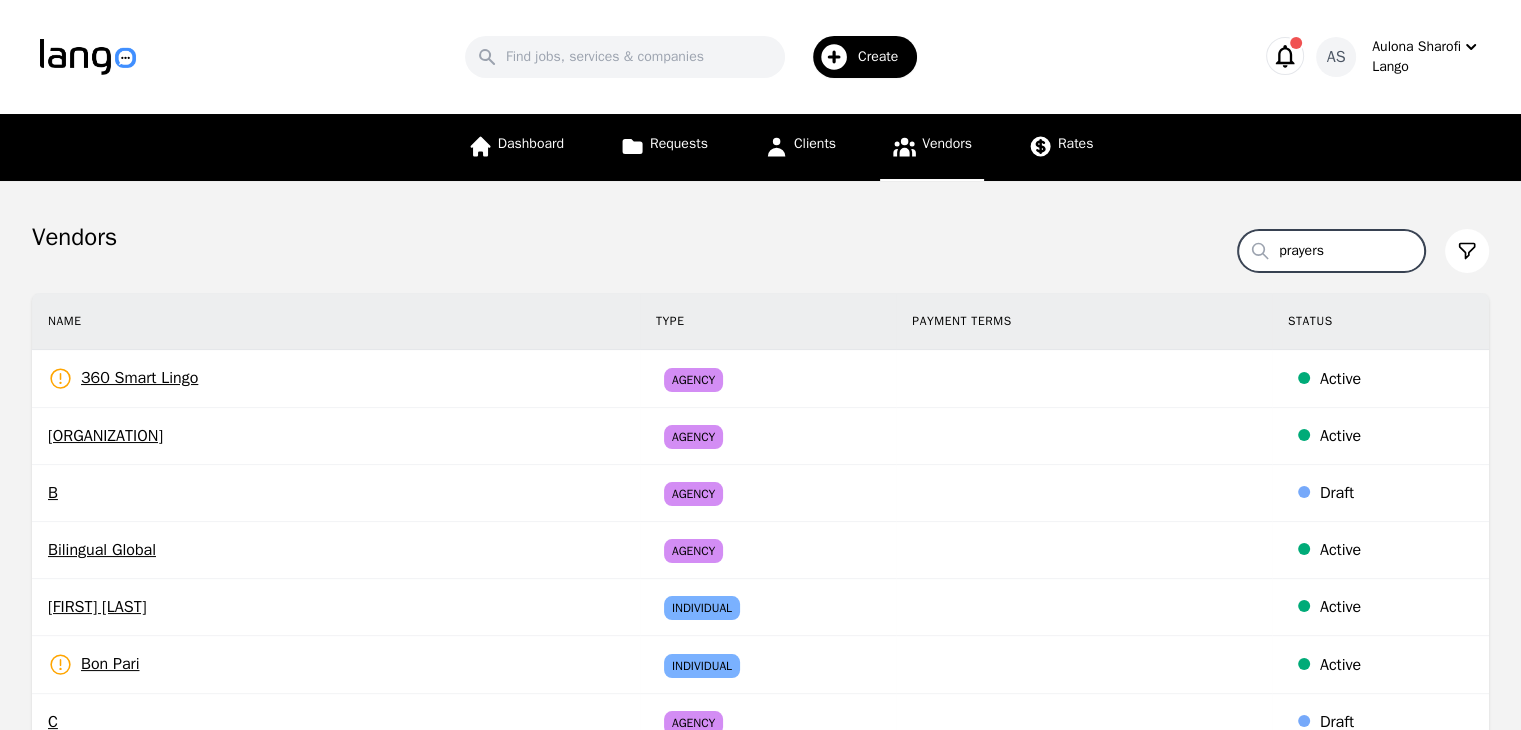 type on "prayers" 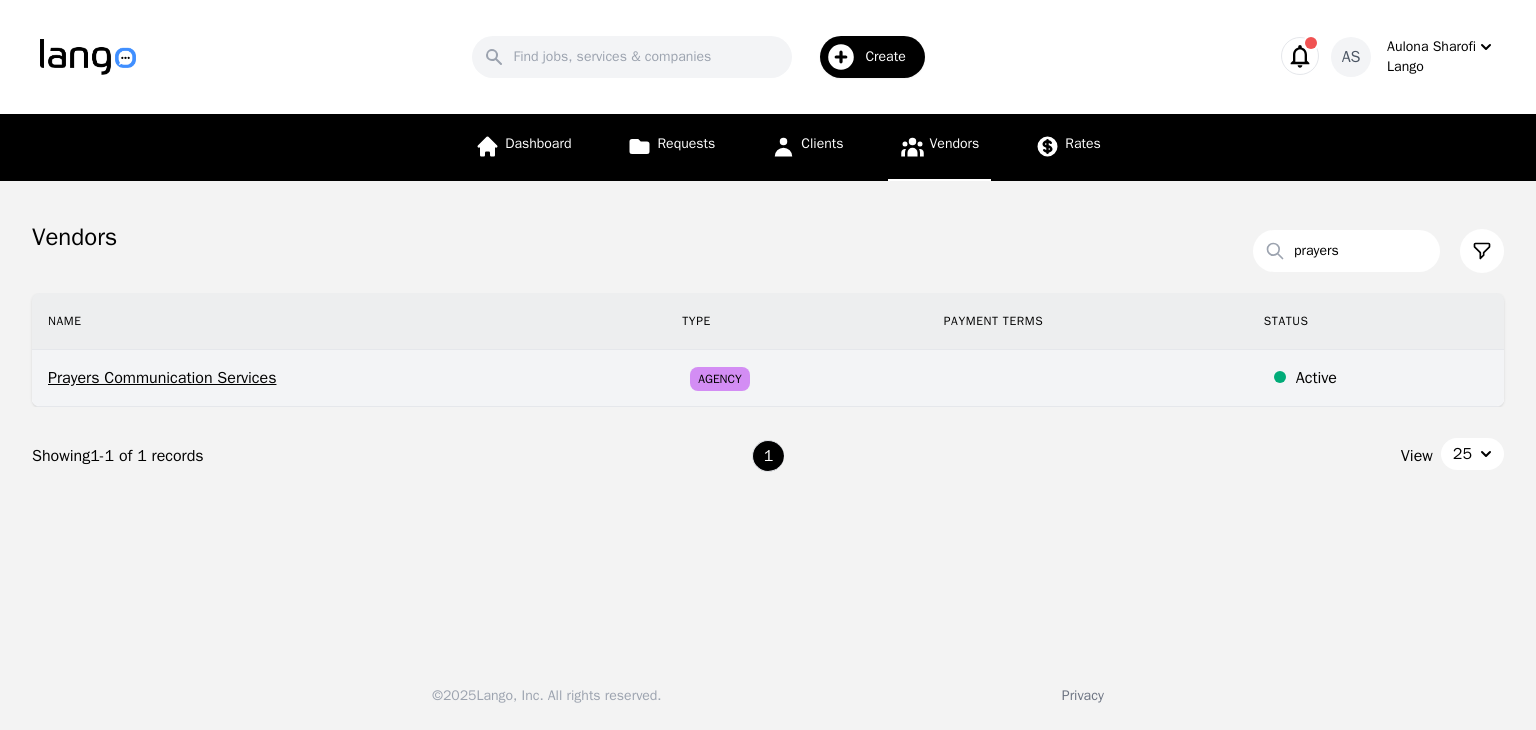 click on "Prayers Communication Services" at bounding box center (349, 378) 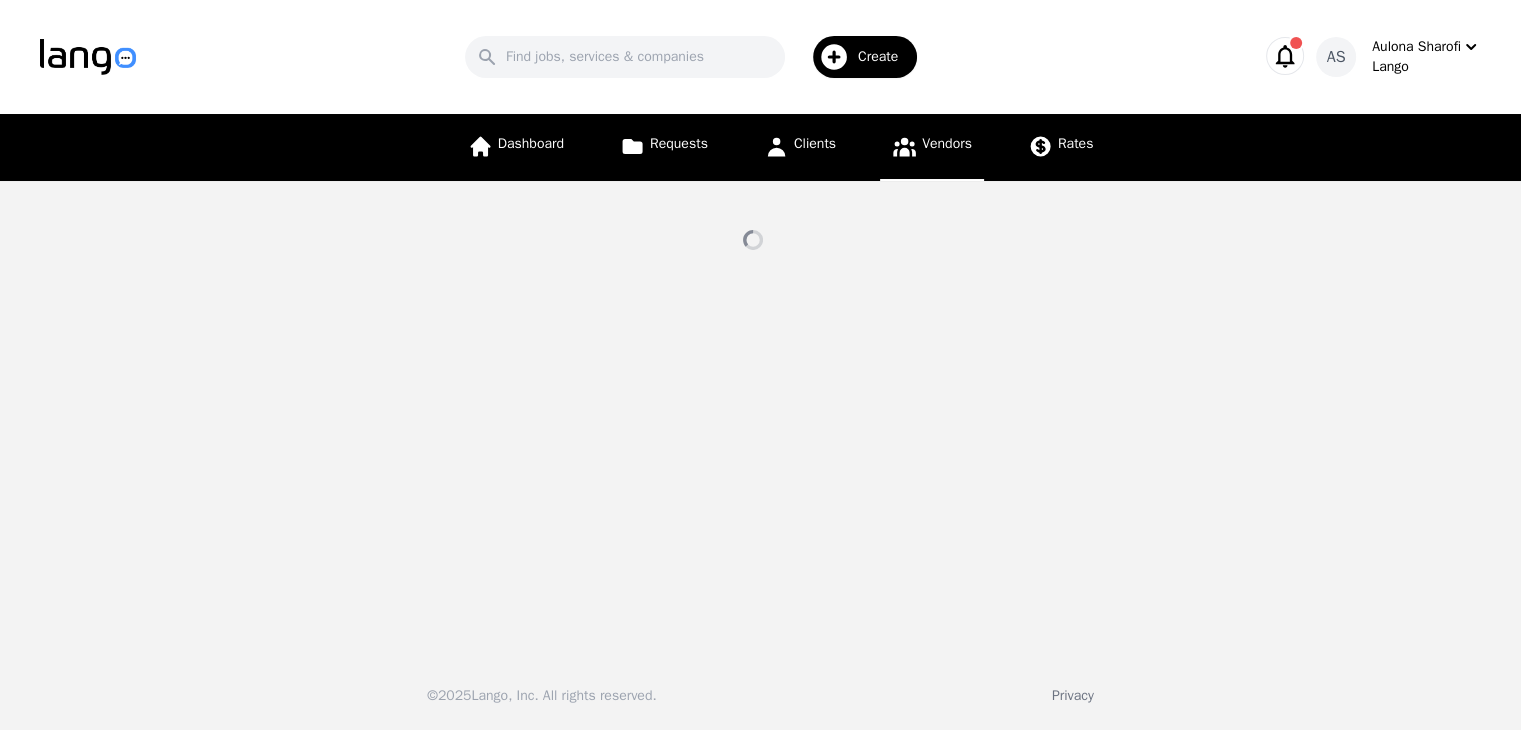 select on "active" 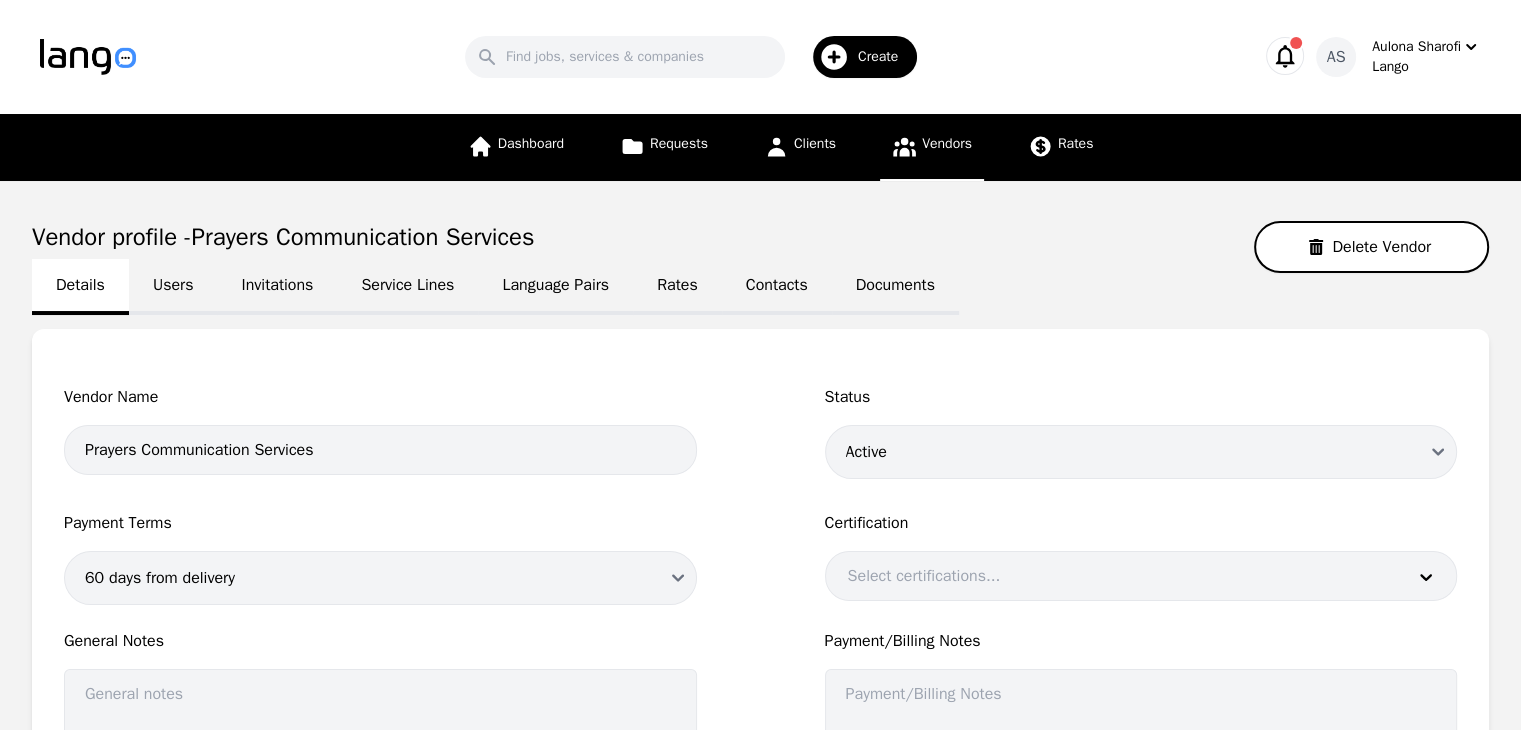 click on "Users" at bounding box center (173, 287) 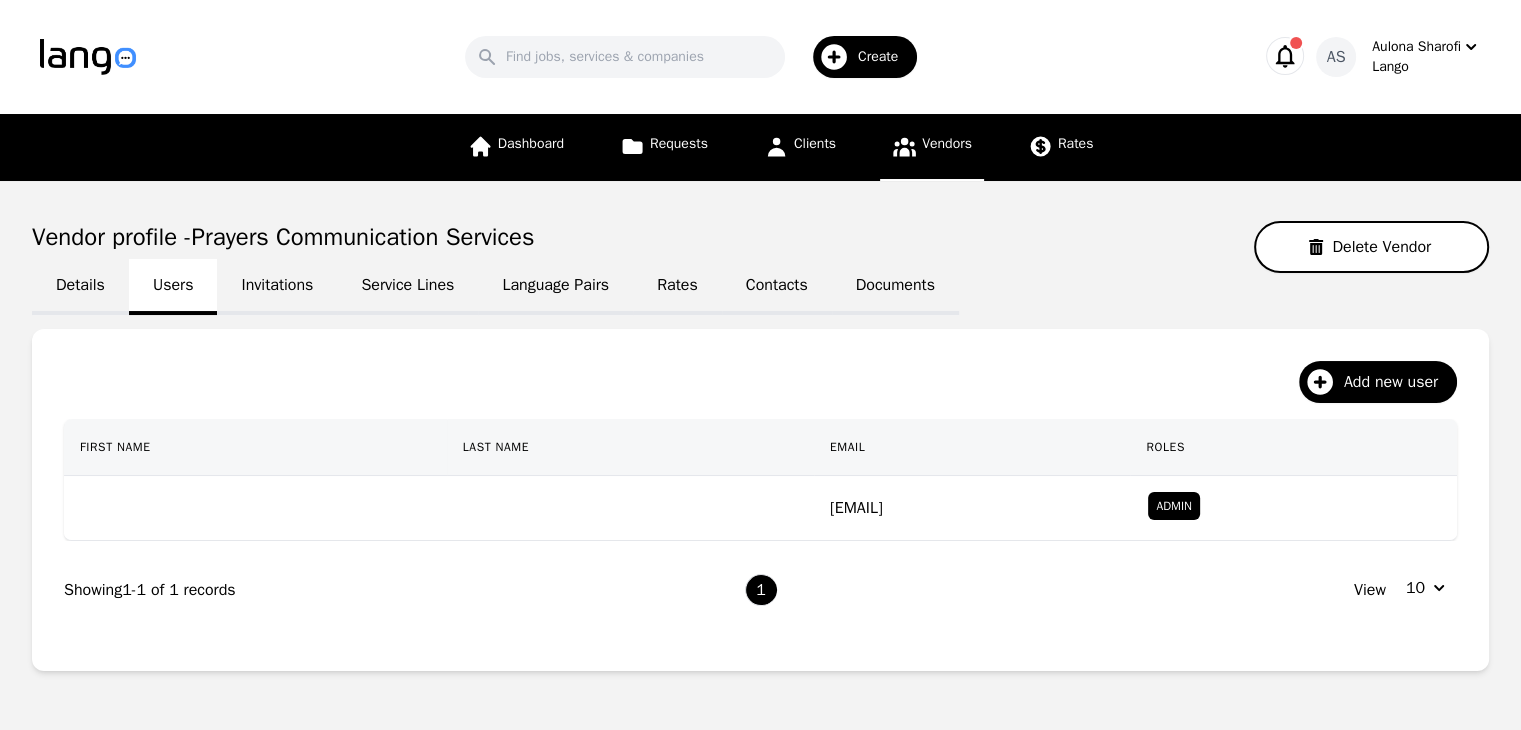 click on "Invitations" at bounding box center [277, 287] 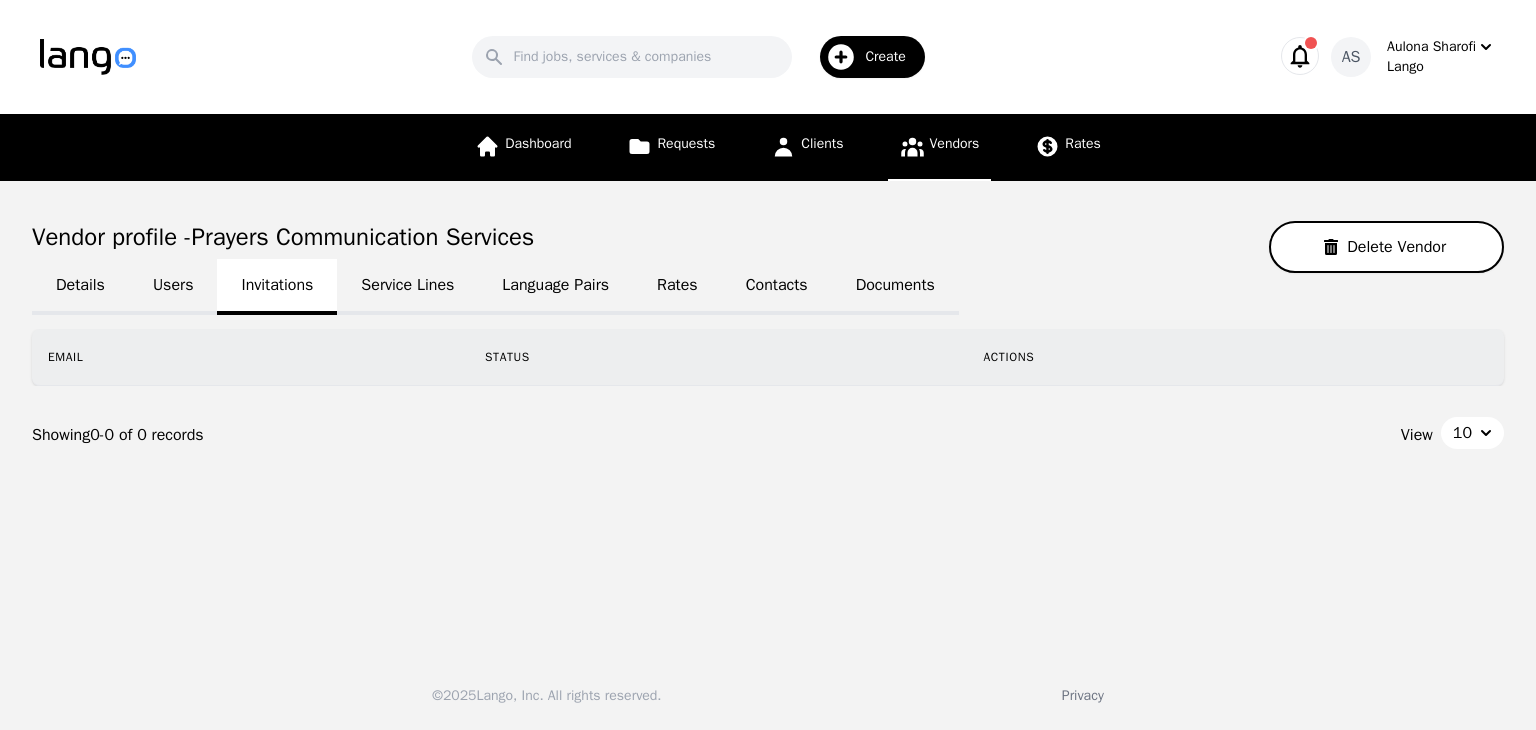 click on "Service Lines" at bounding box center (407, 287) 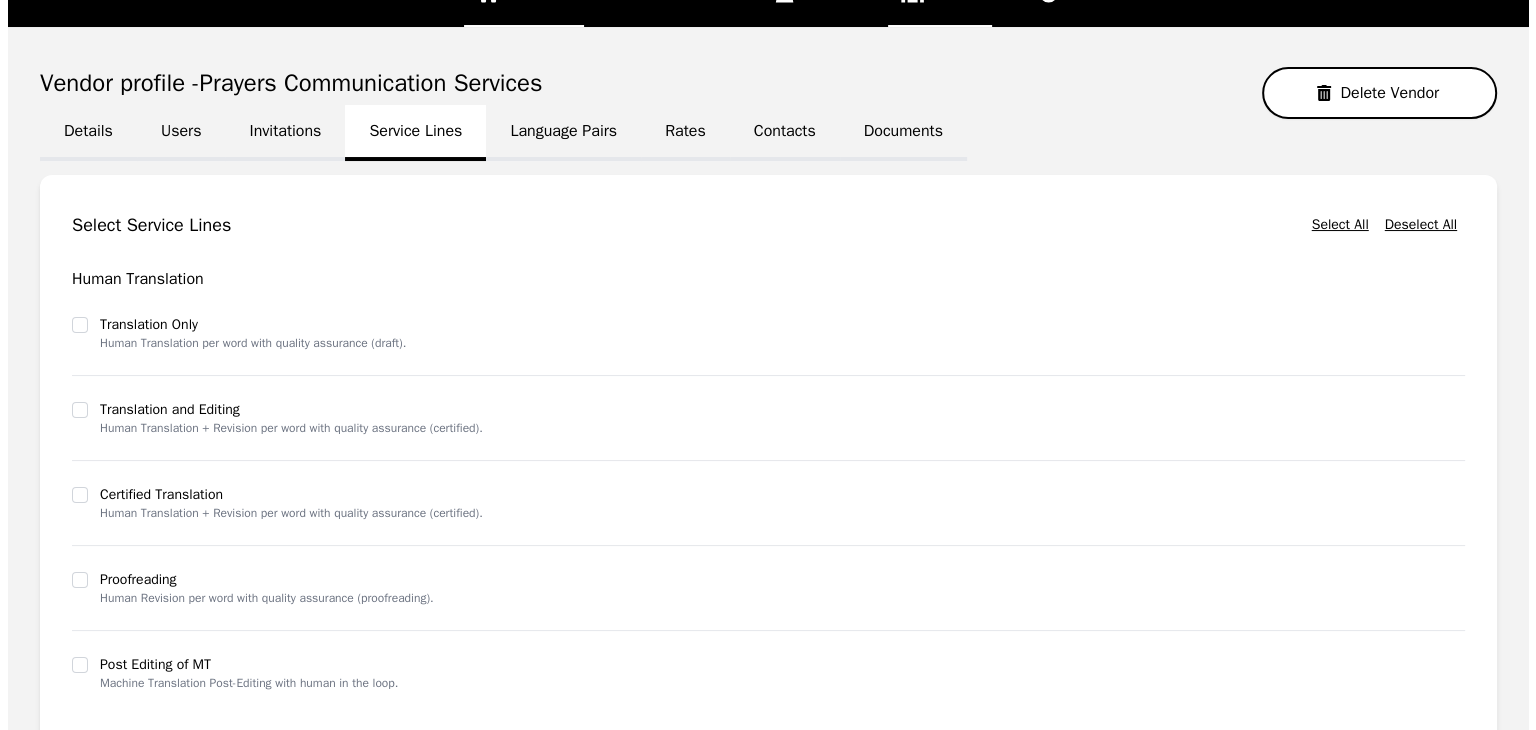 scroll, scrollTop: 0, scrollLeft: 0, axis: both 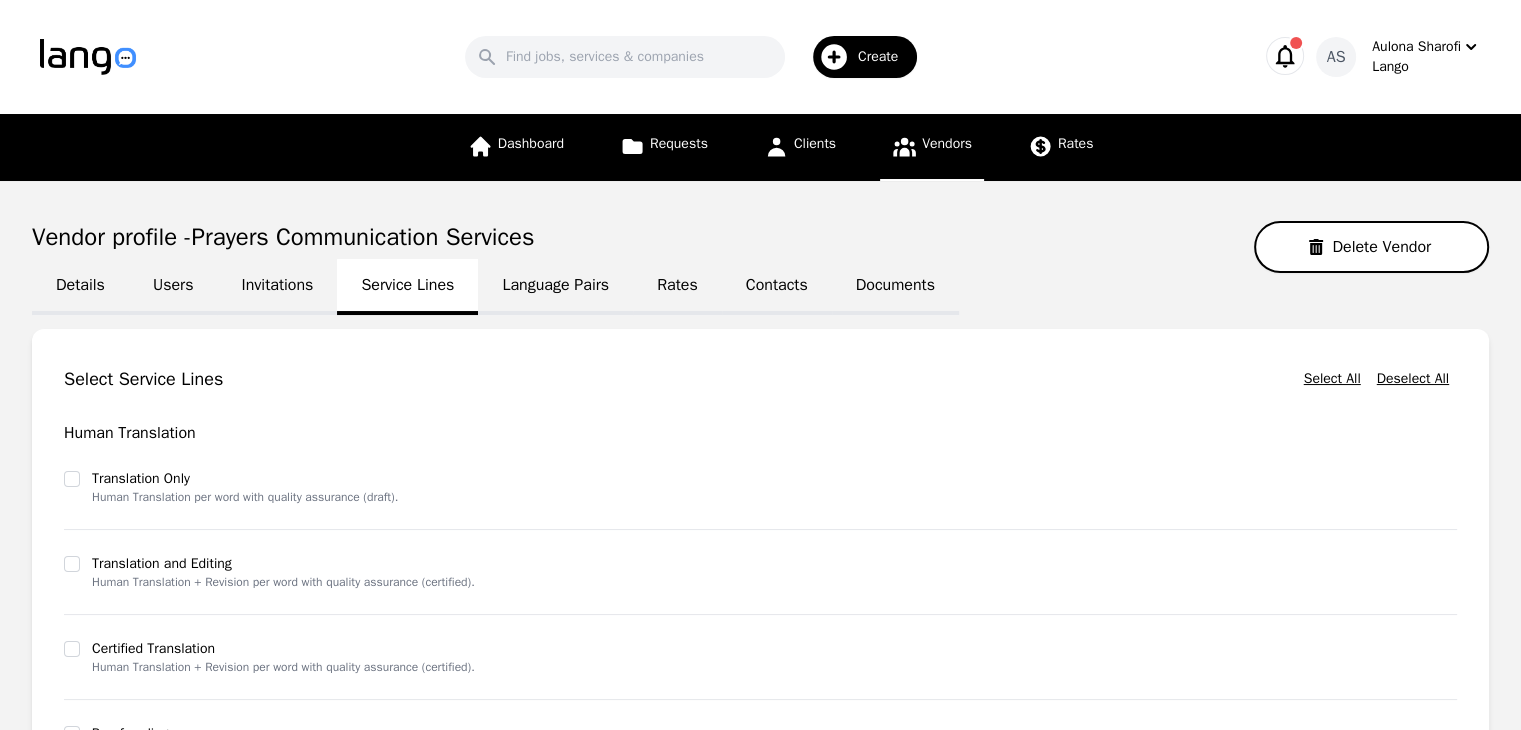 click on "Language Pairs" at bounding box center (555, 287) 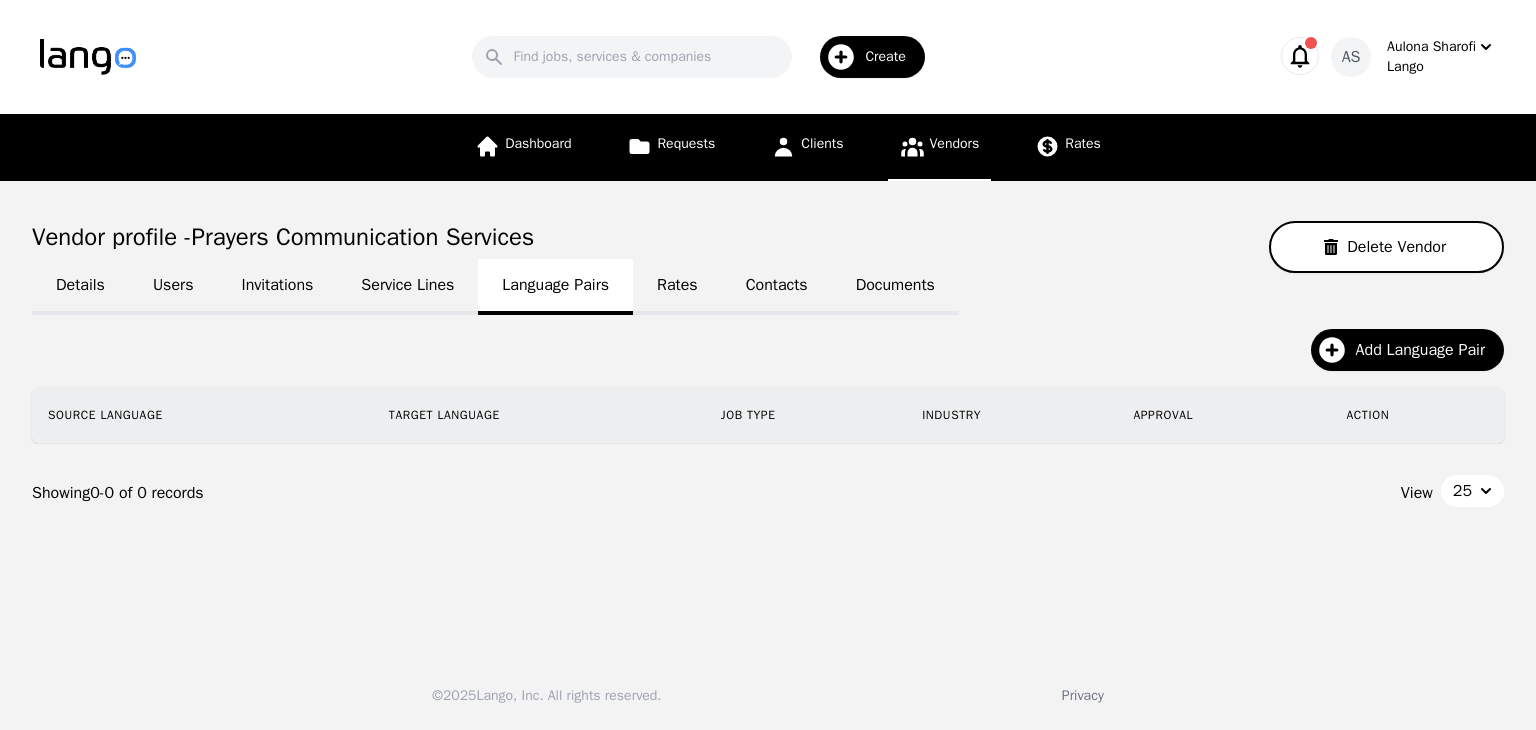 click on "Rates" at bounding box center (677, 287) 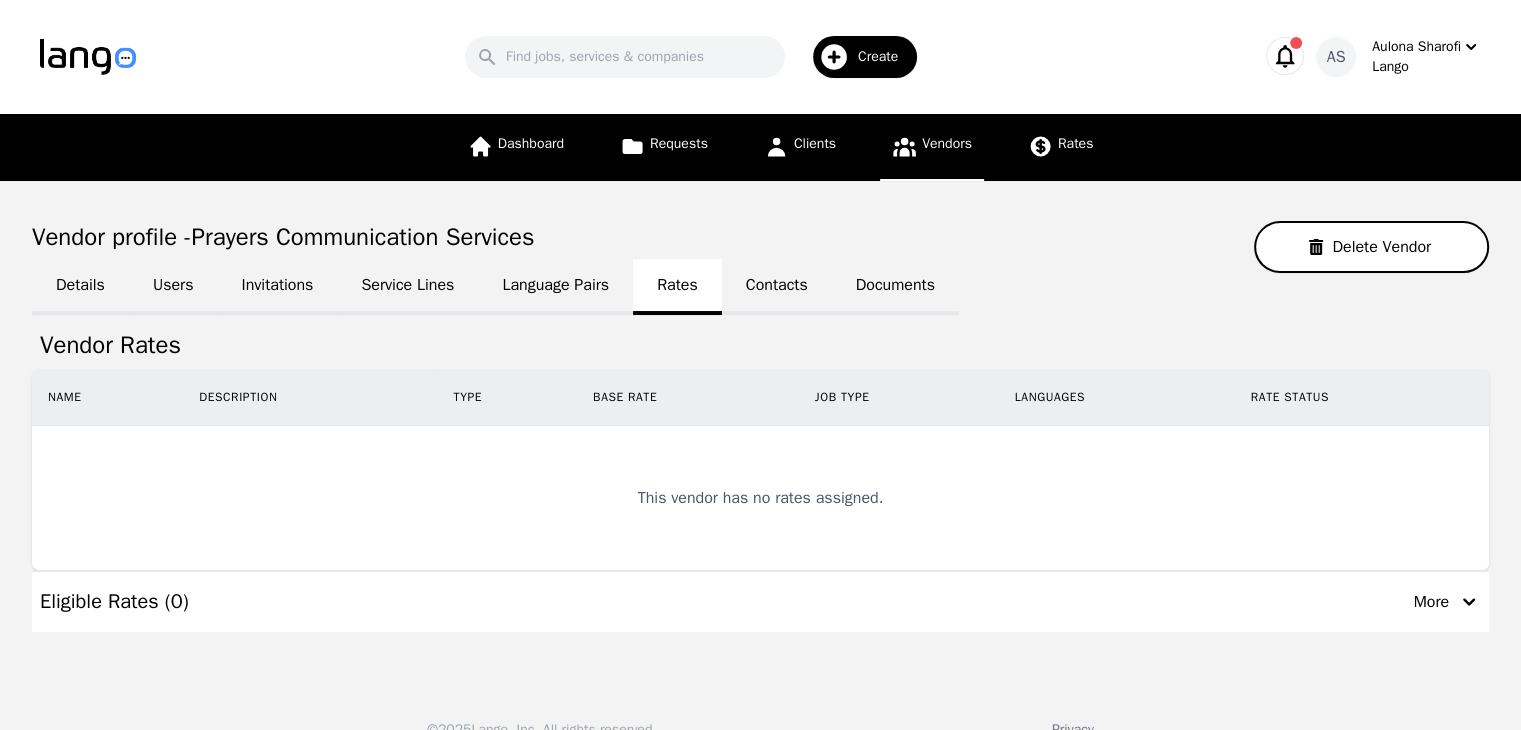 click on "Details" at bounding box center [80, 287] 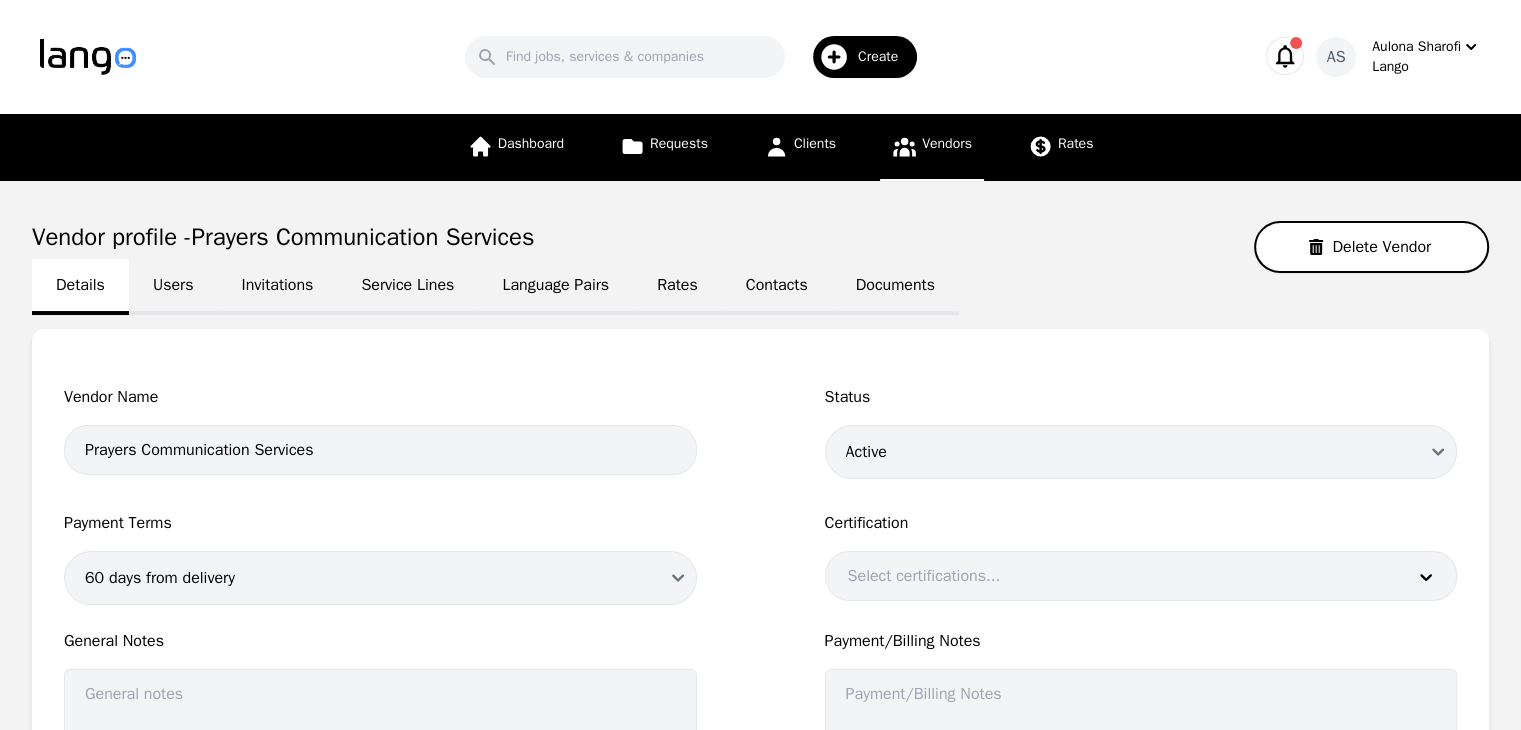 click on "Users" at bounding box center (173, 287) 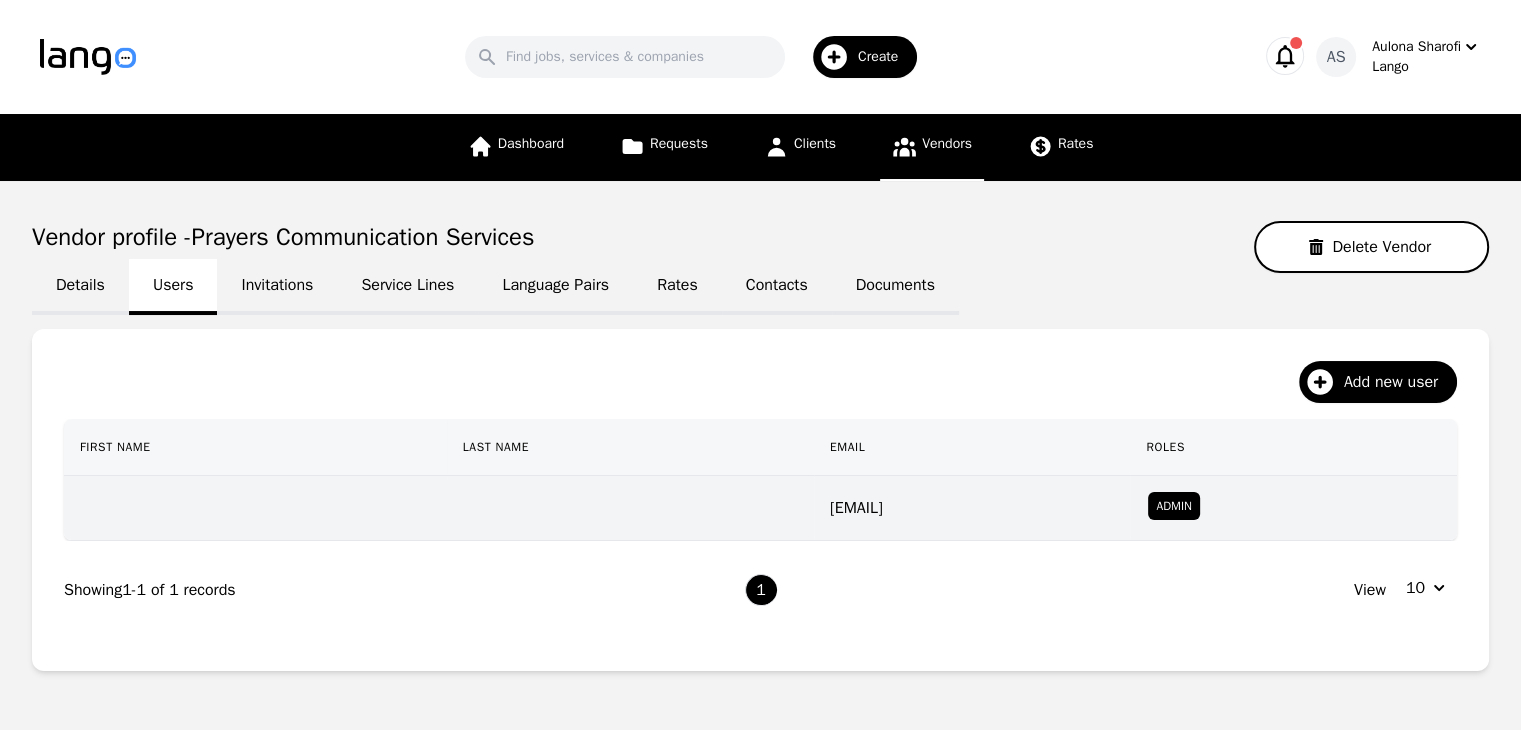 click on "Admin" at bounding box center [1173, 506] 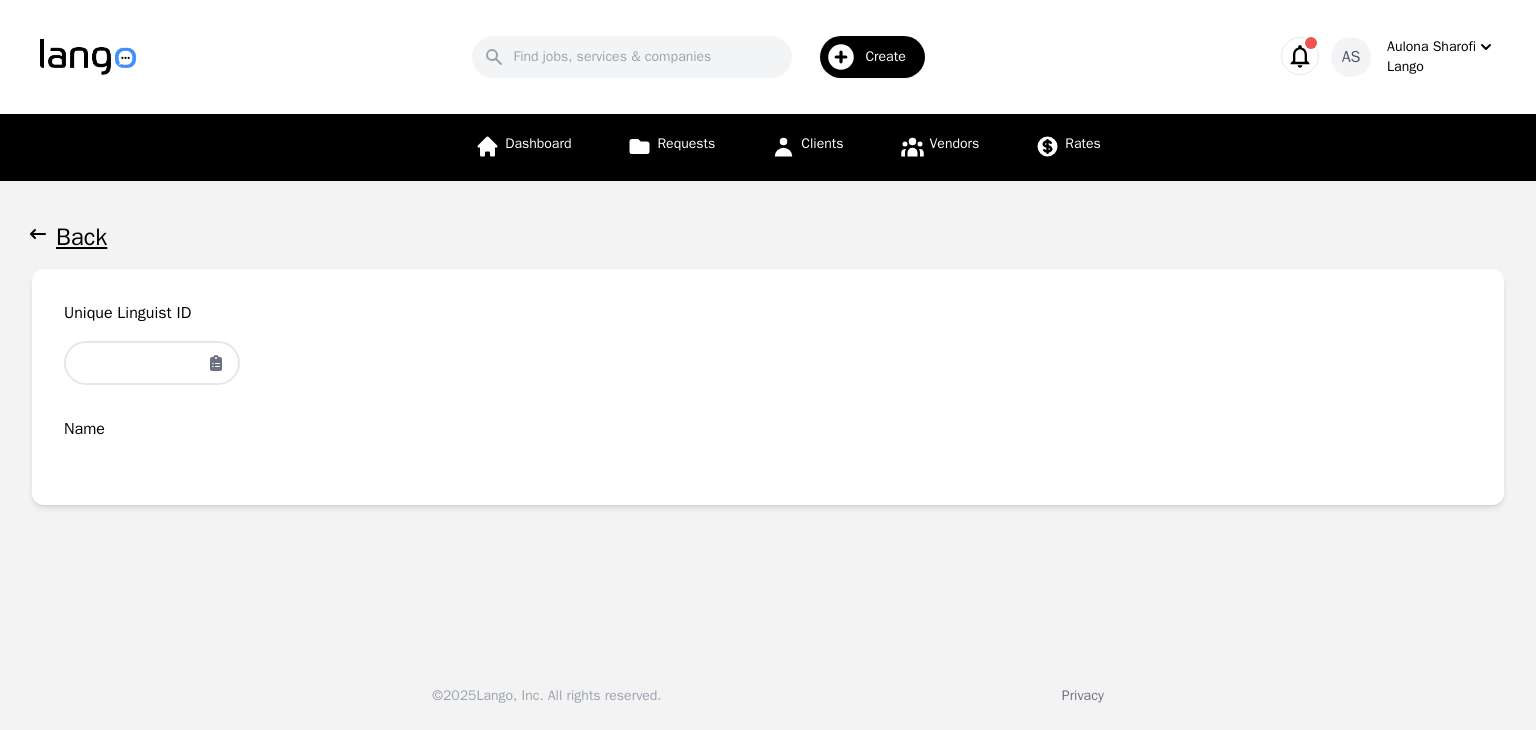 type on "501-029-675" 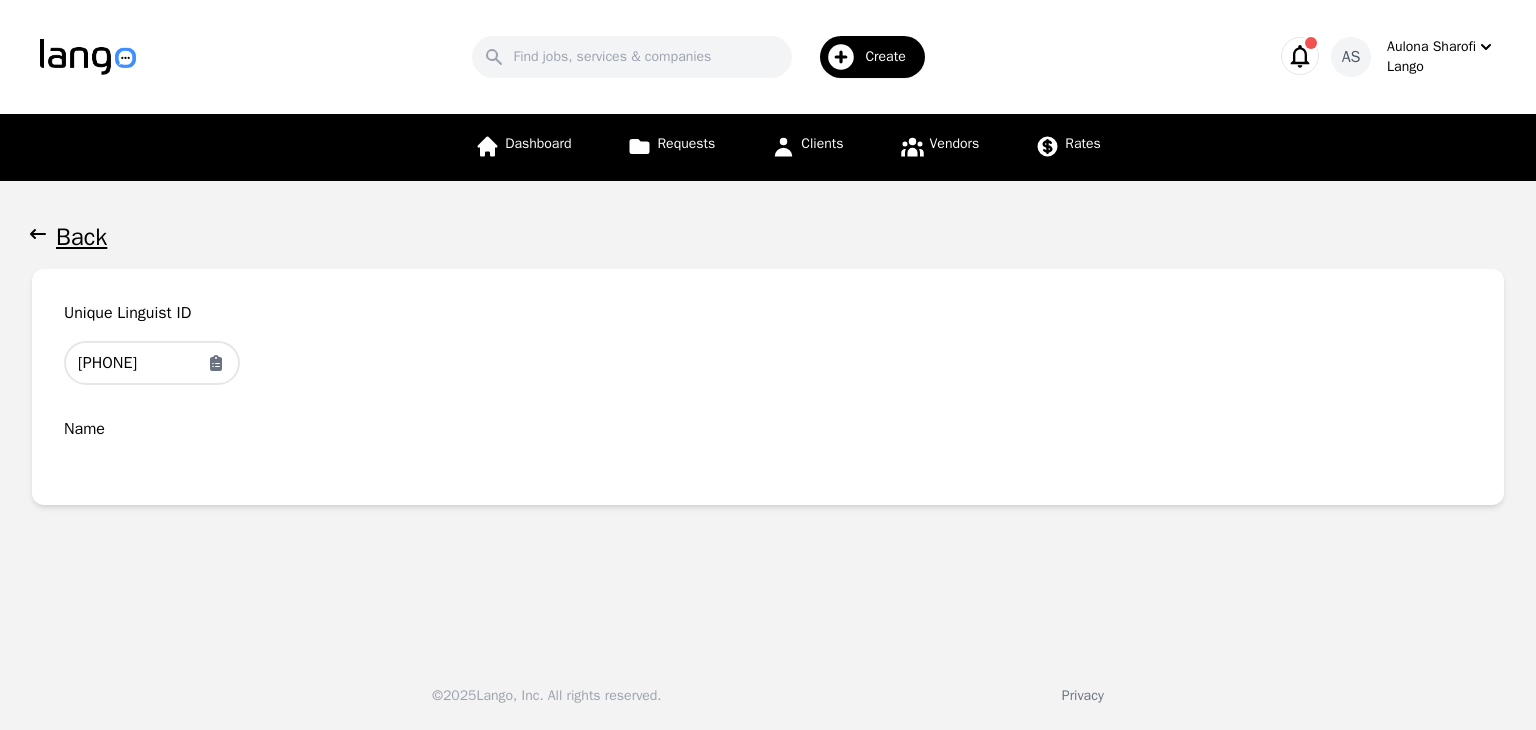 click 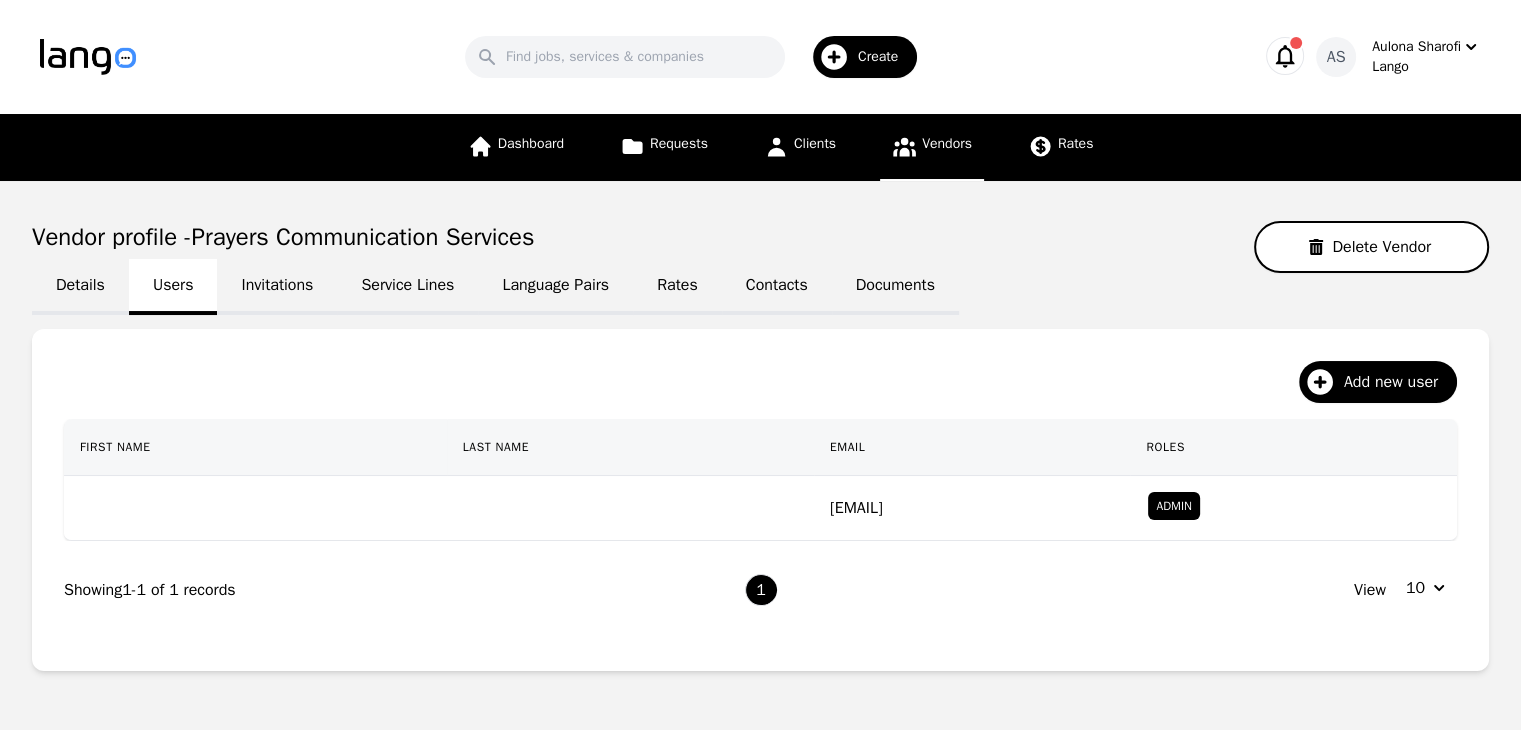 click on "Invitations" at bounding box center (277, 287) 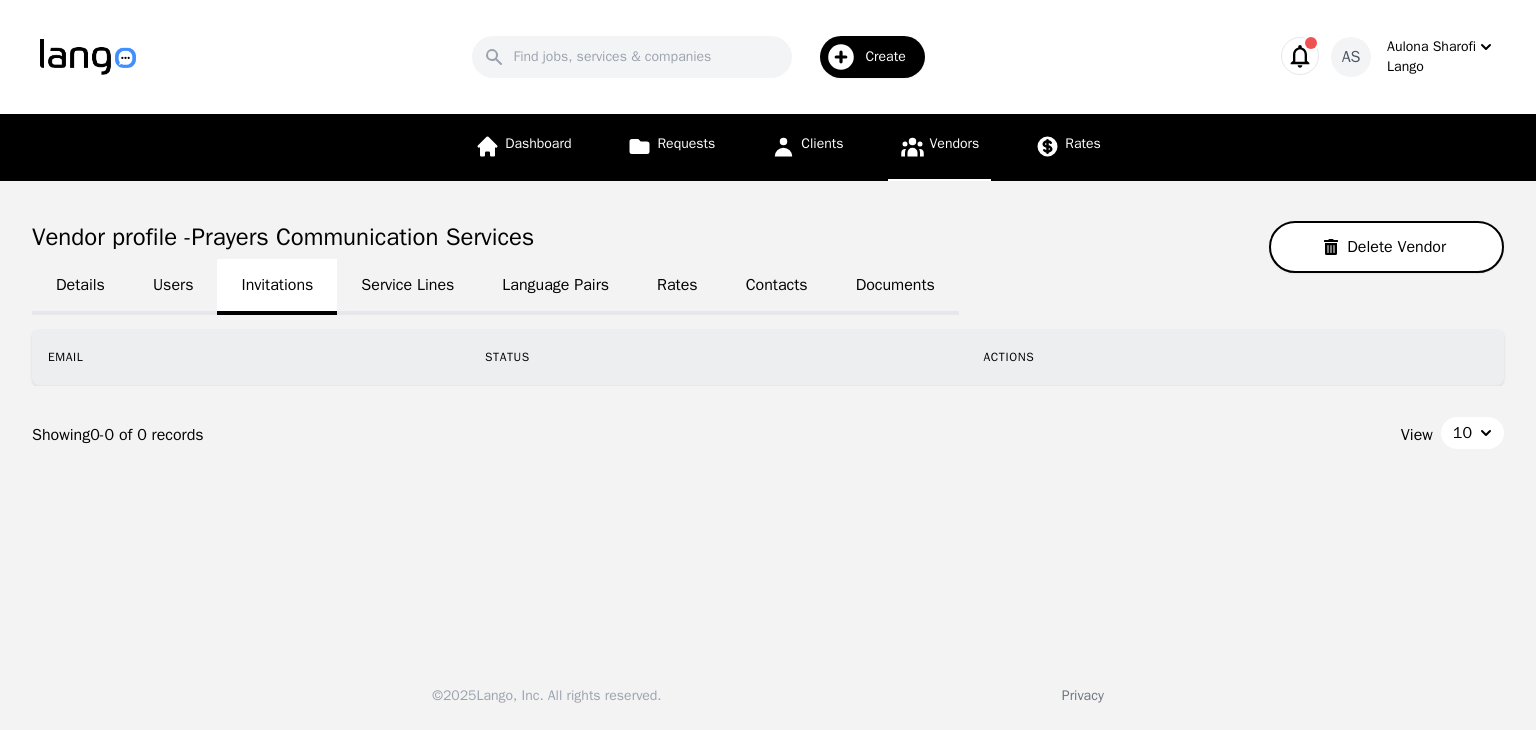 click on "Users" at bounding box center (173, 287) 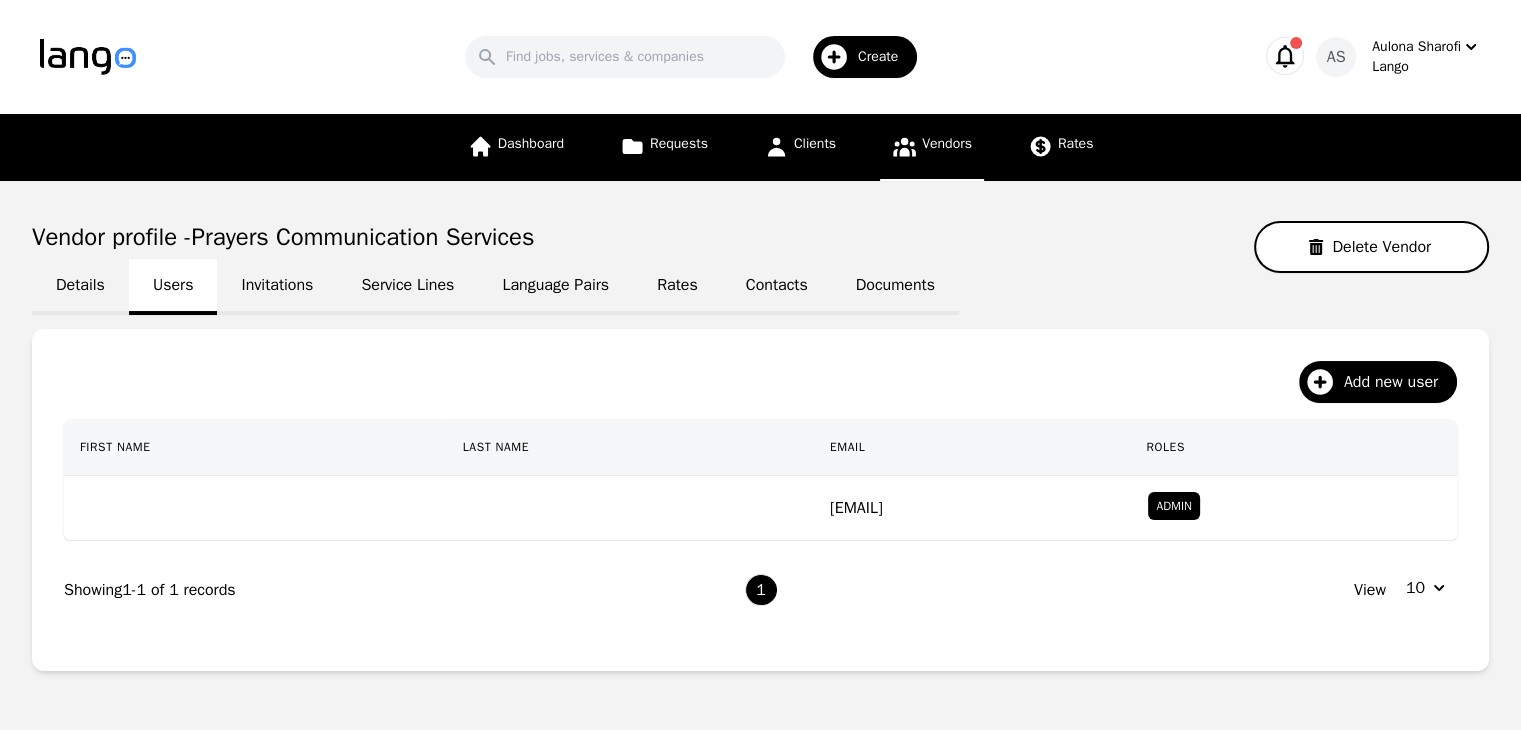 click 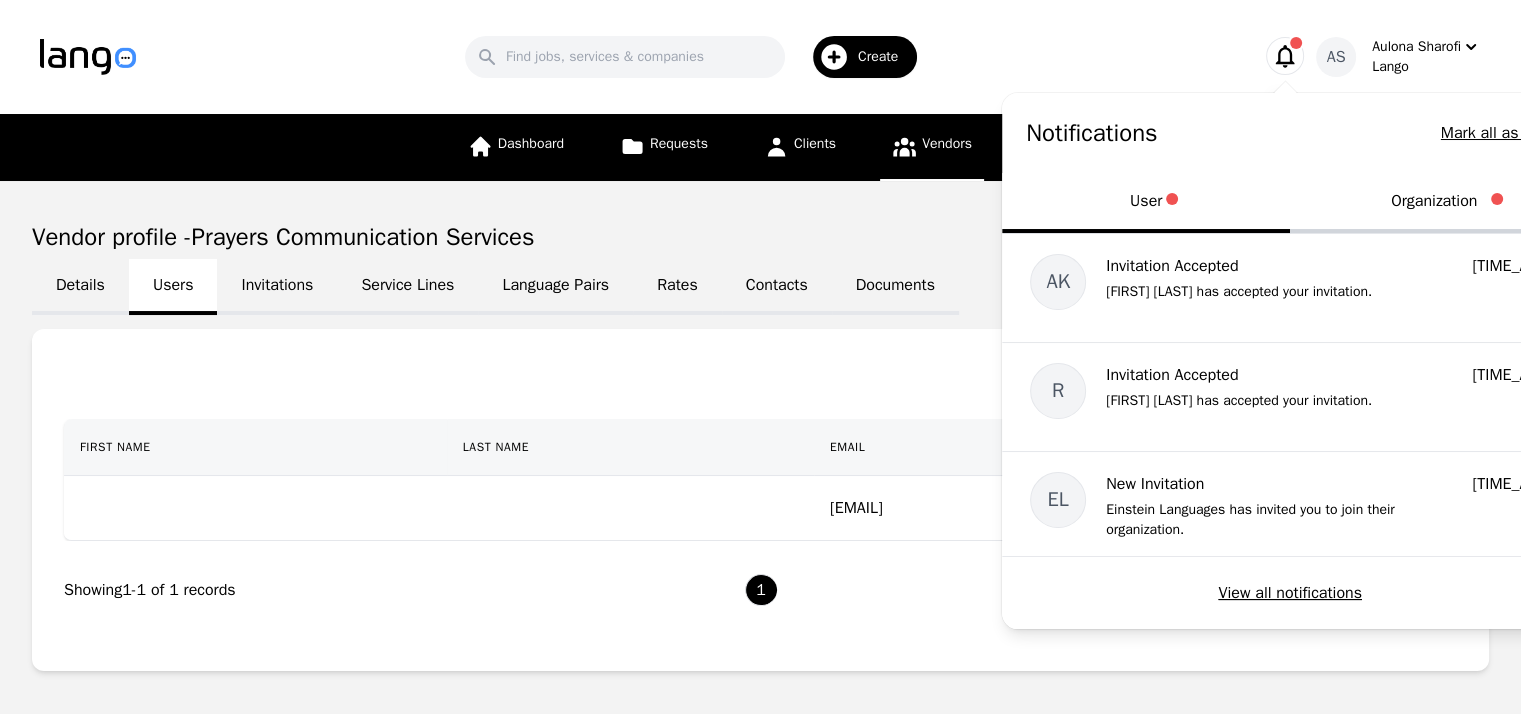 click on "Organization" at bounding box center [1434, 203] 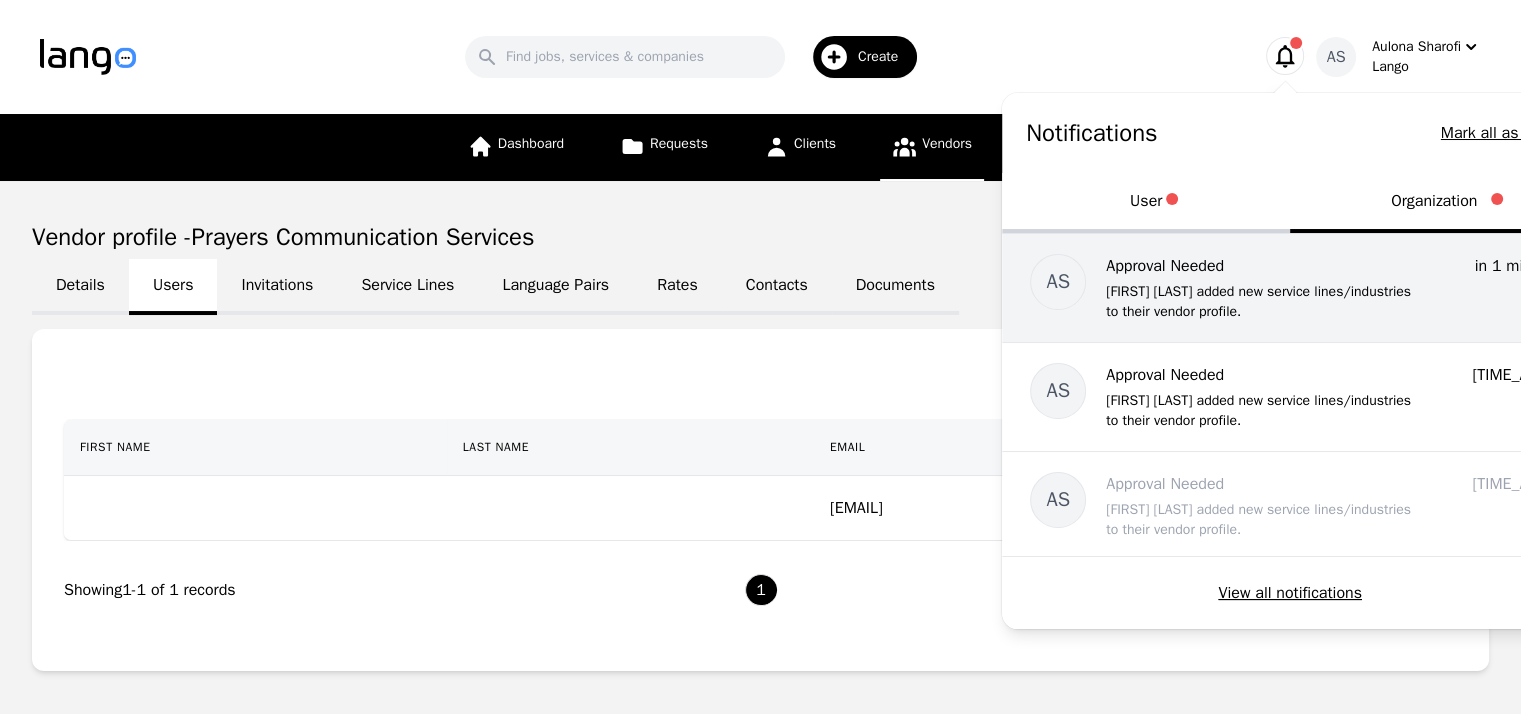 click on "[FIRST] [LAST] added new service lines/industries to their vendor profile." at bounding box center (1266, 302) 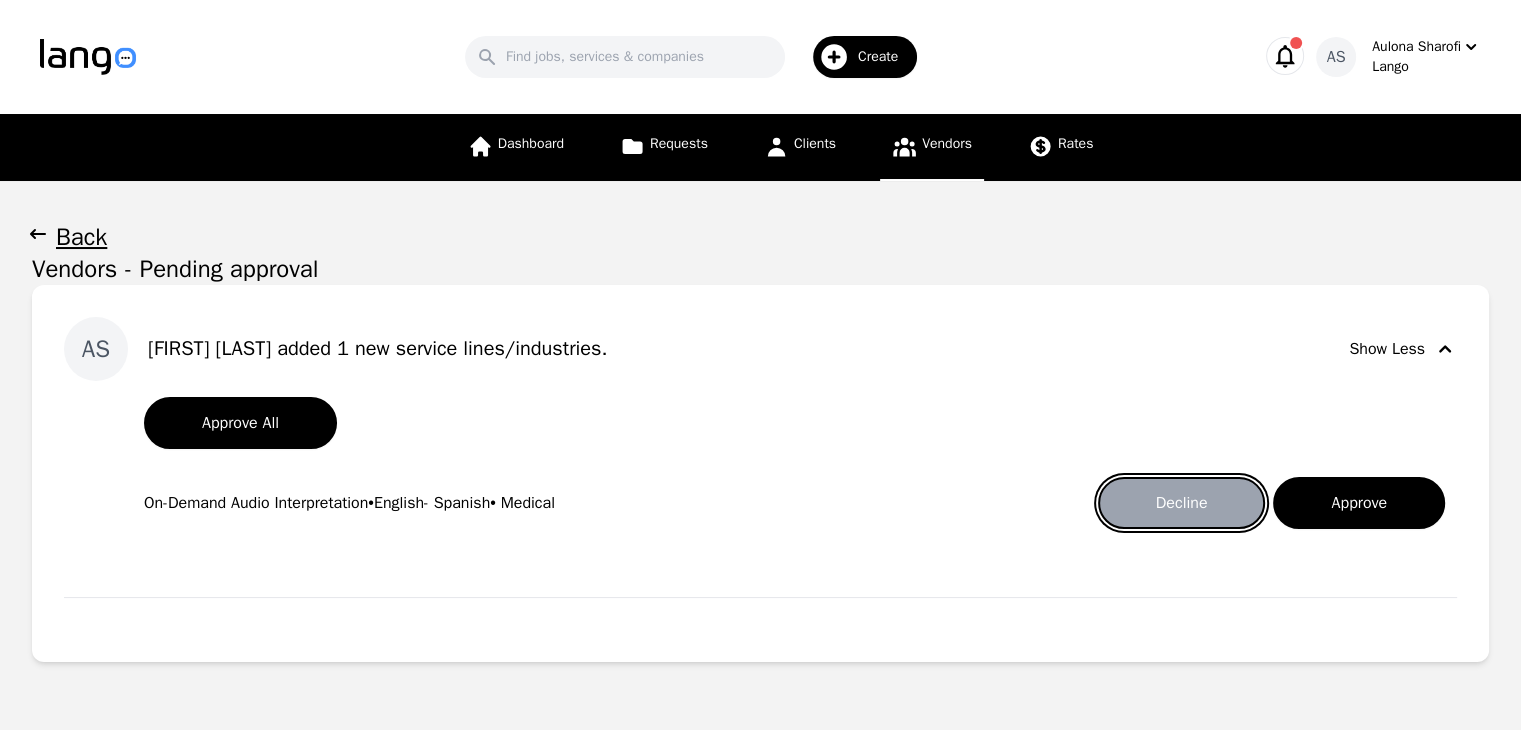 click on "Decline" at bounding box center (1182, 503) 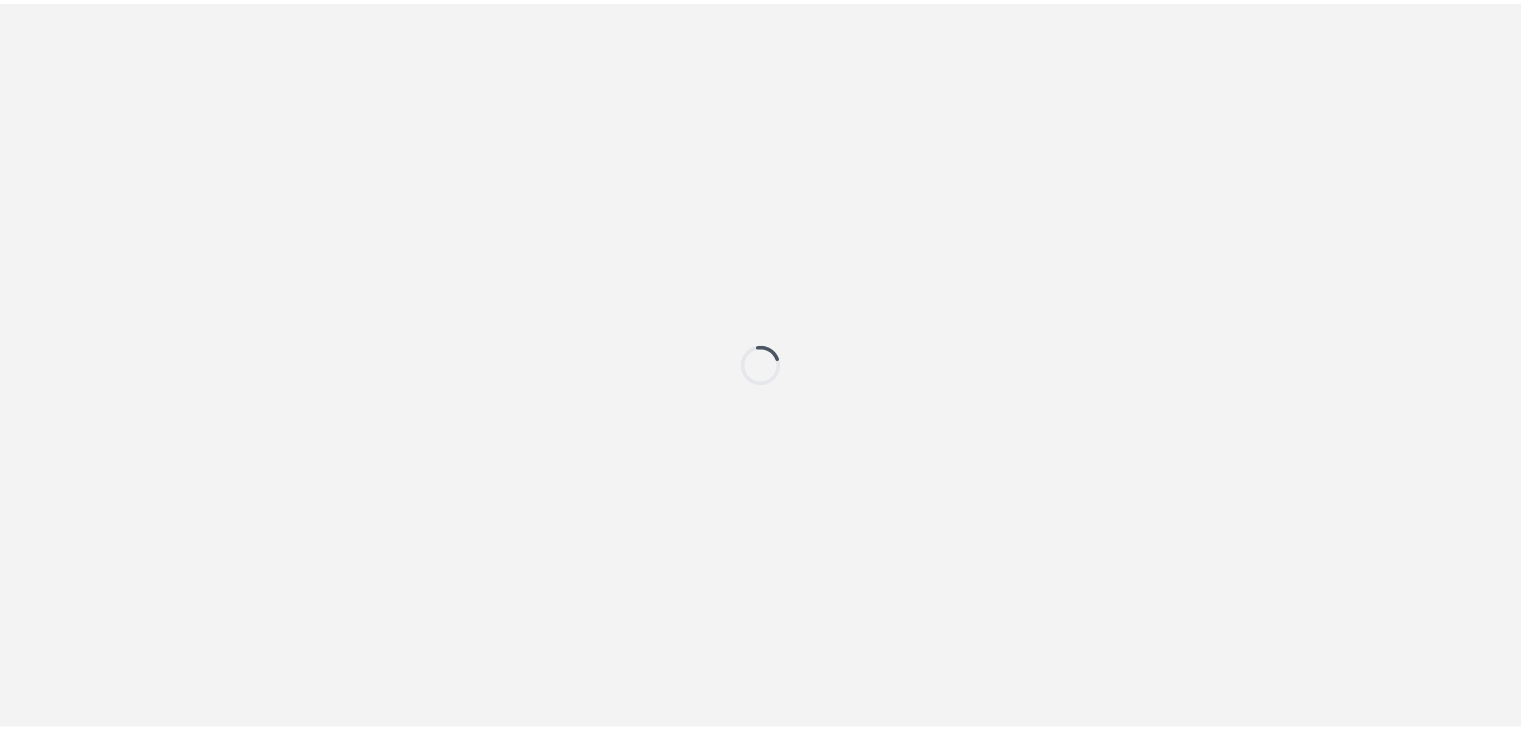 scroll, scrollTop: 0, scrollLeft: 0, axis: both 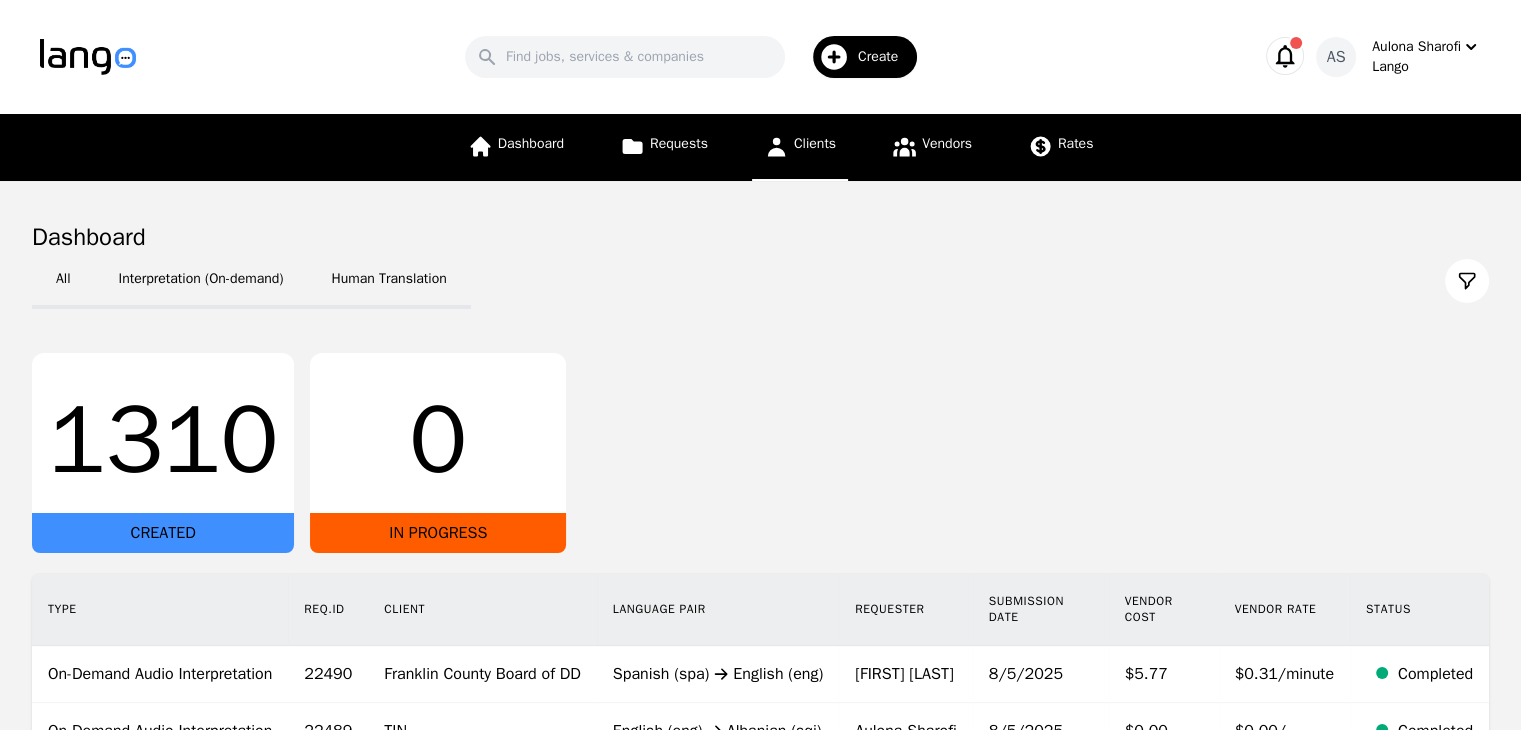click on "Clients" at bounding box center [800, 147] 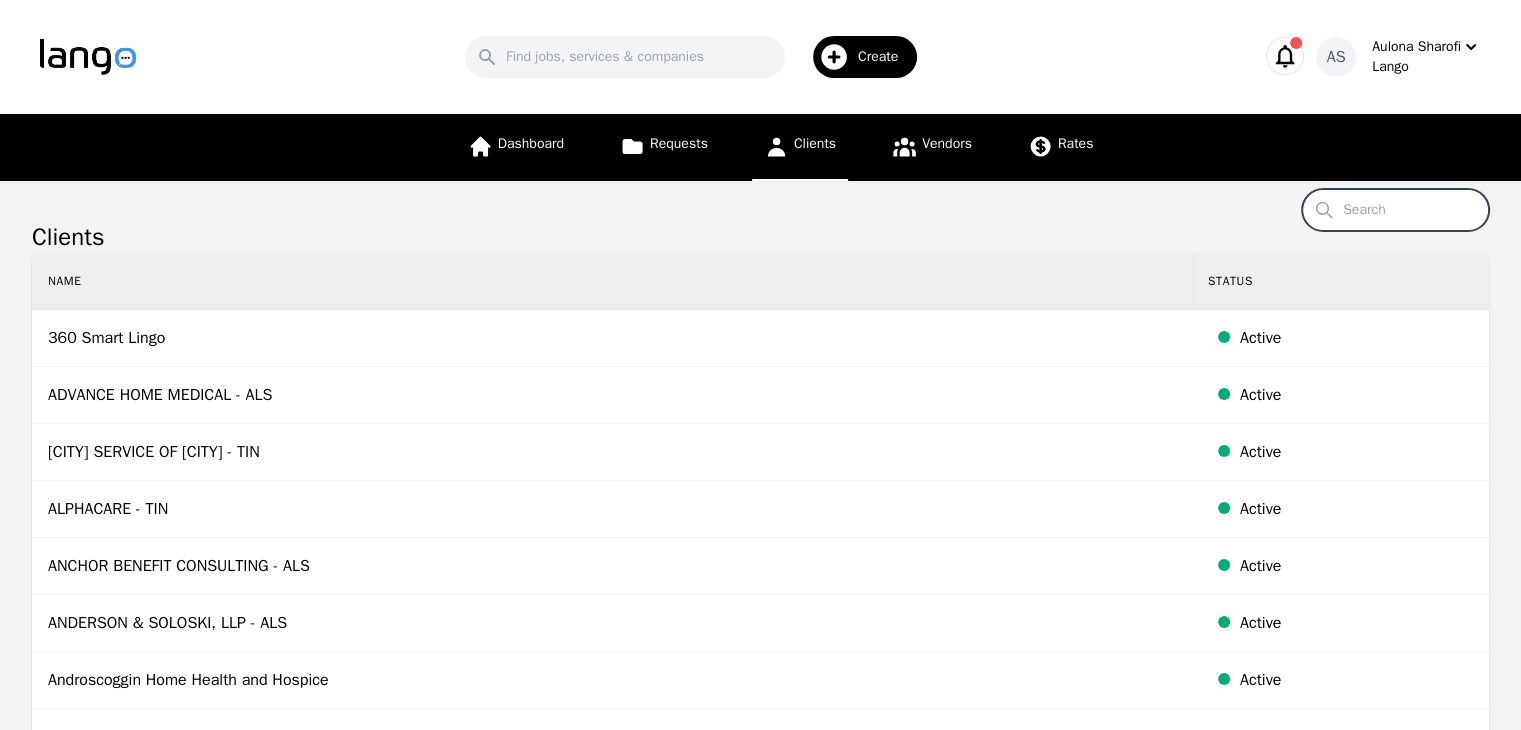 click on "Search" at bounding box center (1395, 210) 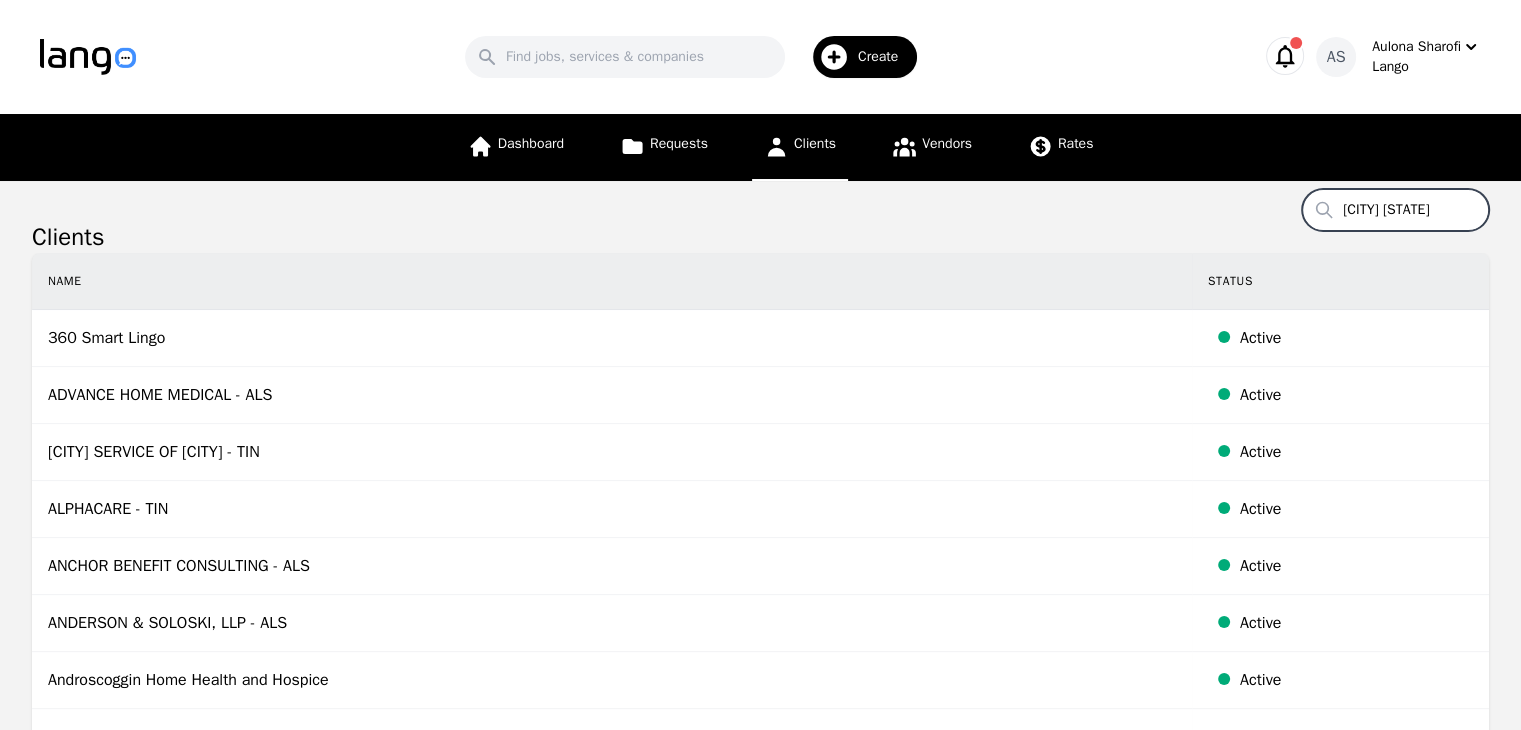 type on "[CITY] [STATE]" 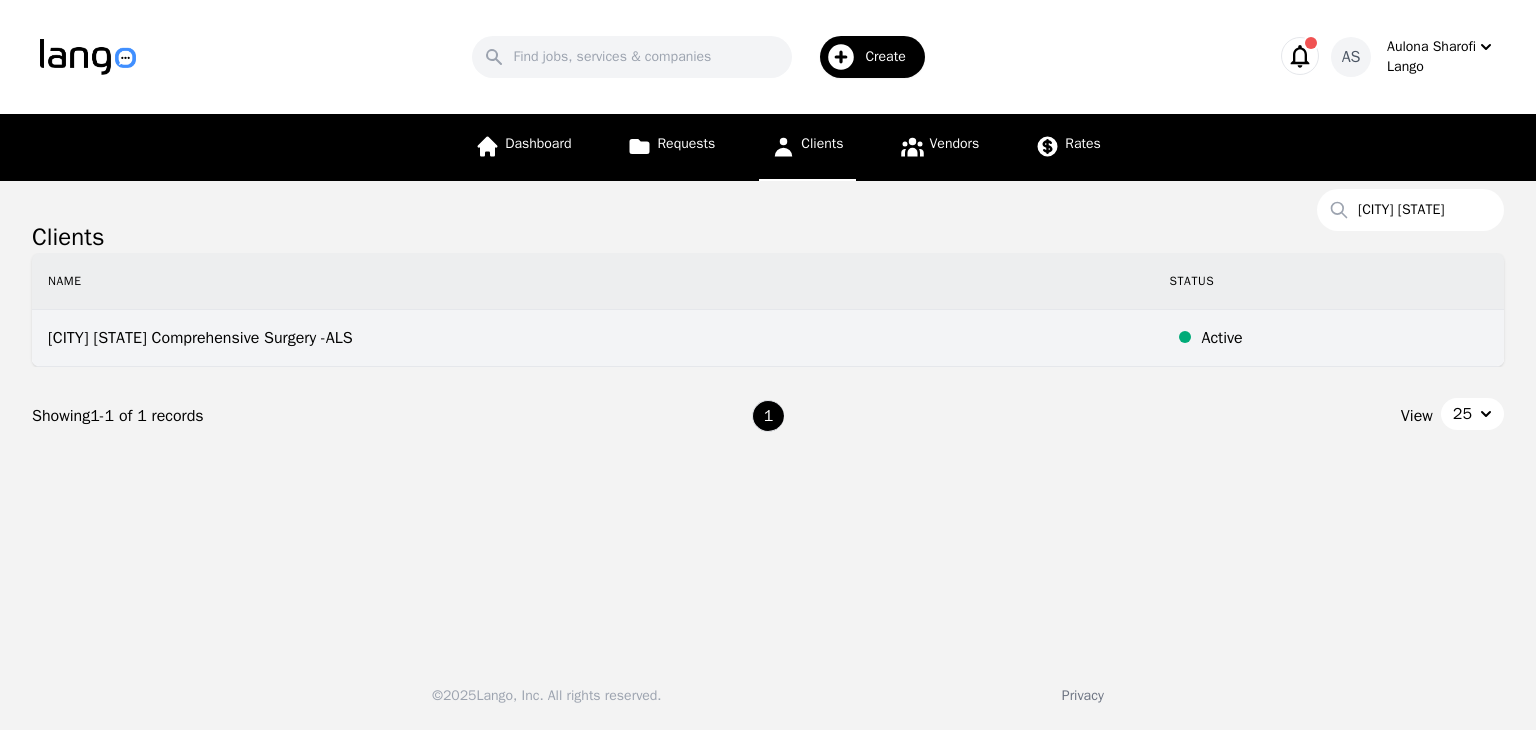 click on "Dayton Ohio Comprehensive Surgery -ALS" at bounding box center (592, 338) 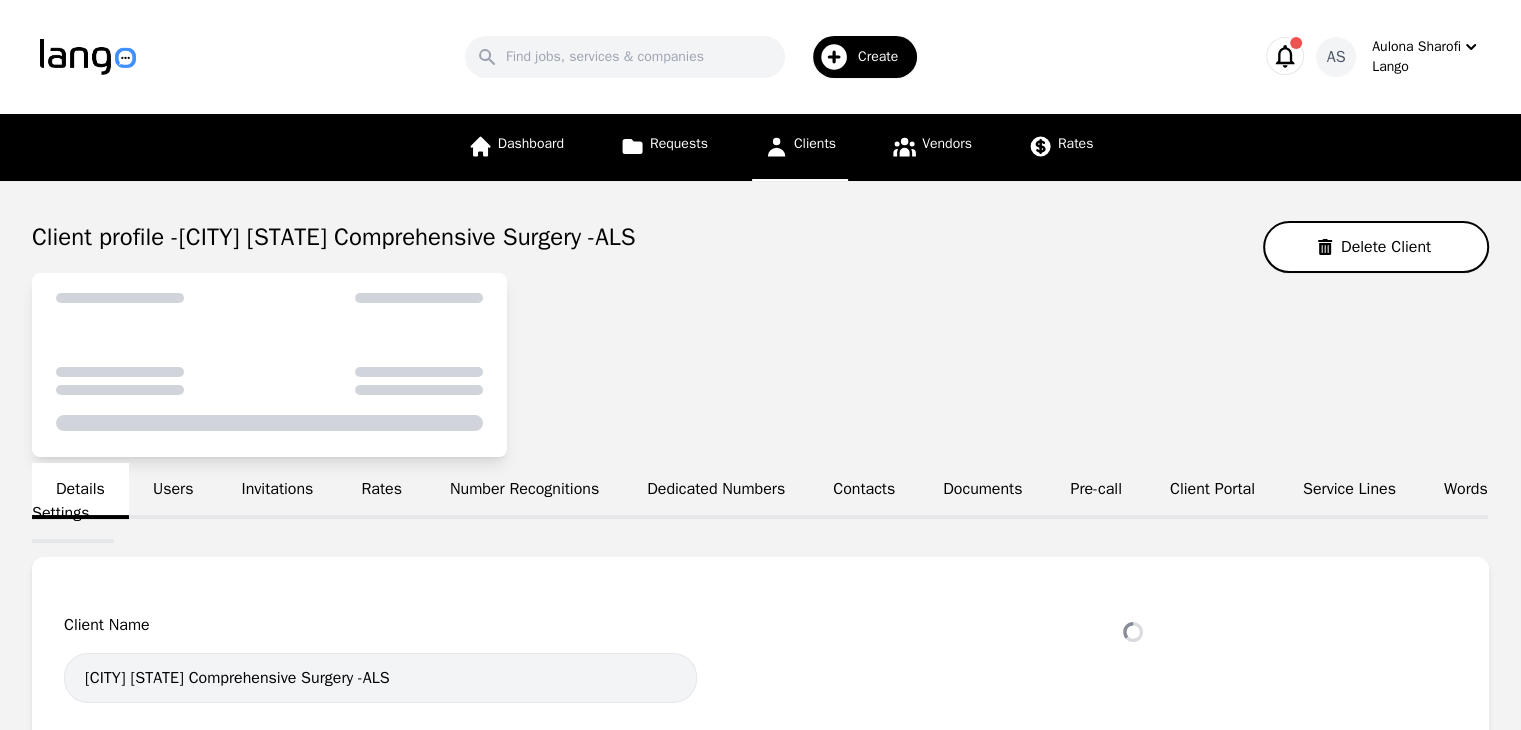 select on "active" 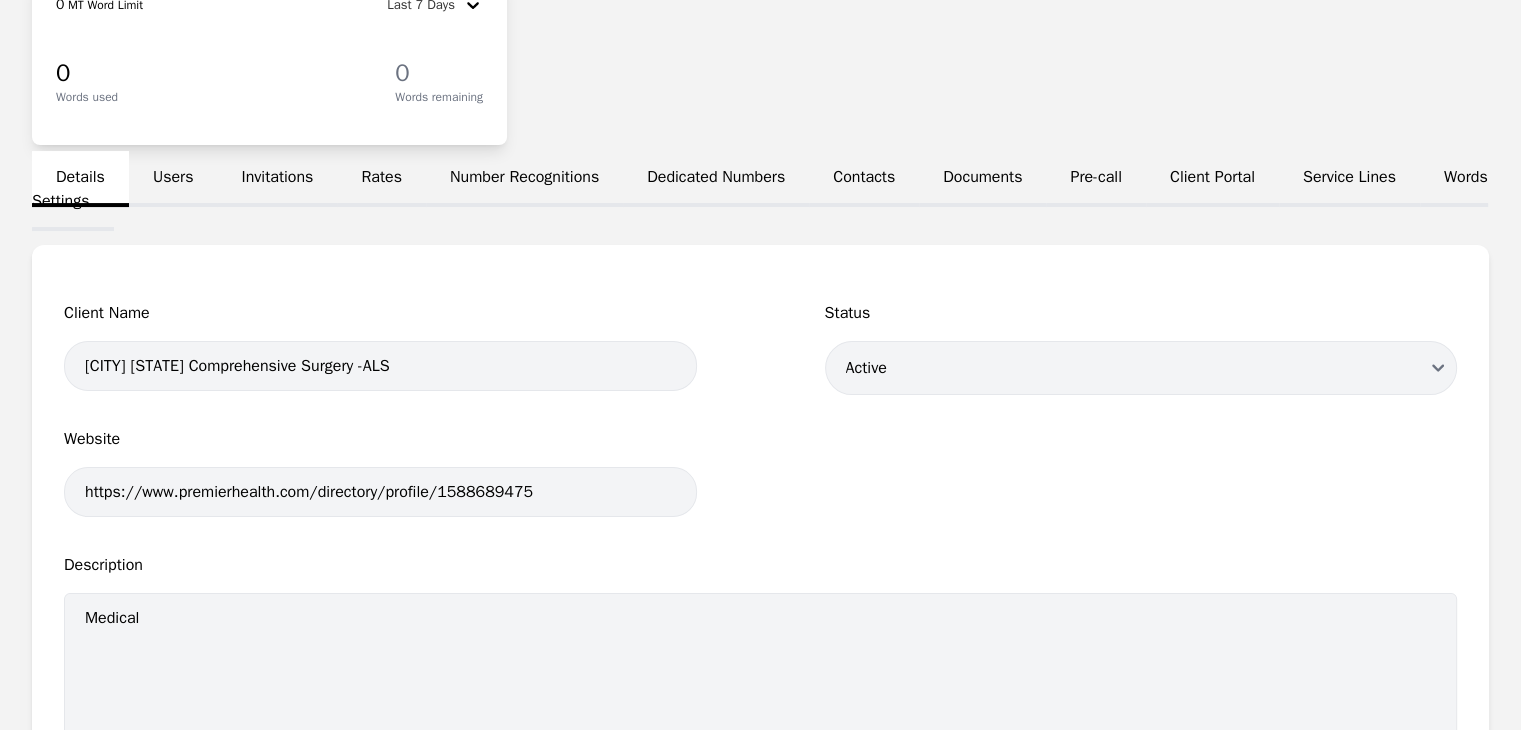 click on "Users" at bounding box center [173, 179] 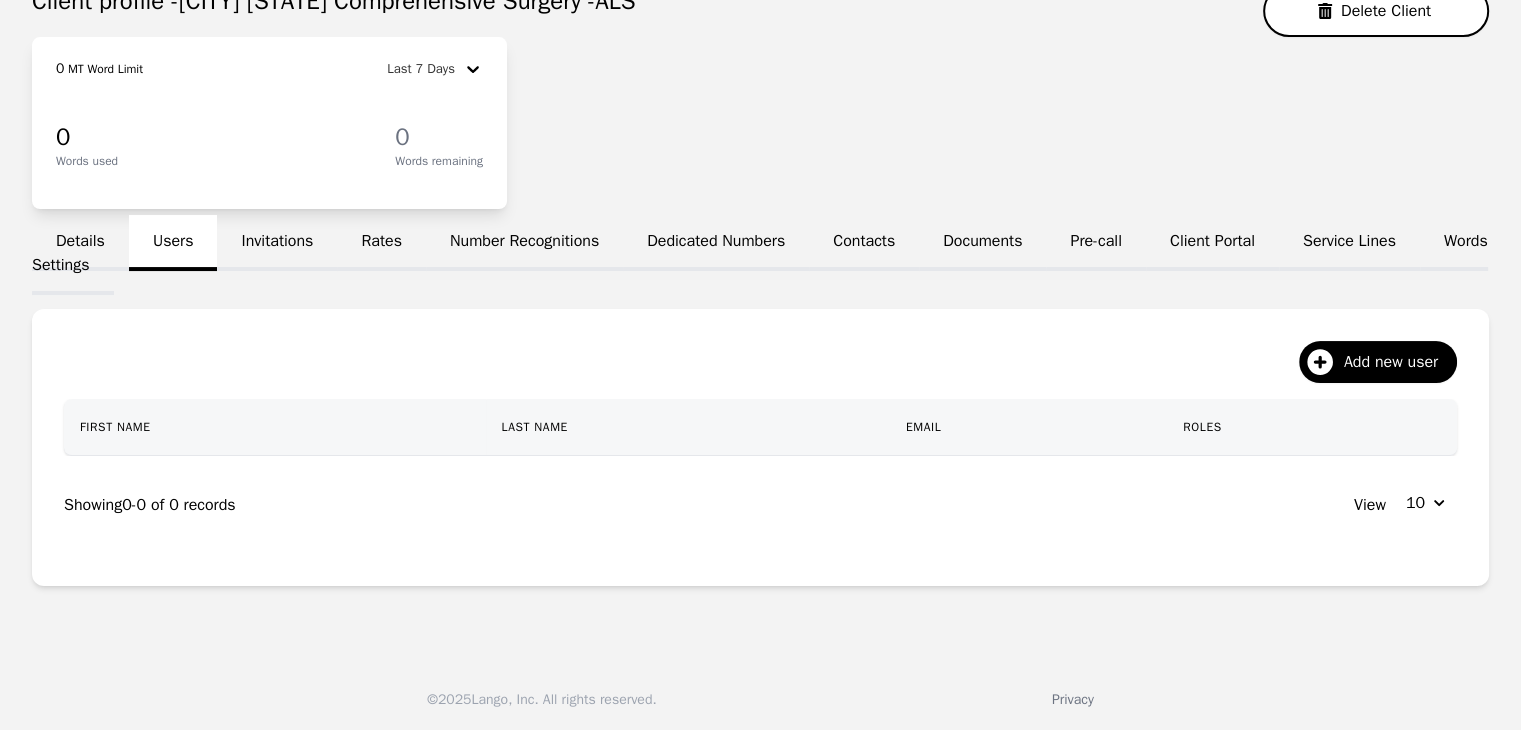 scroll, scrollTop: 300, scrollLeft: 0, axis: vertical 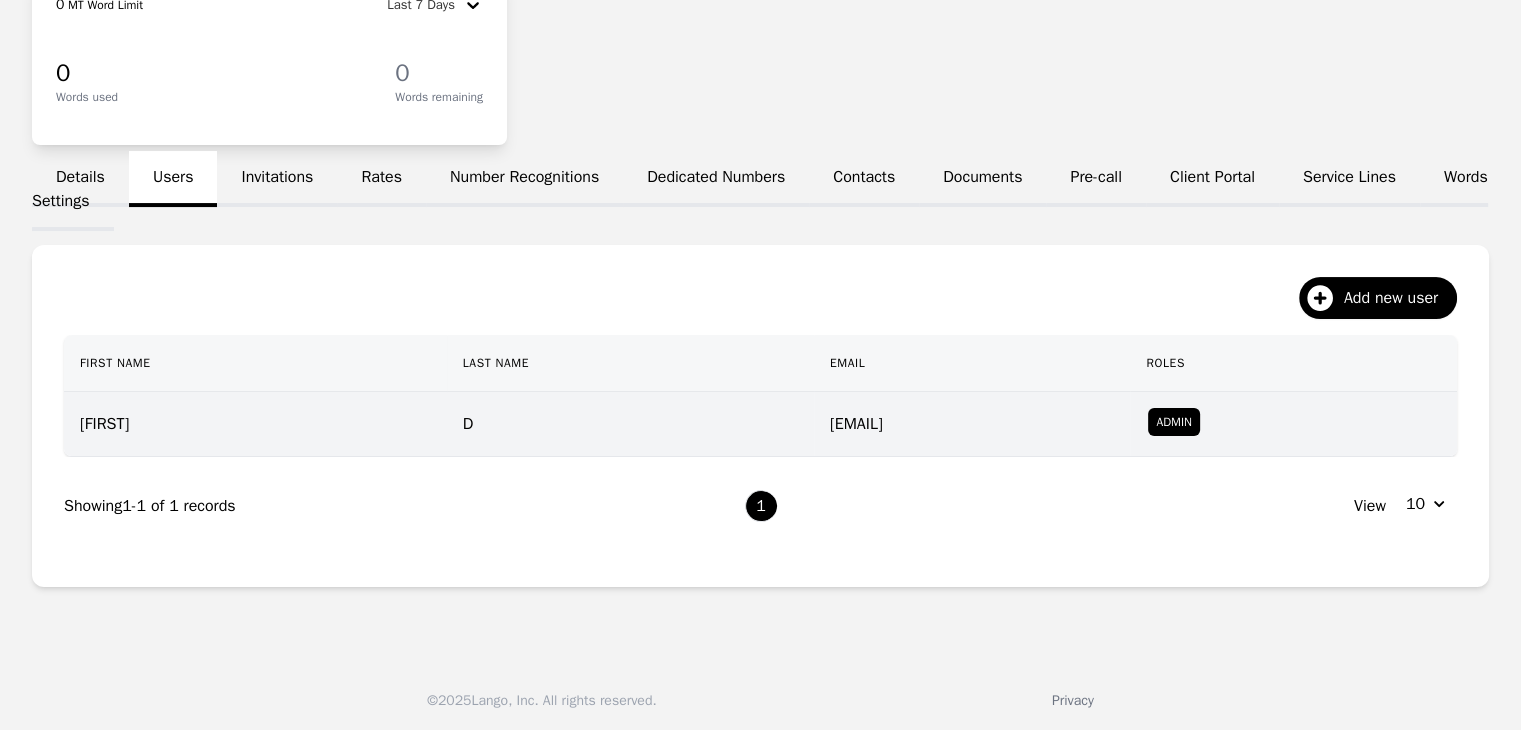 drag, startPoint x: 841, startPoint y: 418, endPoint x: 642, endPoint y: 419, distance: 199.00252 